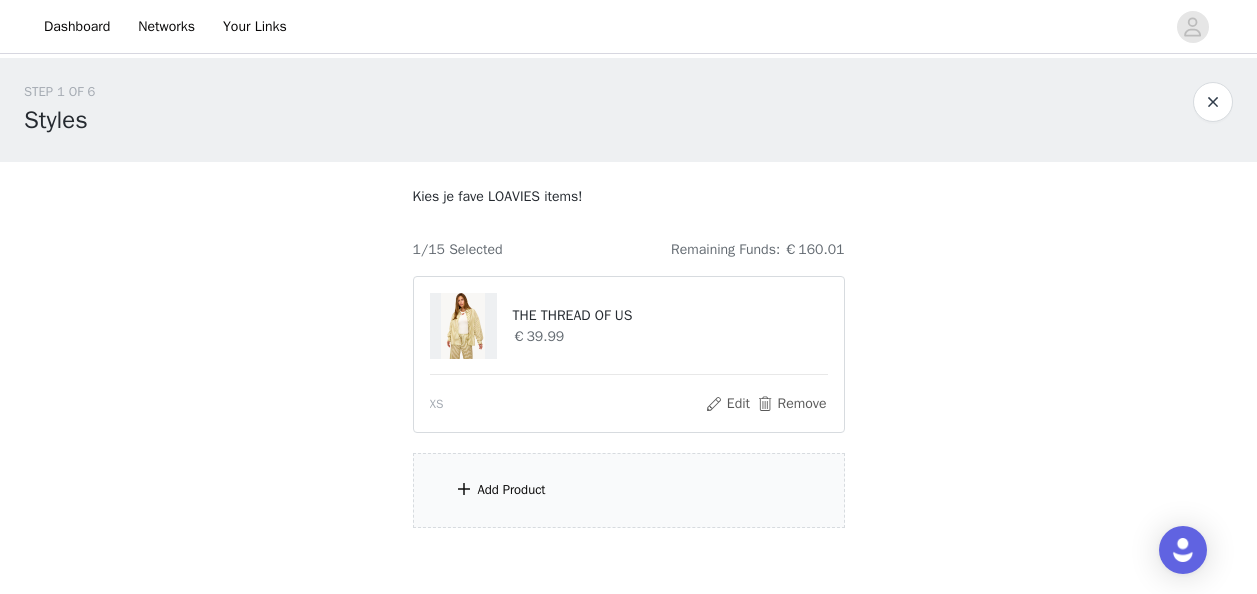 scroll, scrollTop: 0, scrollLeft: 0, axis: both 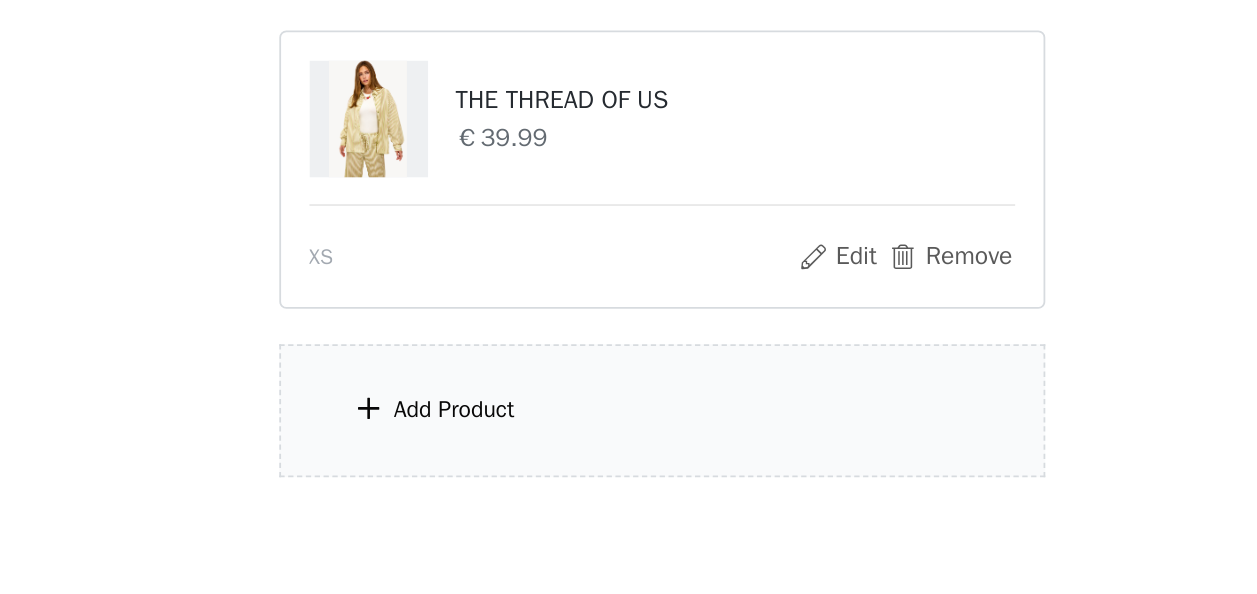 click on "Add Product" at bounding box center [629, 490] 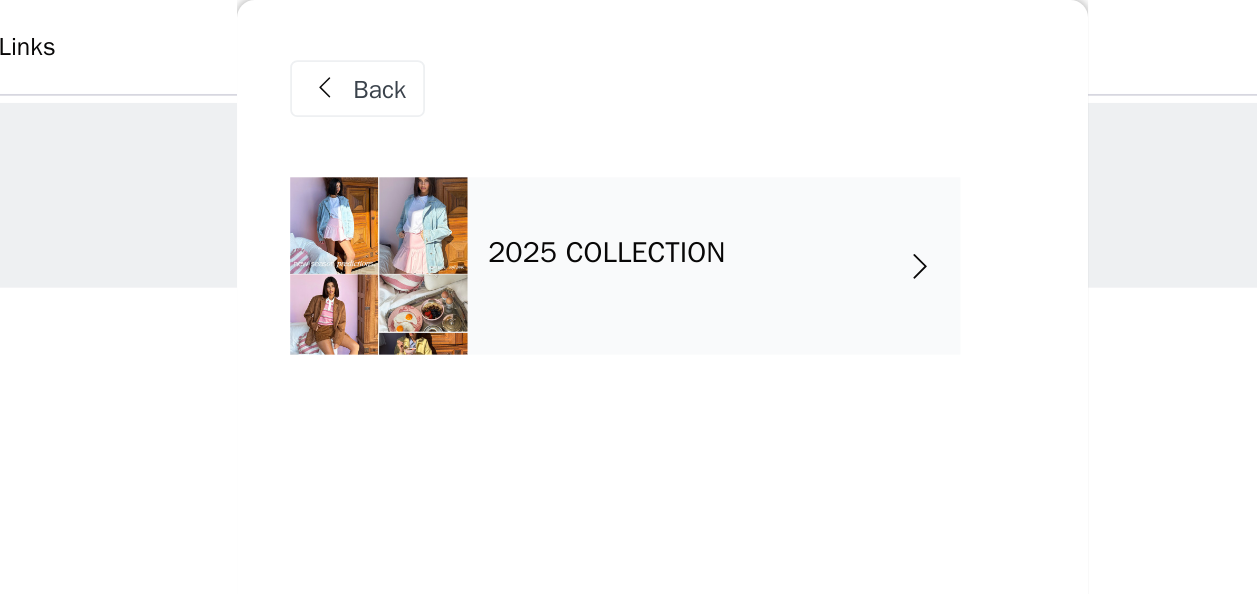 click on "2025 COLLECTION" at bounding box center (598, 143) 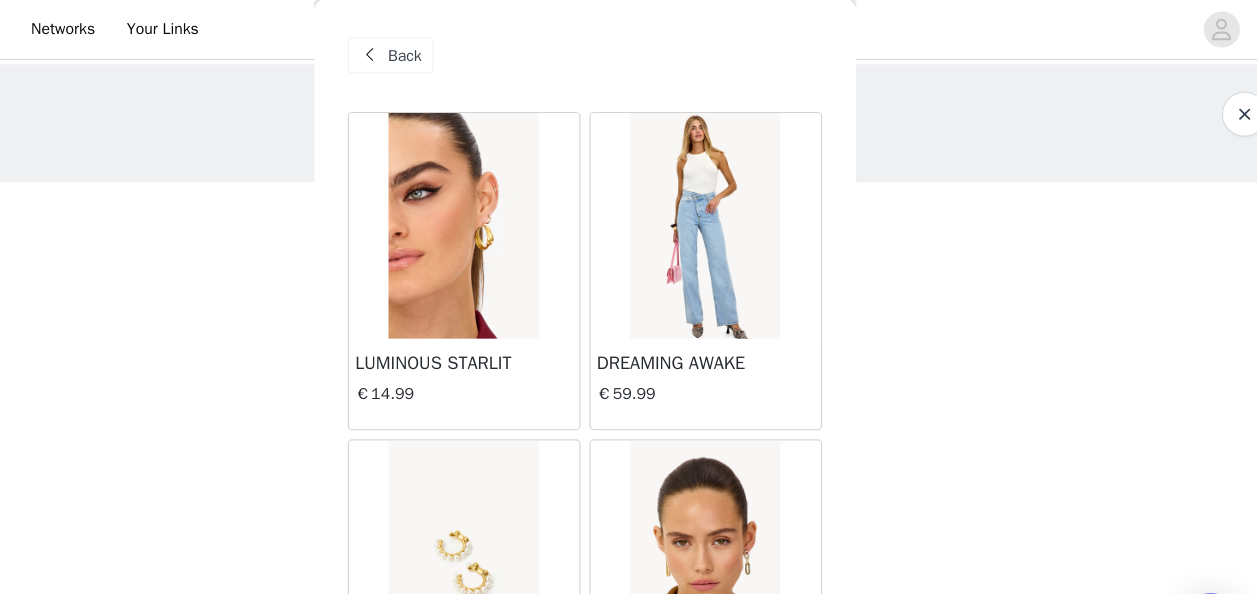 scroll, scrollTop: 14, scrollLeft: 0, axis: vertical 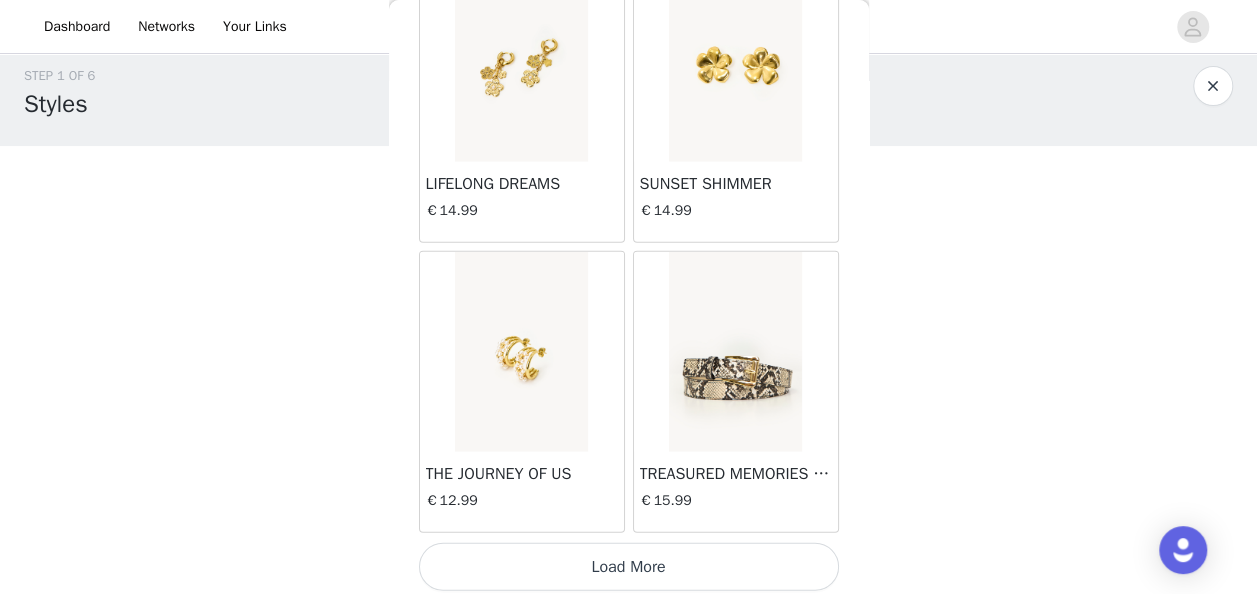 click on "Load More" at bounding box center (629, 567) 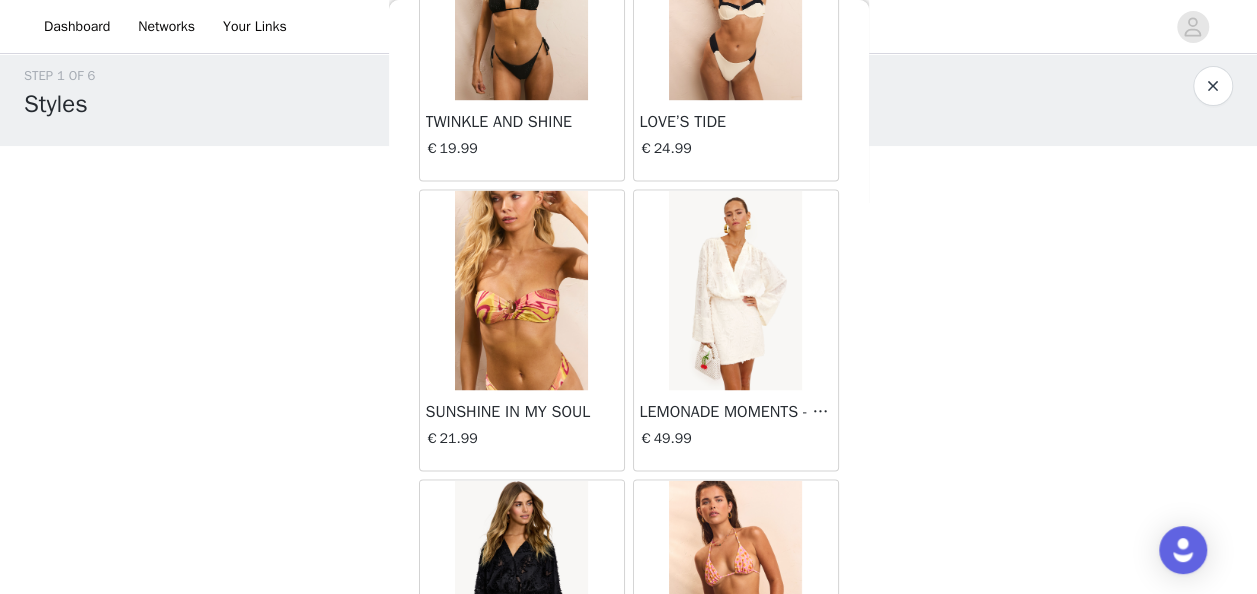 scroll, scrollTop: 5352, scrollLeft: 0, axis: vertical 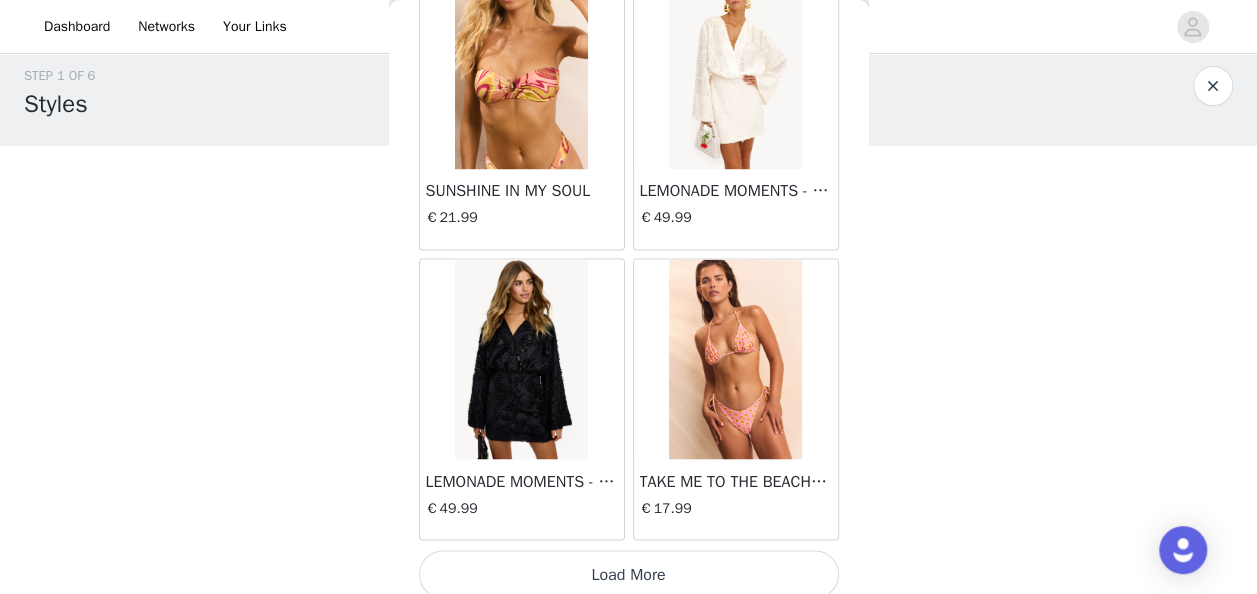 click on "Load More" at bounding box center [629, 574] 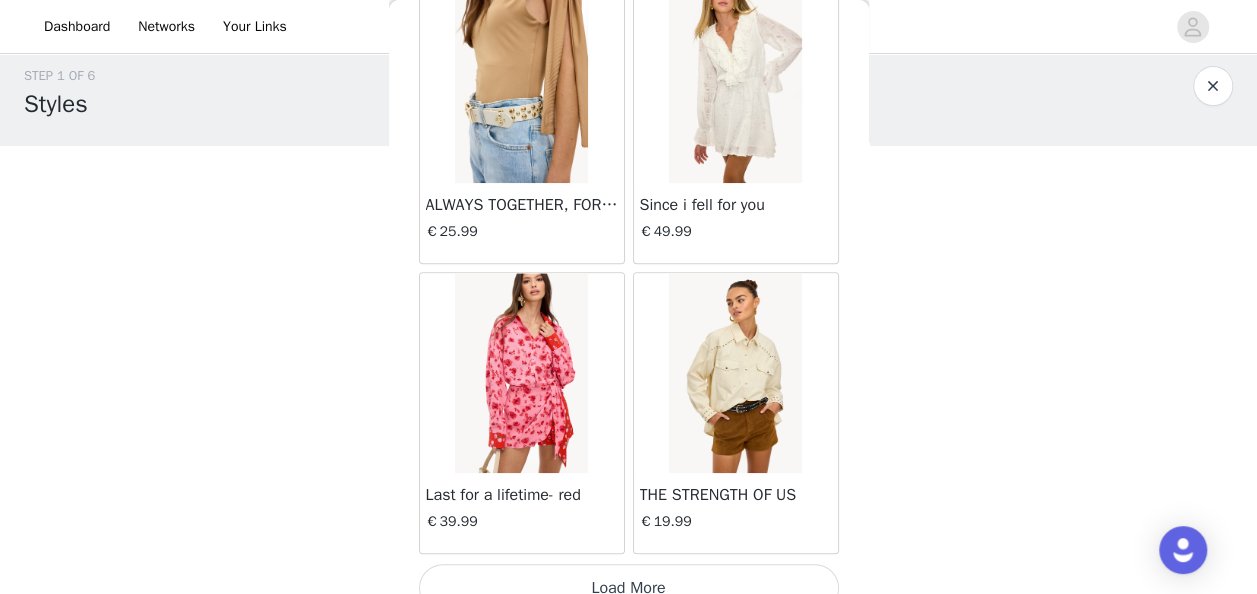 scroll, scrollTop: 8246, scrollLeft: 0, axis: vertical 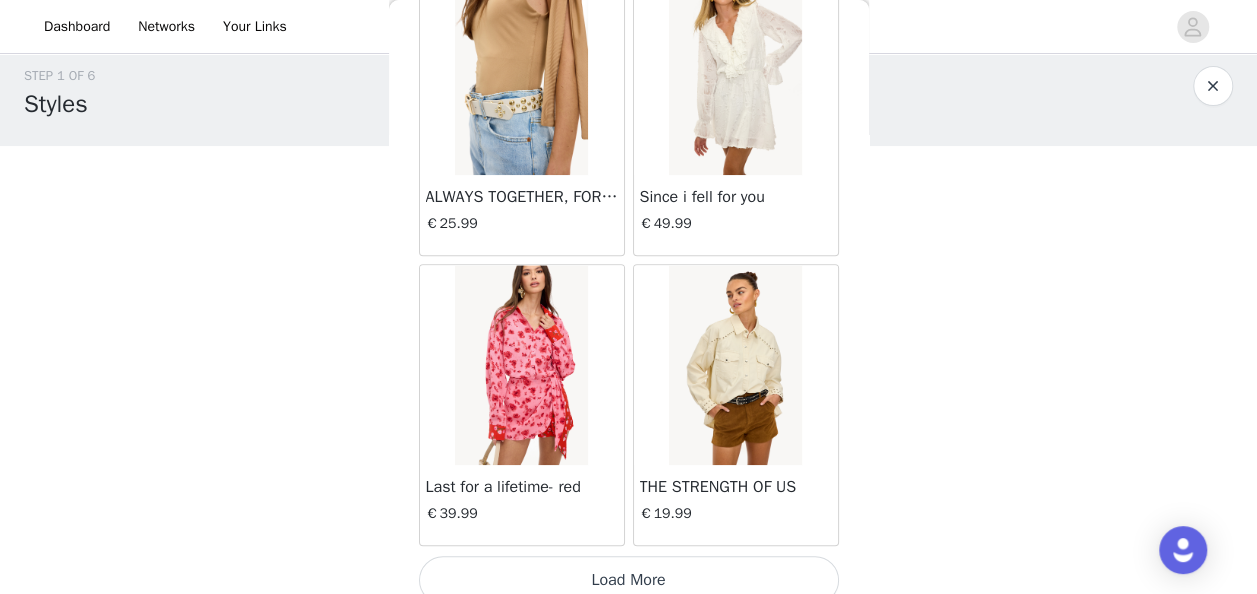 click on "Load More" at bounding box center (629, 580) 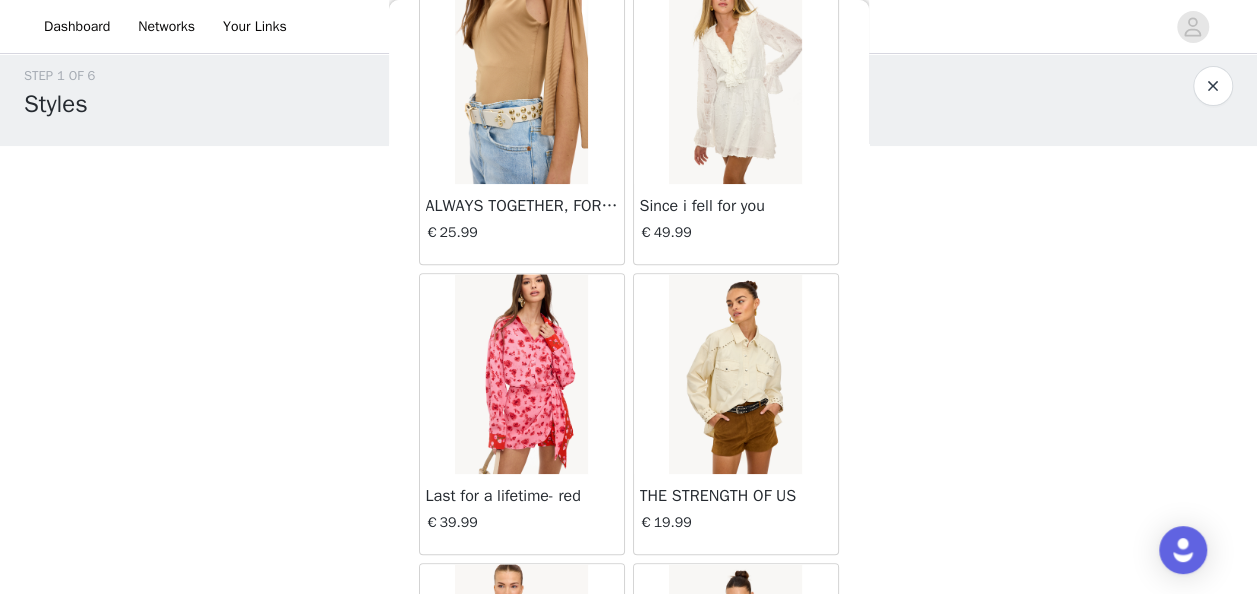 scroll, scrollTop: 100, scrollLeft: 0, axis: vertical 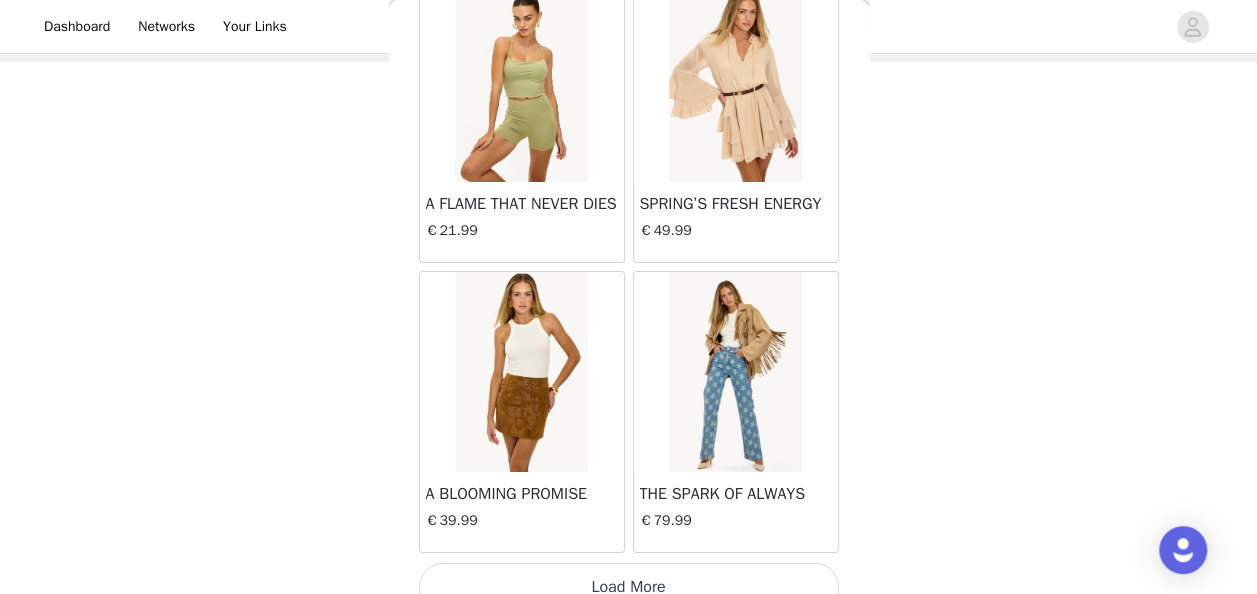 click on "Load More" at bounding box center [629, 587] 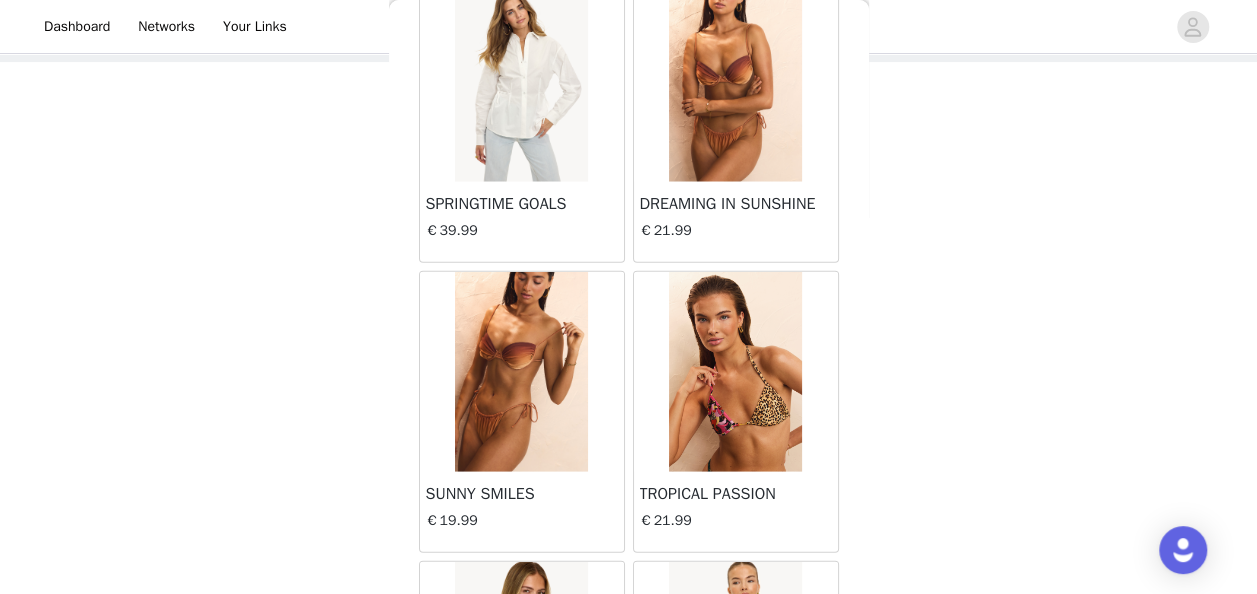 scroll, scrollTop: 14032, scrollLeft: 0, axis: vertical 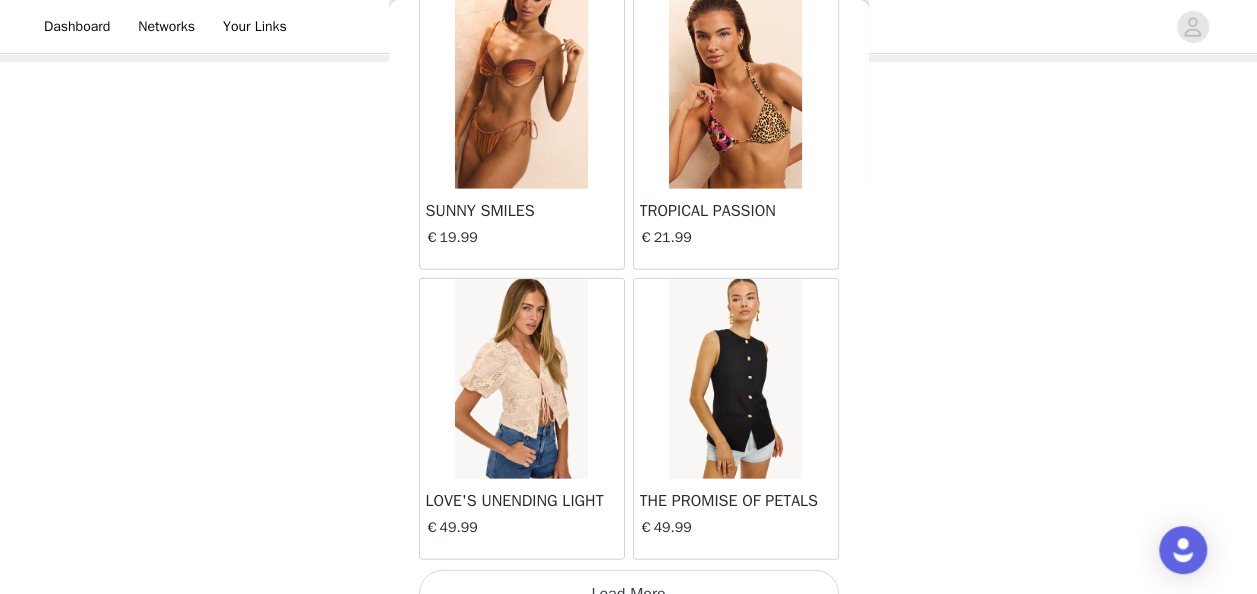 click on "Load More" at bounding box center [629, 594] 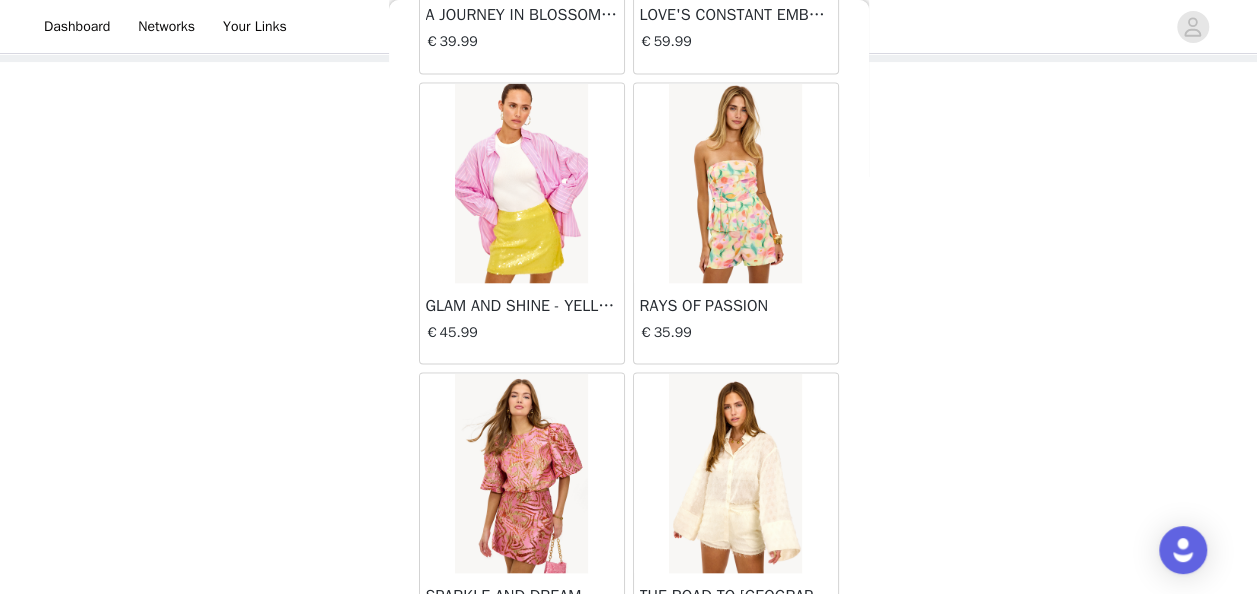 scroll, scrollTop: 16926, scrollLeft: 0, axis: vertical 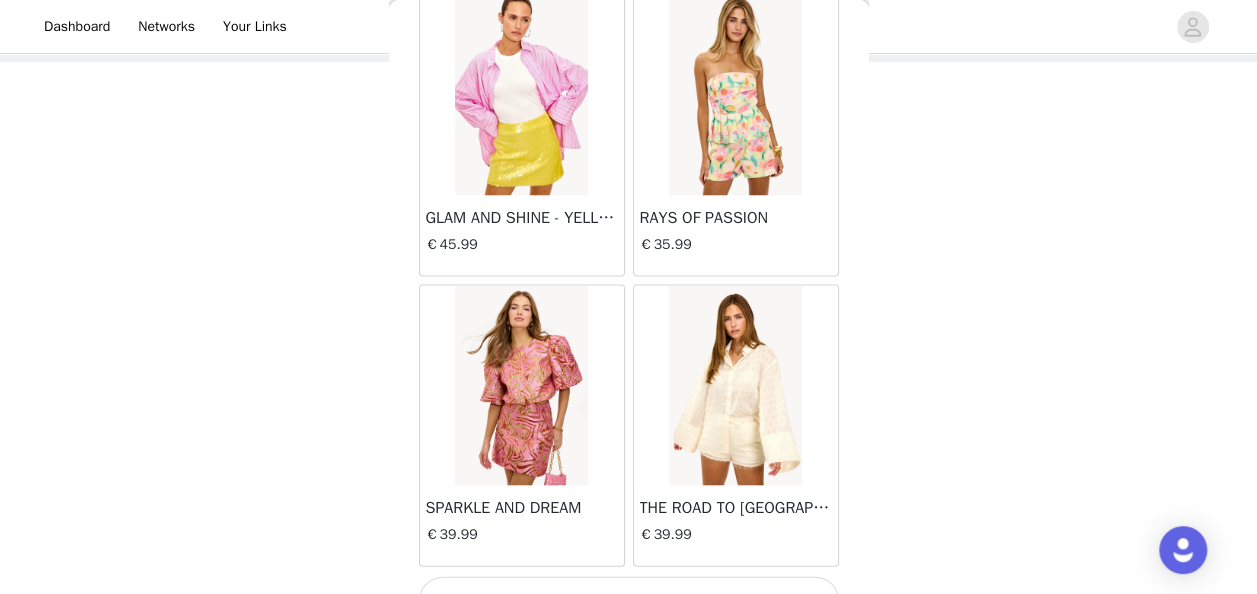 click on "Load More" at bounding box center (629, 600) 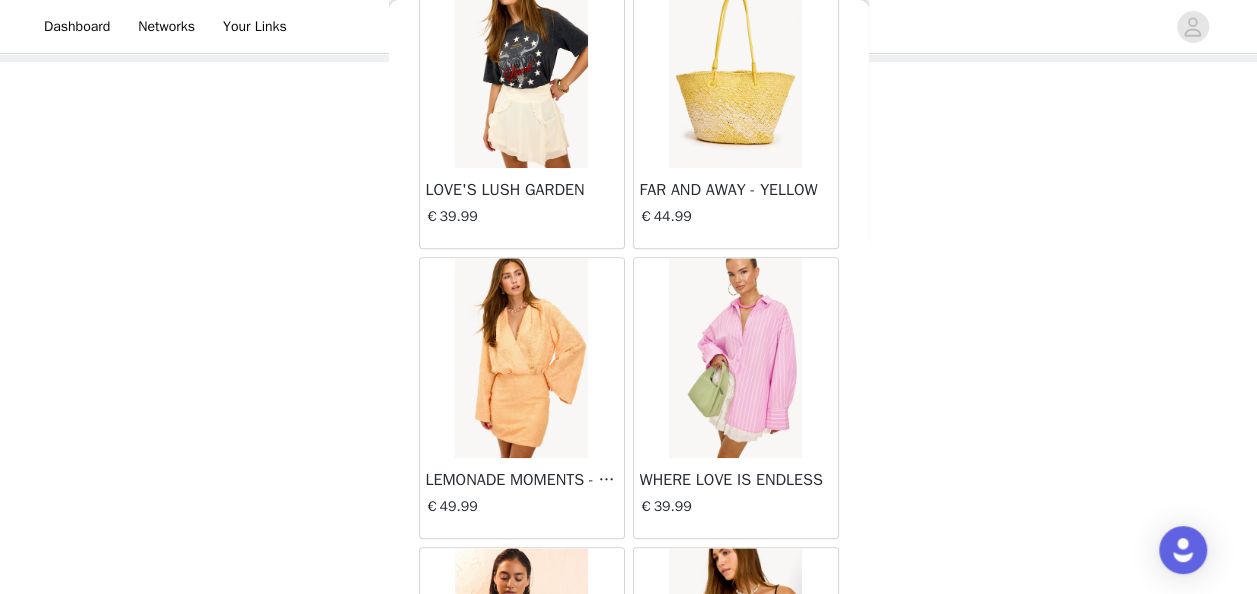 scroll, scrollTop: 19564, scrollLeft: 0, axis: vertical 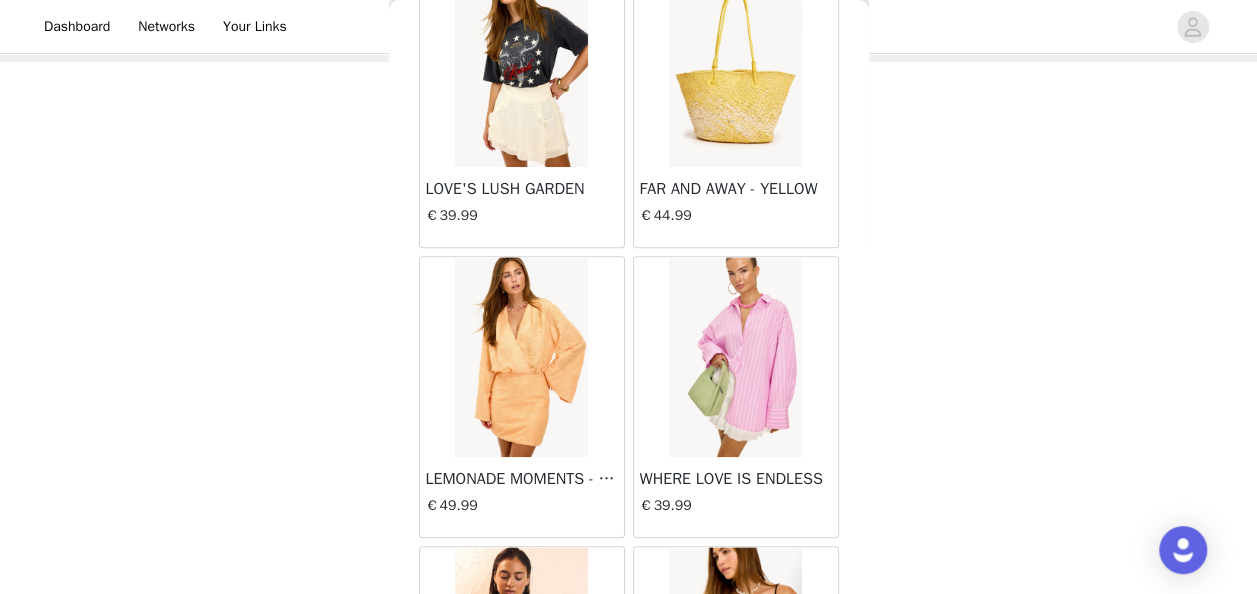click at bounding box center (735, 357) 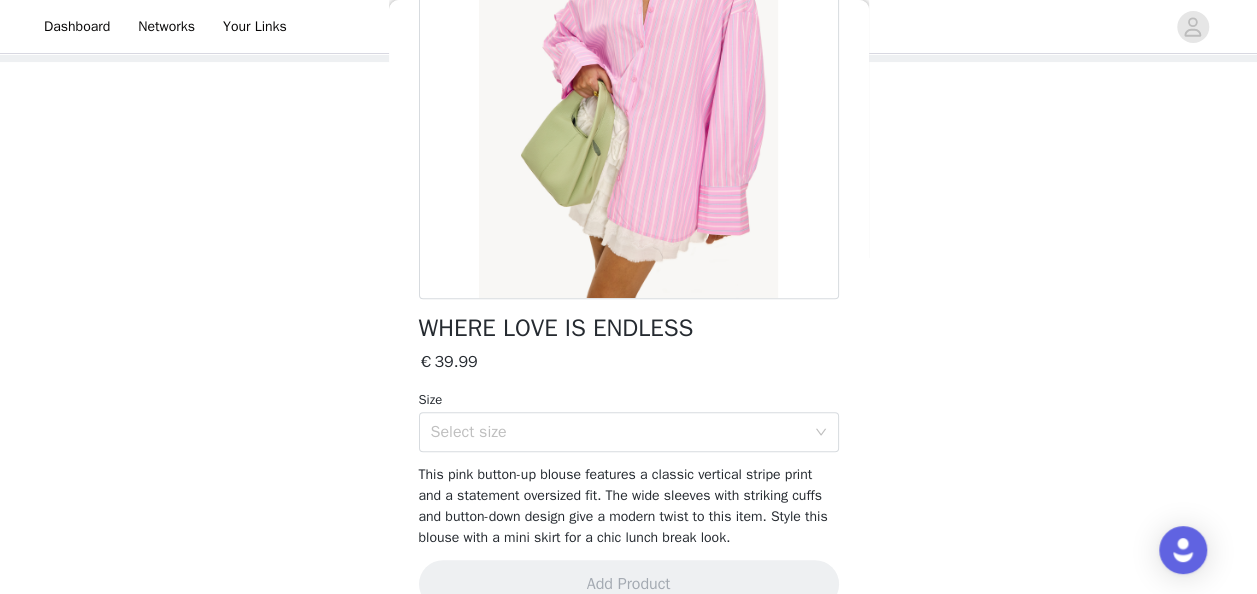 scroll, scrollTop: 288, scrollLeft: 0, axis: vertical 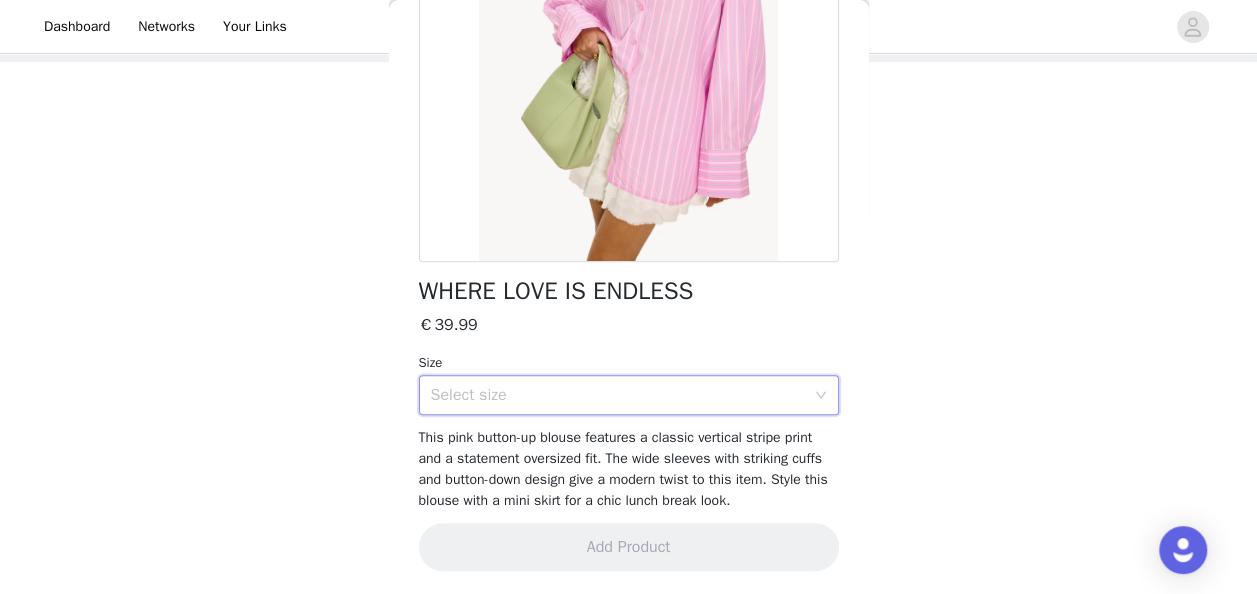 click on "Select size" at bounding box center (622, 395) 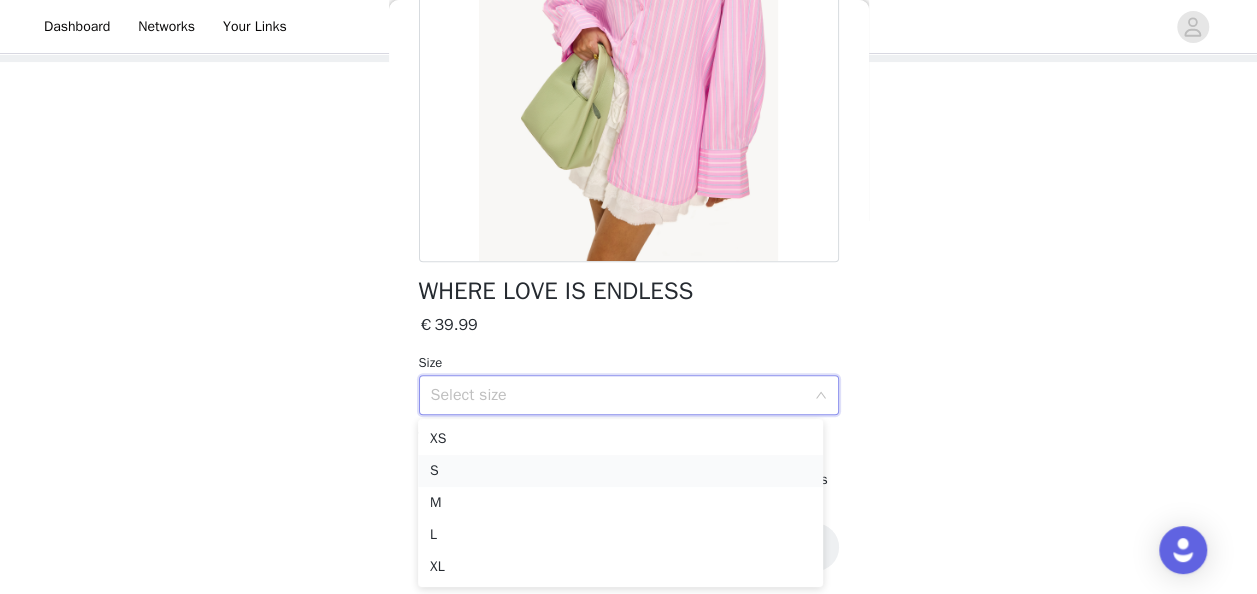 click on "S" at bounding box center [620, 471] 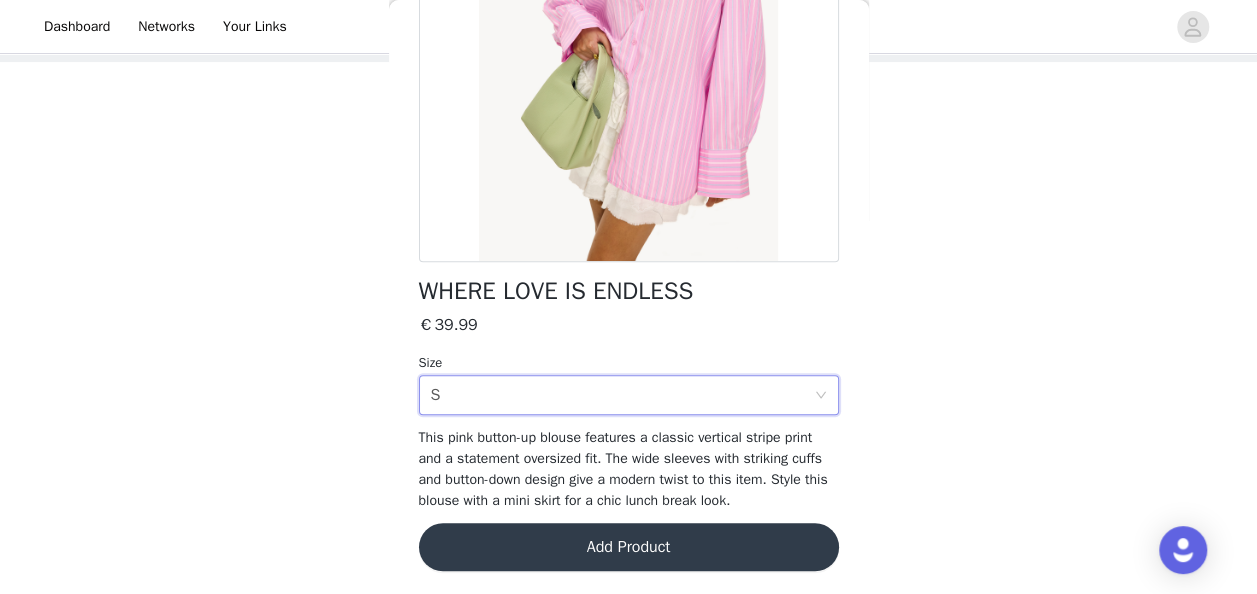 click on "Add Product" at bounding box center [629, 547] 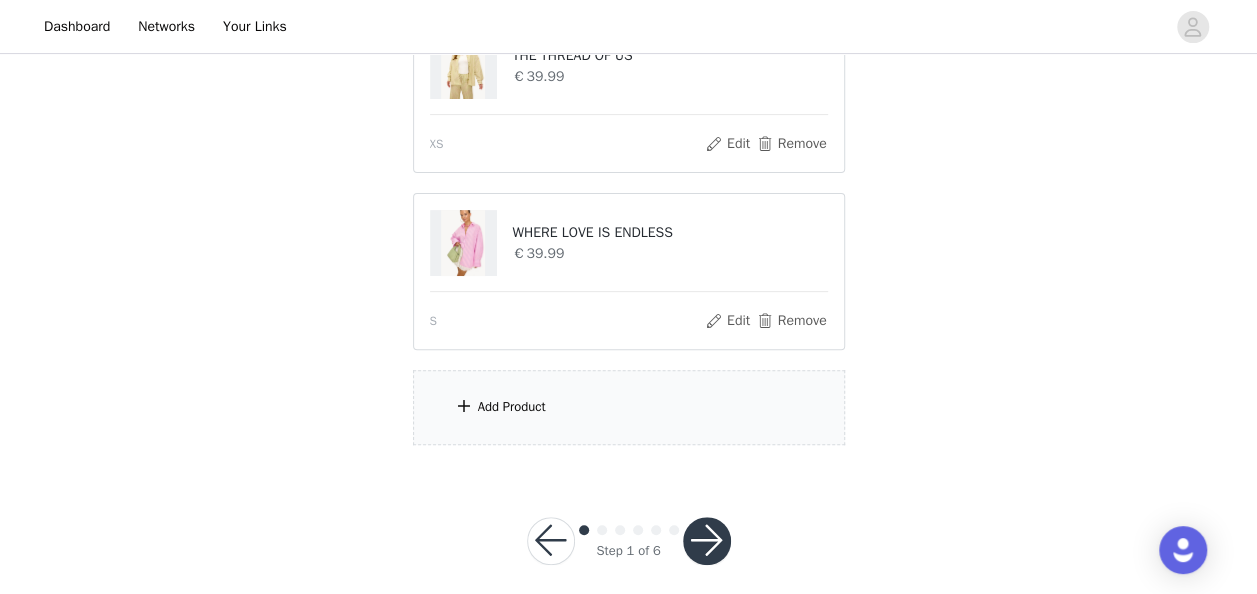scroll, scrollTop: 260, scrollLeft: 0, axis: vertical 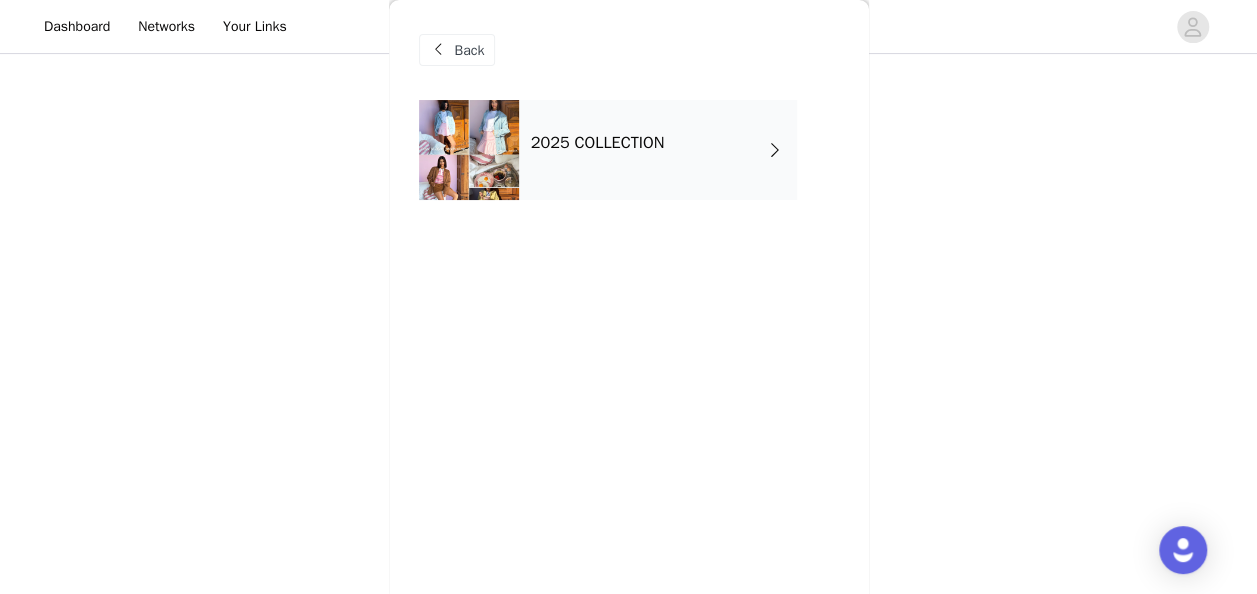 click on "2025 COLLECTION" at bounding box center [598, 143] 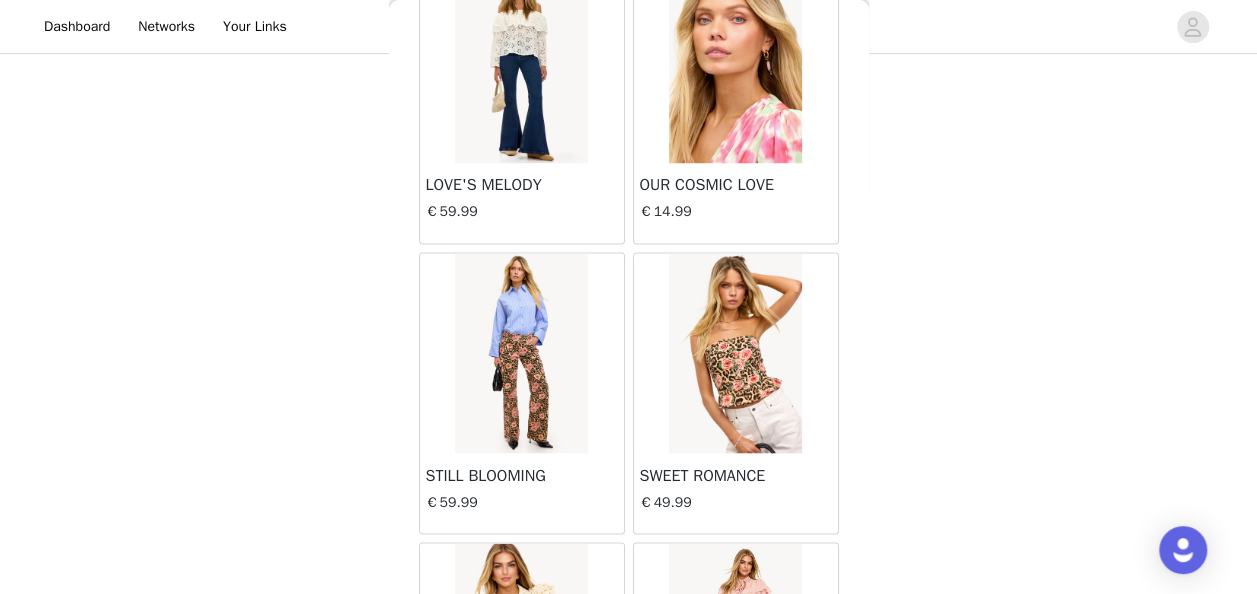 scroll, scrollTop: 2459, scrollLeft: 0, axis: vertical 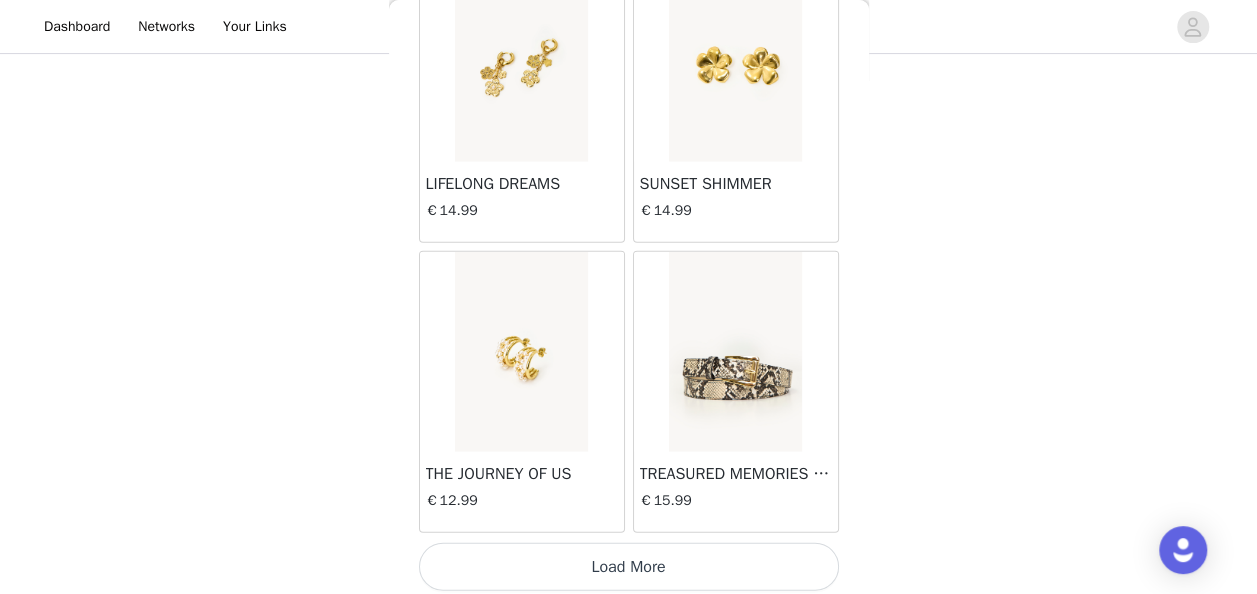 click on "Load More" at bounding box center (629, 567) 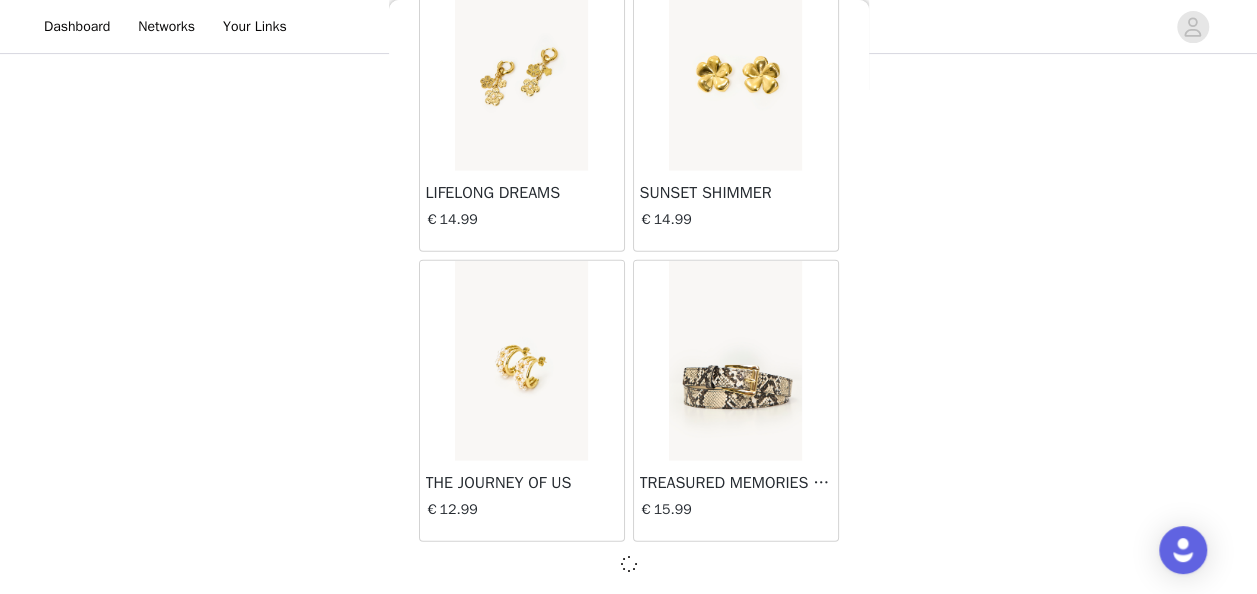 scroll, scrollTop: 2459, scrollLeft: 0, axis: vertical 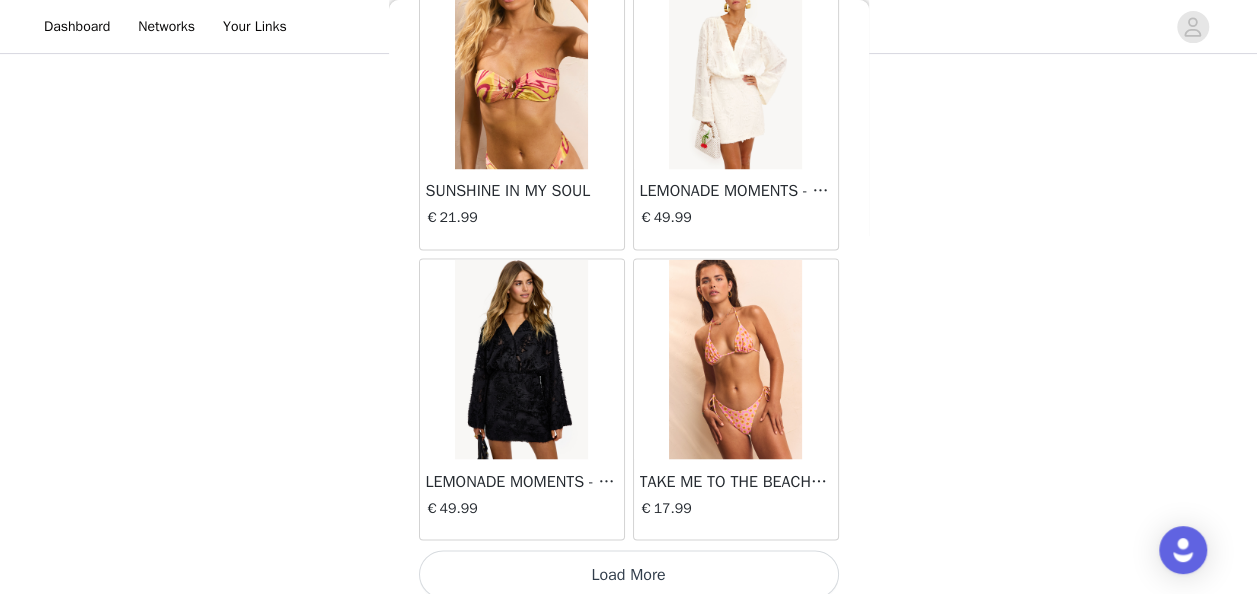 click on "Load More" at bounding box center [629, 574] 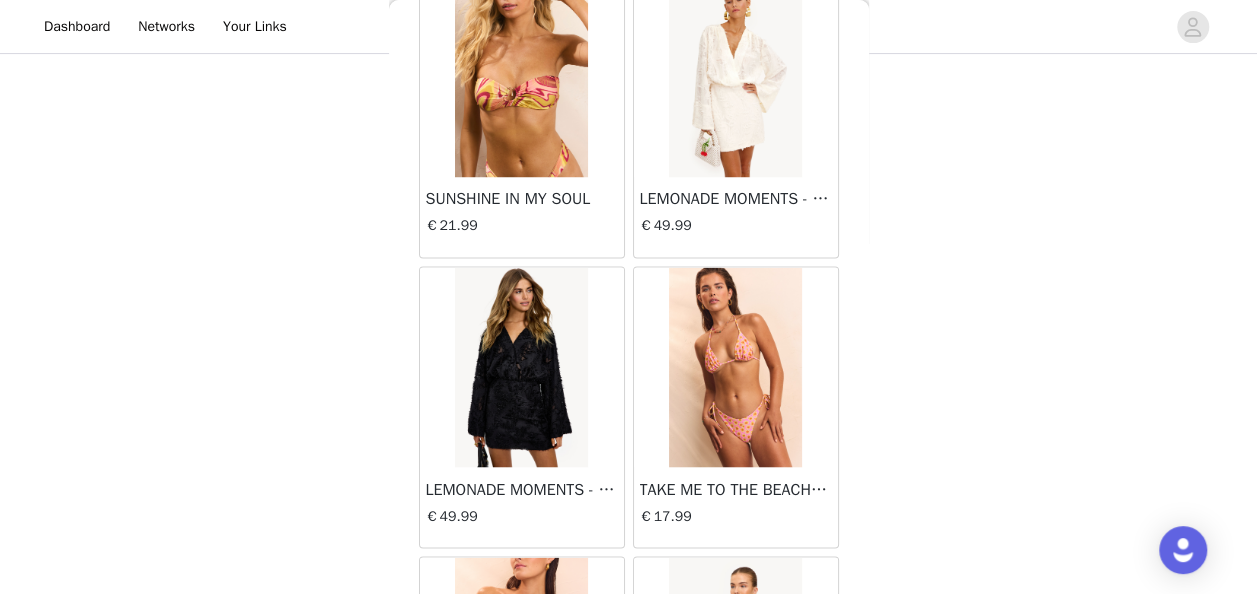 scroll, scrollTop: 5352, scrollLeft: 0, axis: vertical 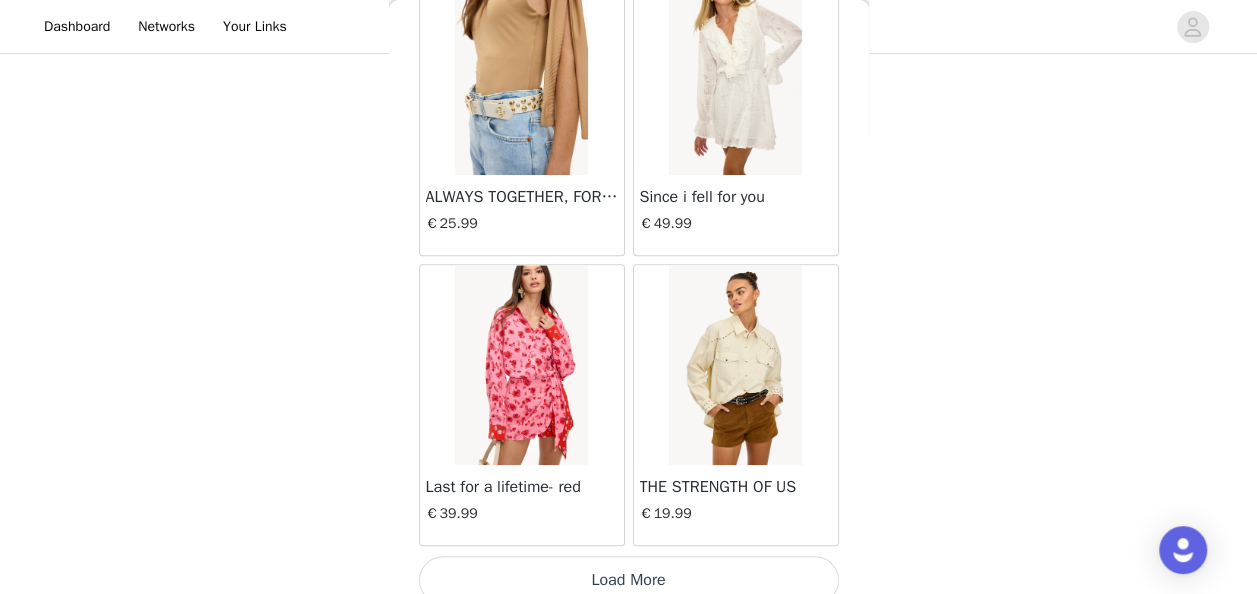 click on "Load More" at bounding box center [629, 580] 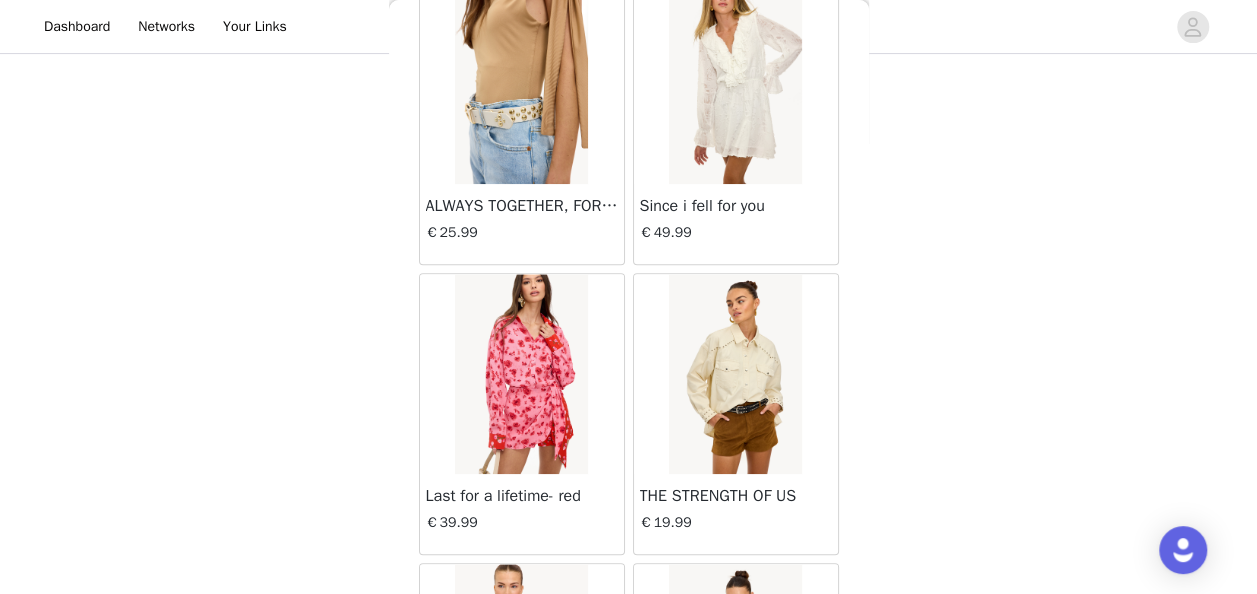 scroll, scrollTop: 8246, scrollLeft: 0, axis: vertical 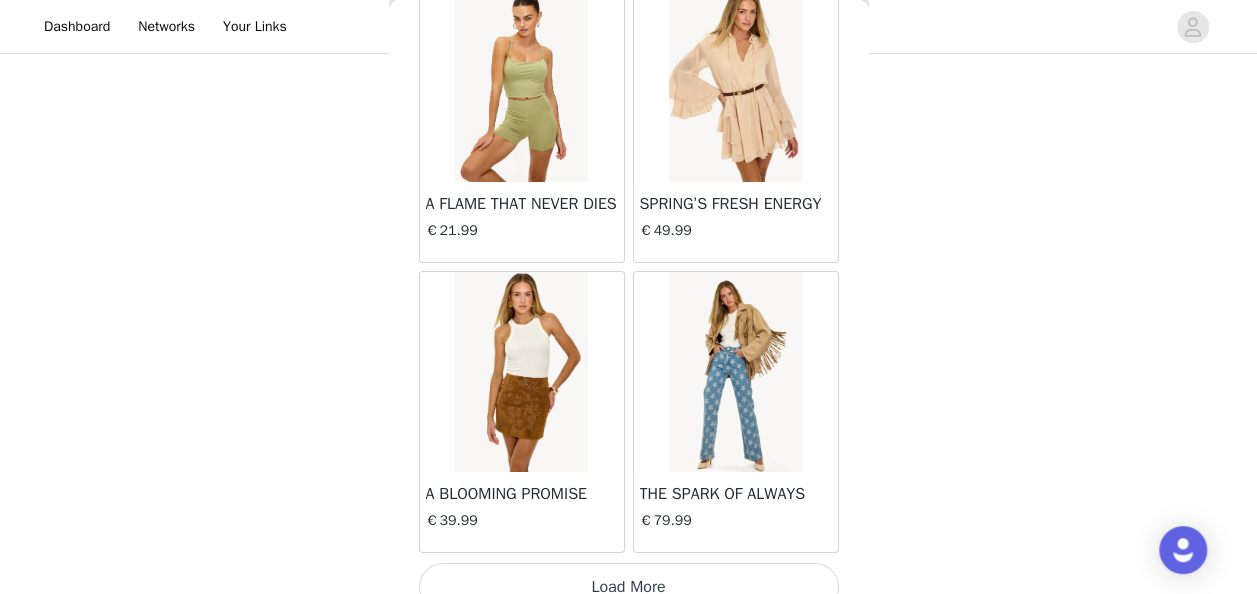click on "Load More" at bounding box center [629, 587] 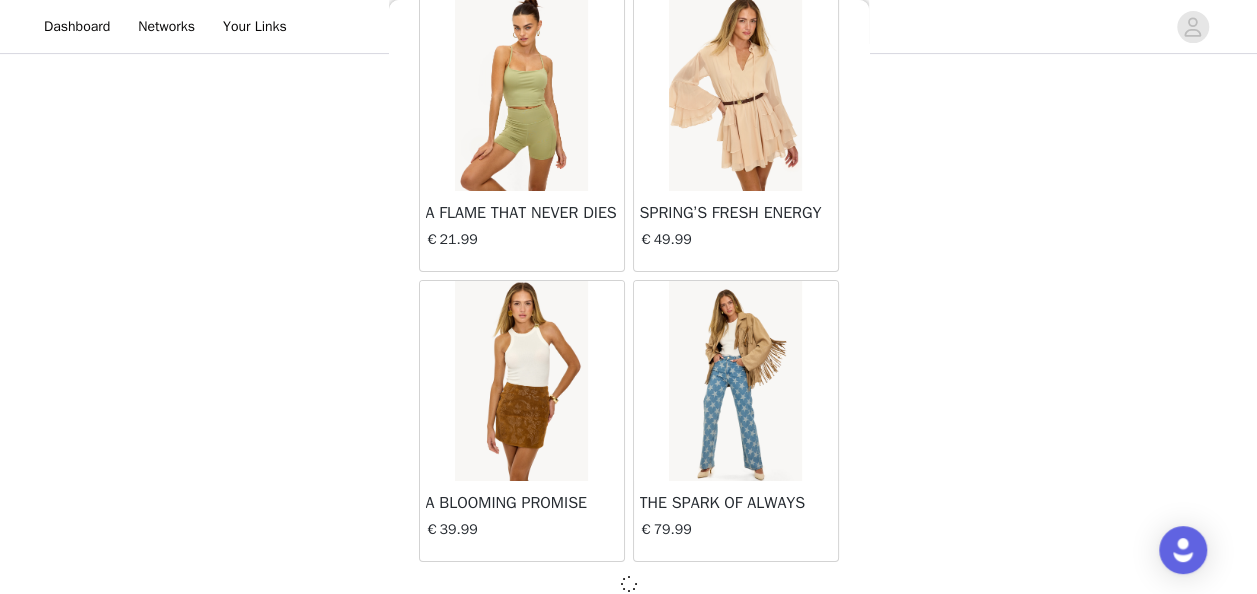 scroll, scrollTop: 11139, scrollLeft: 0, axis: vertical 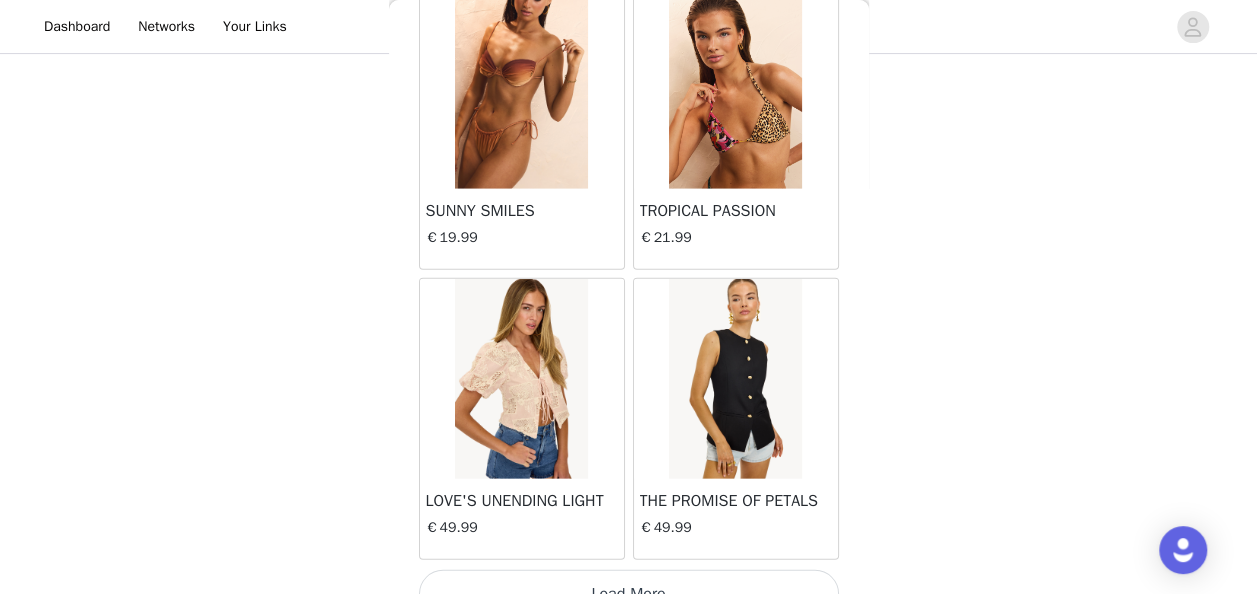 click on "Load More" at bounding box center [629, 594] 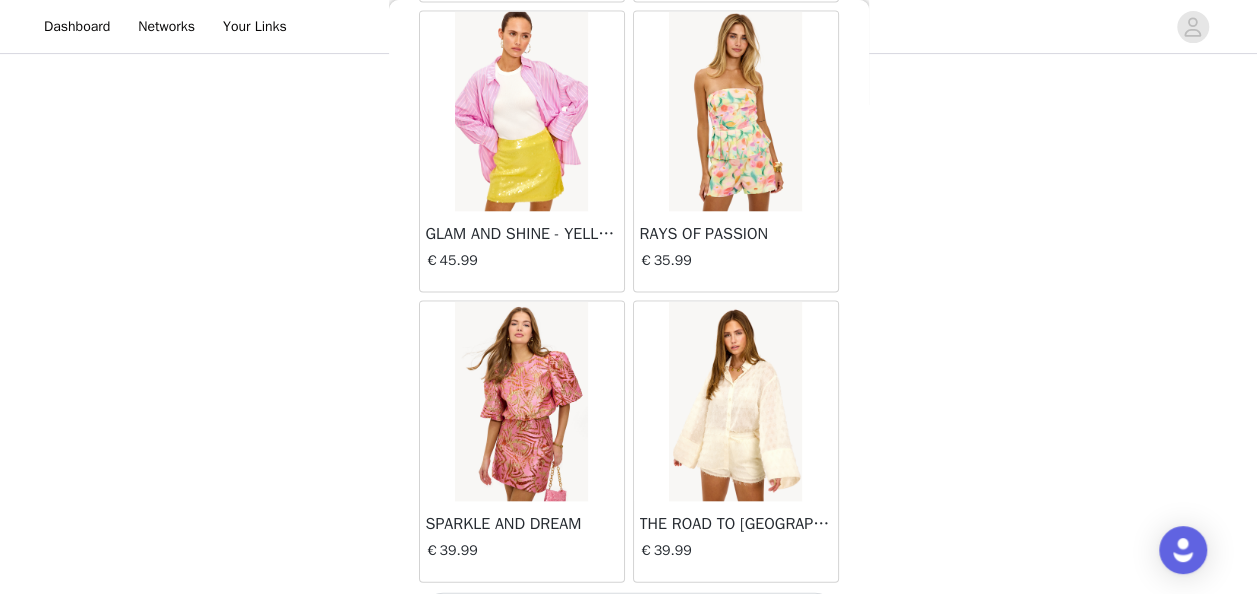 scroll, scrollTop: 16926, scrollLeft: 0, axis: vertical 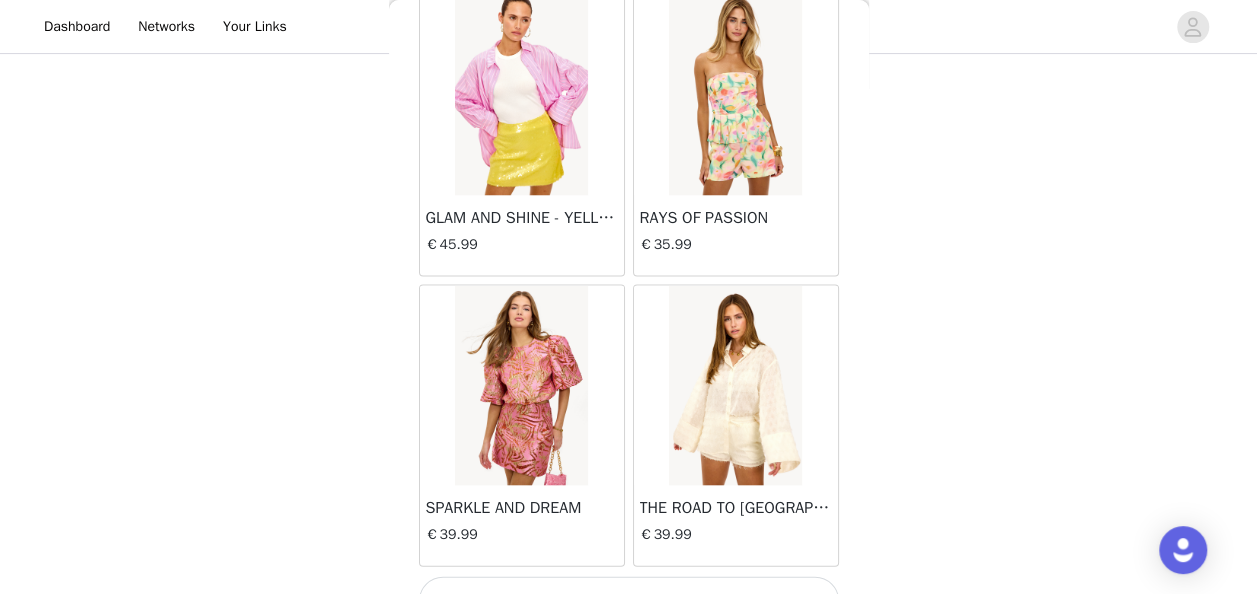 click on "Load More" at bounding box center [629, 600] 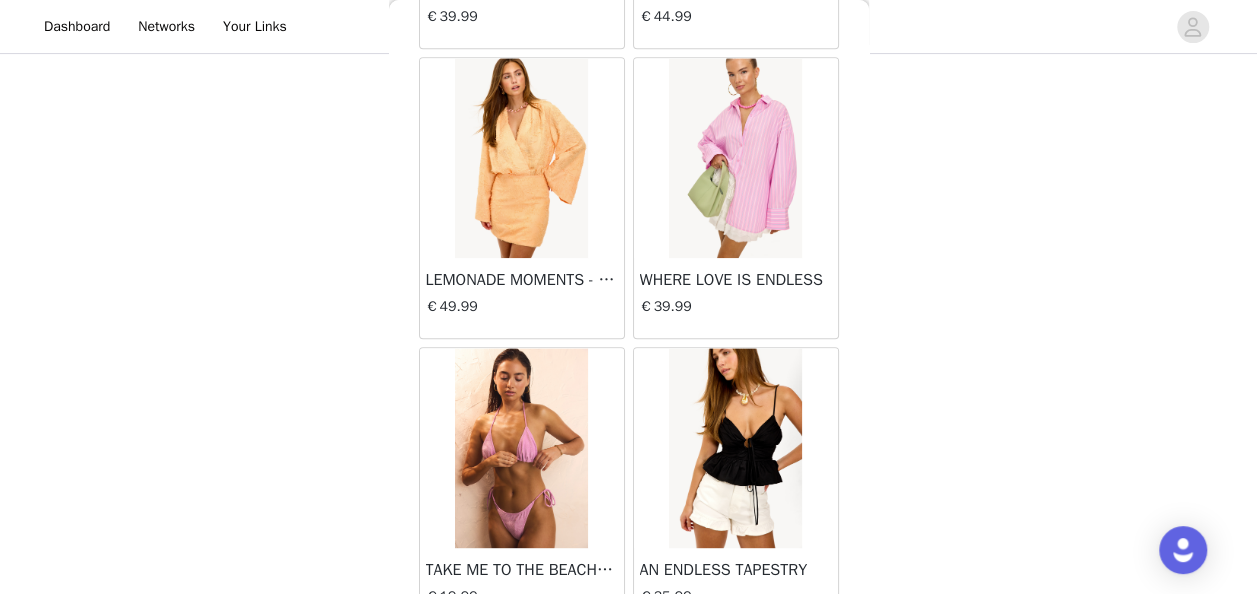 scroll, scrollTop: 19819, scrollLeft: 0, axis: vertical 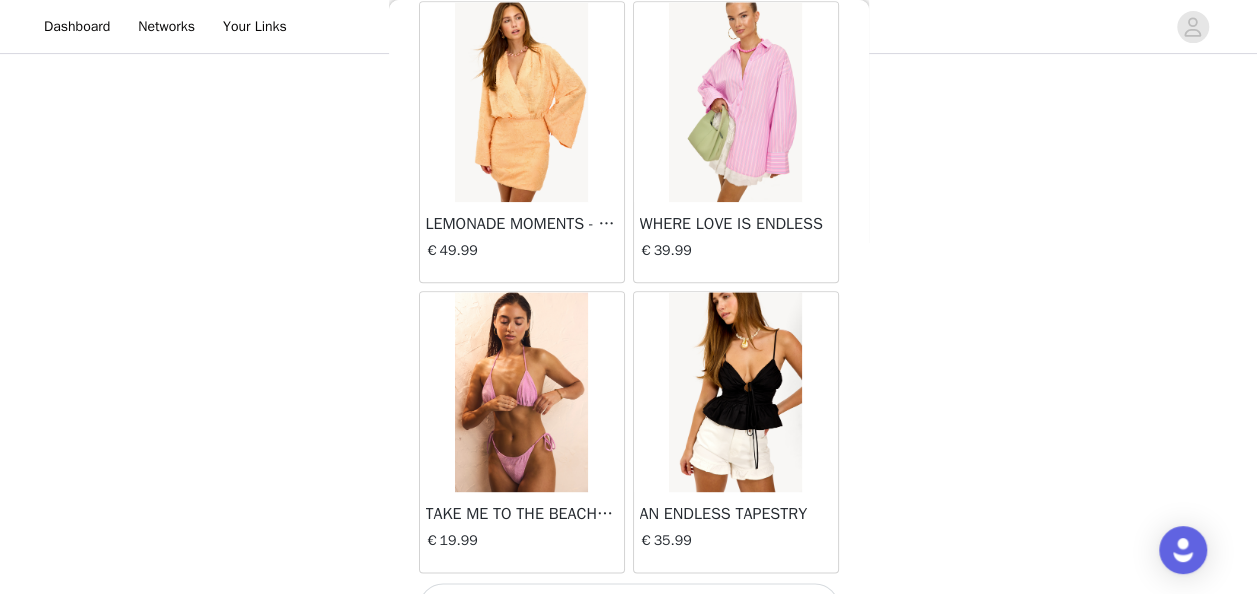 click on "Load More" at bounding box center [629, 607] 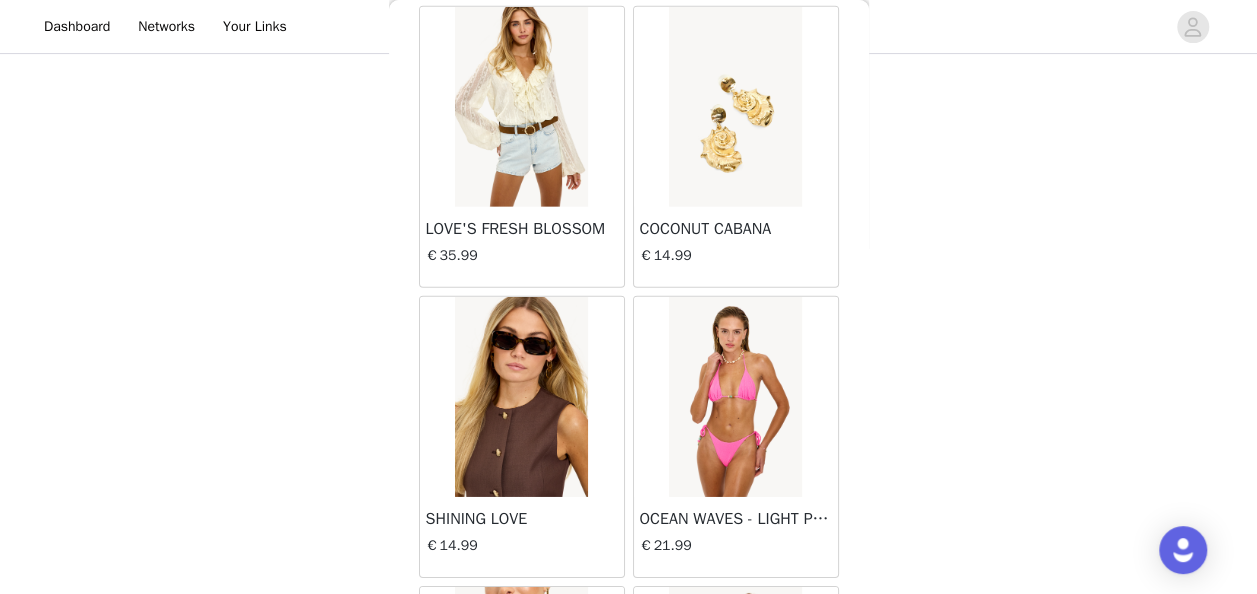 scroll, scrollTop: 21954, scrollLeft: 0, axis: vertical 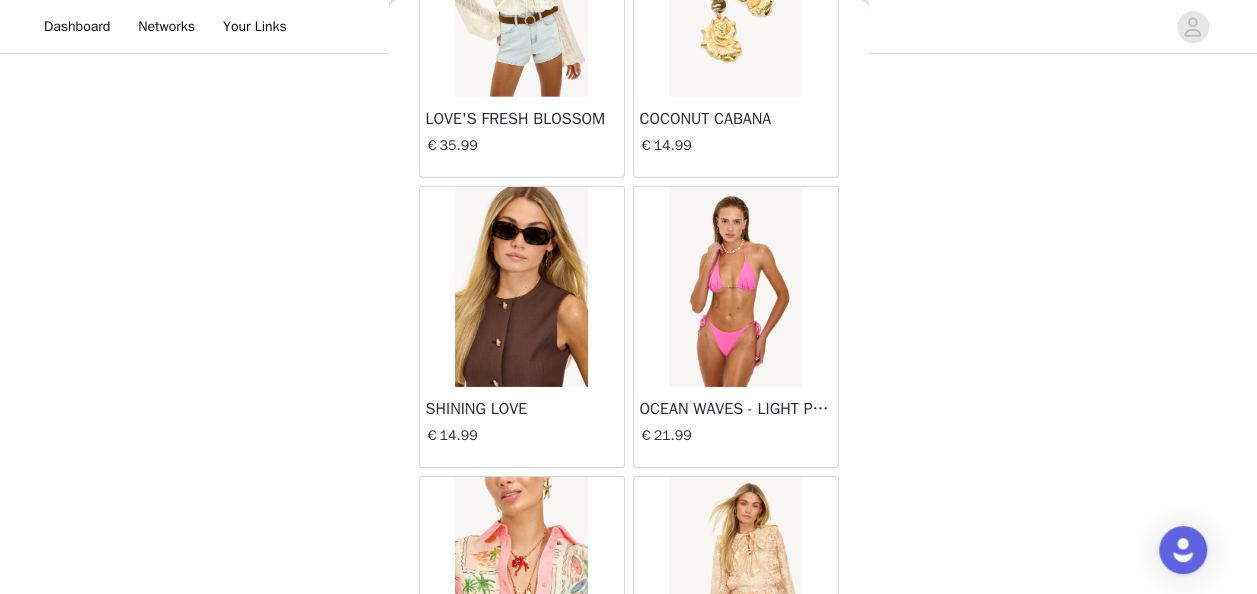 click at bounding box center [521, 287] 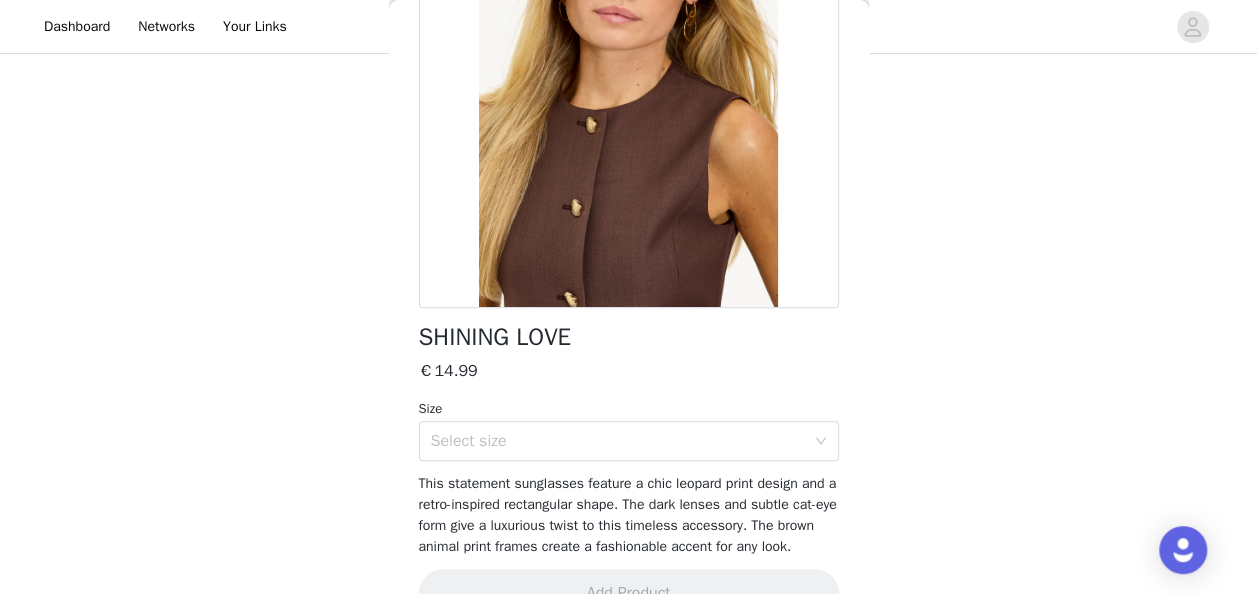 scroll, scrollTop: 309, scrollLeft: 0, axis: vertical 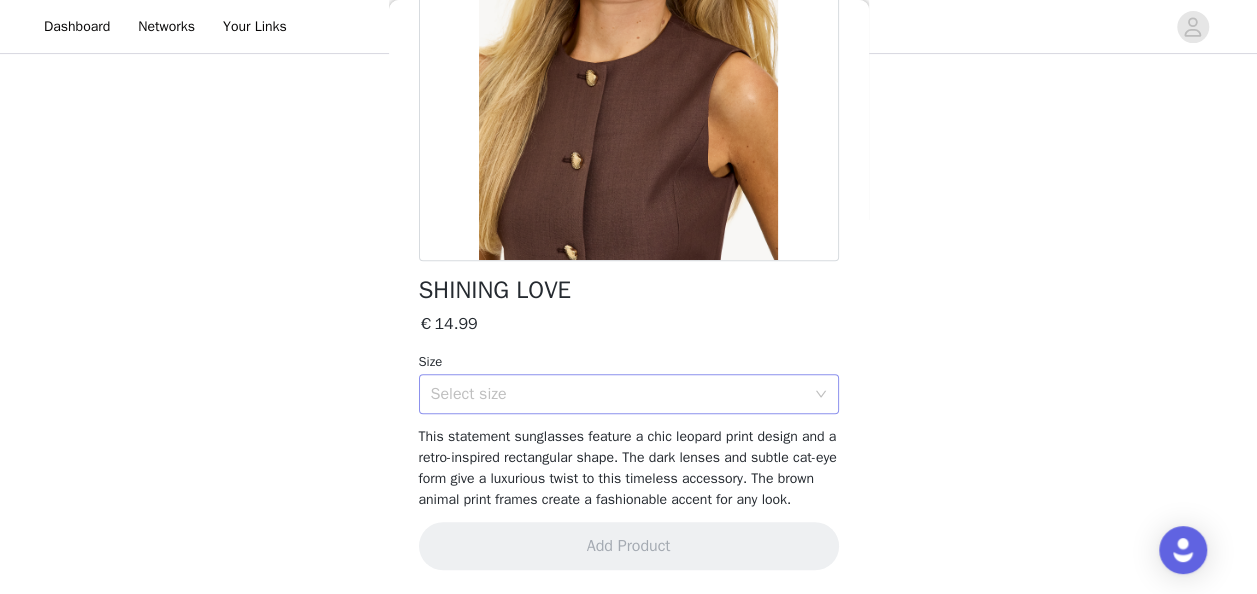 click on "Select size" at bounding box center [622, 394] 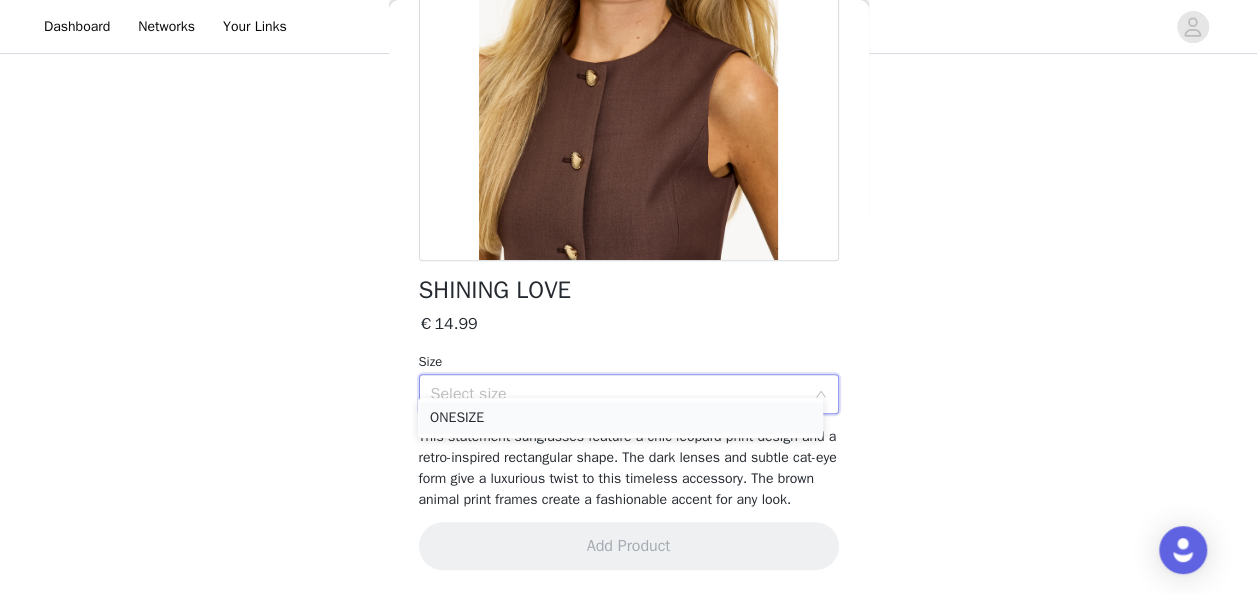 click on "ONESIZE" at bounding box center [620, 418] 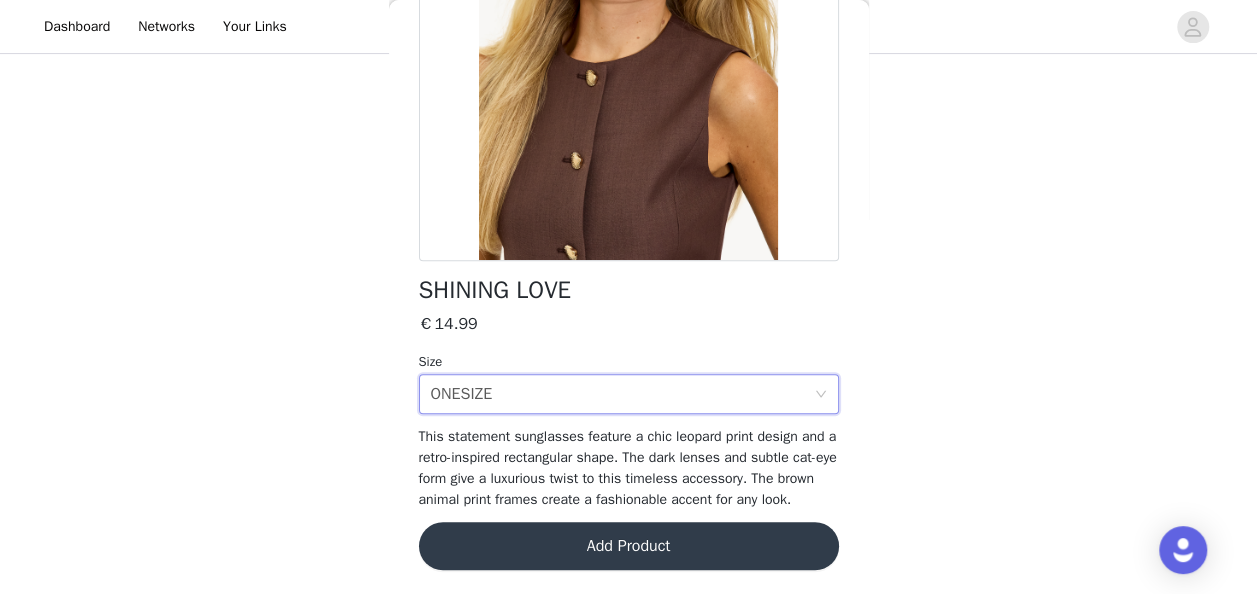 click on "Add Product" at bounding box center (629, 546) 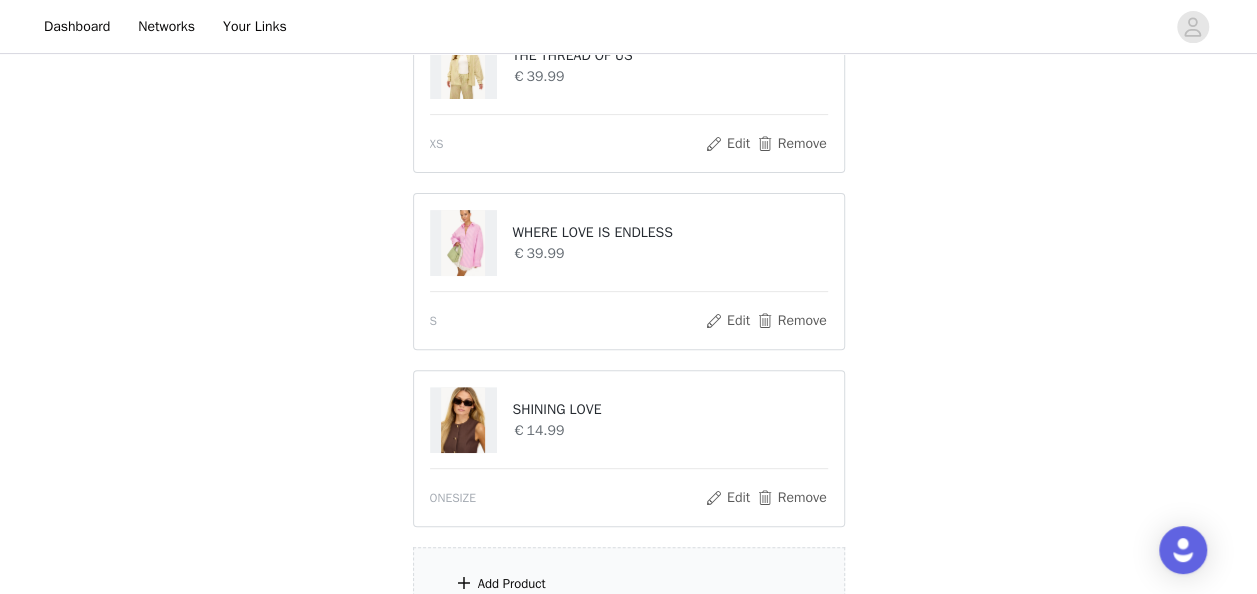 click on "Add Product" at bounding box center [629, 584] 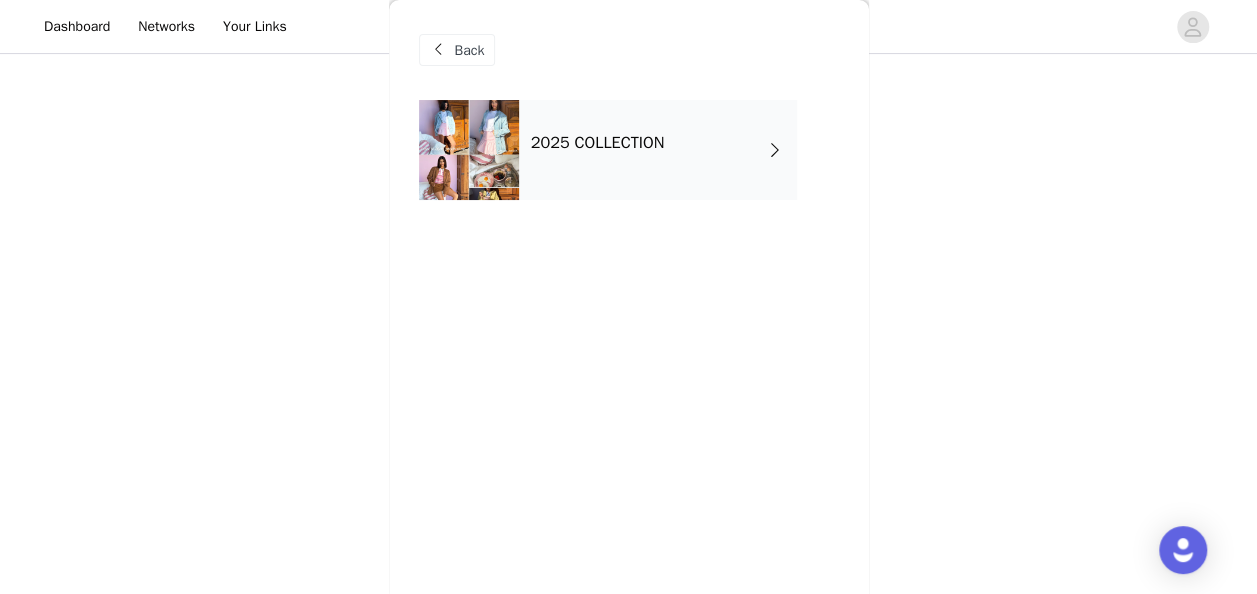 click on "2025 COLLECTION" at bounding box center (658, 150) 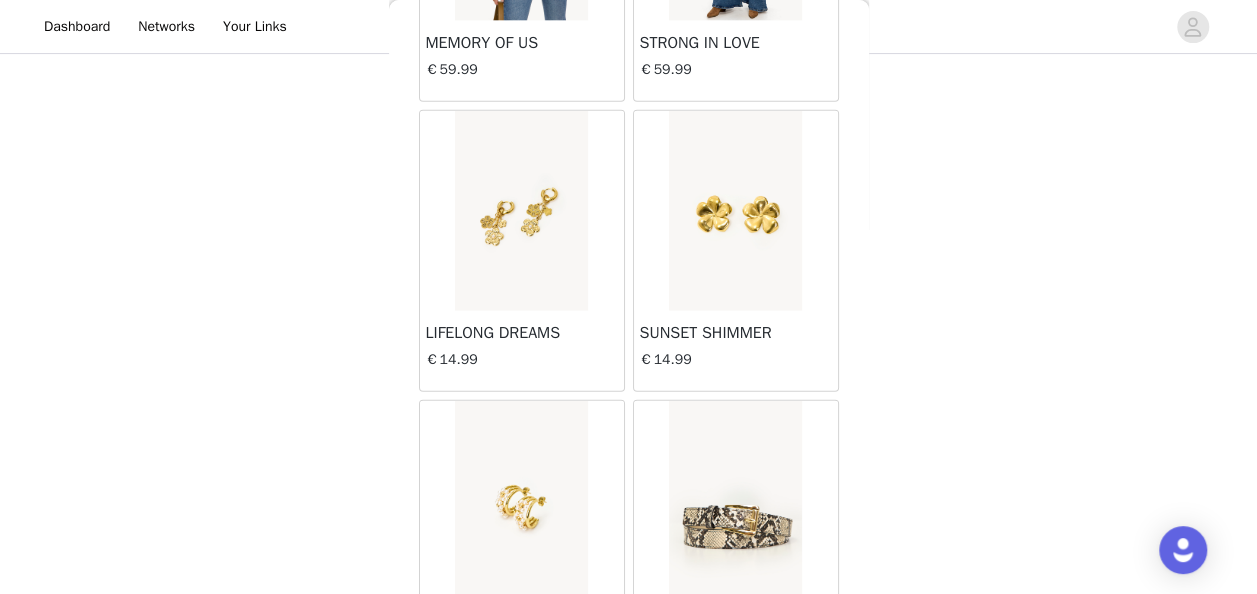 scroll, scrollTop: 2459, scrollLeft: 0, axis: vertical 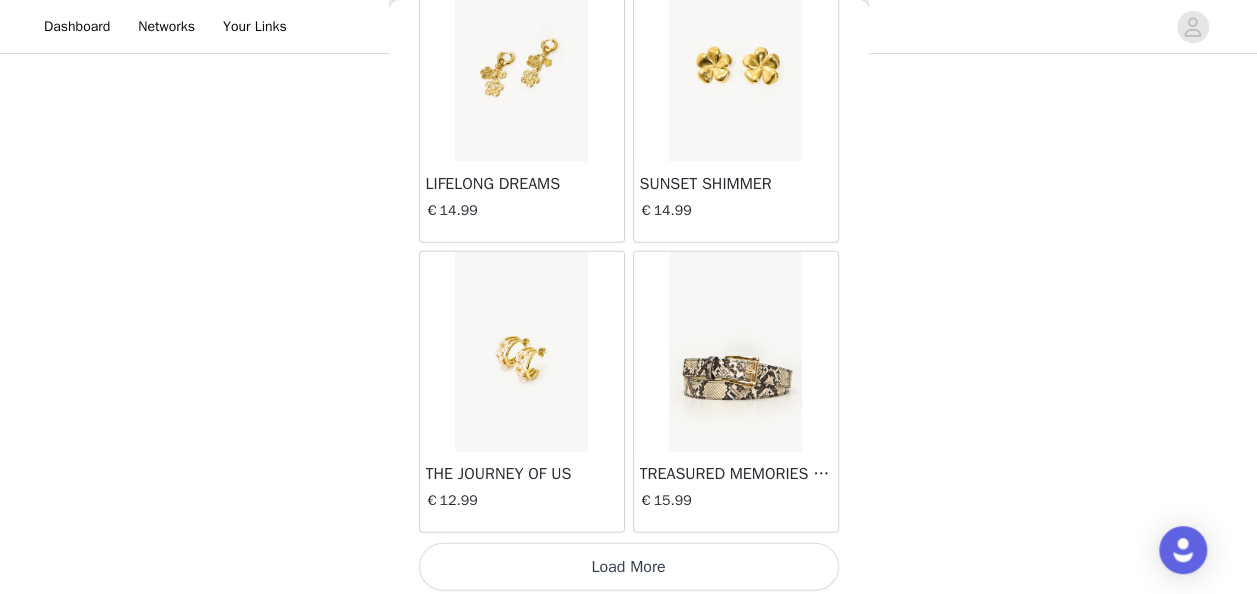click on "Load More" at bounding box center (629, 567) 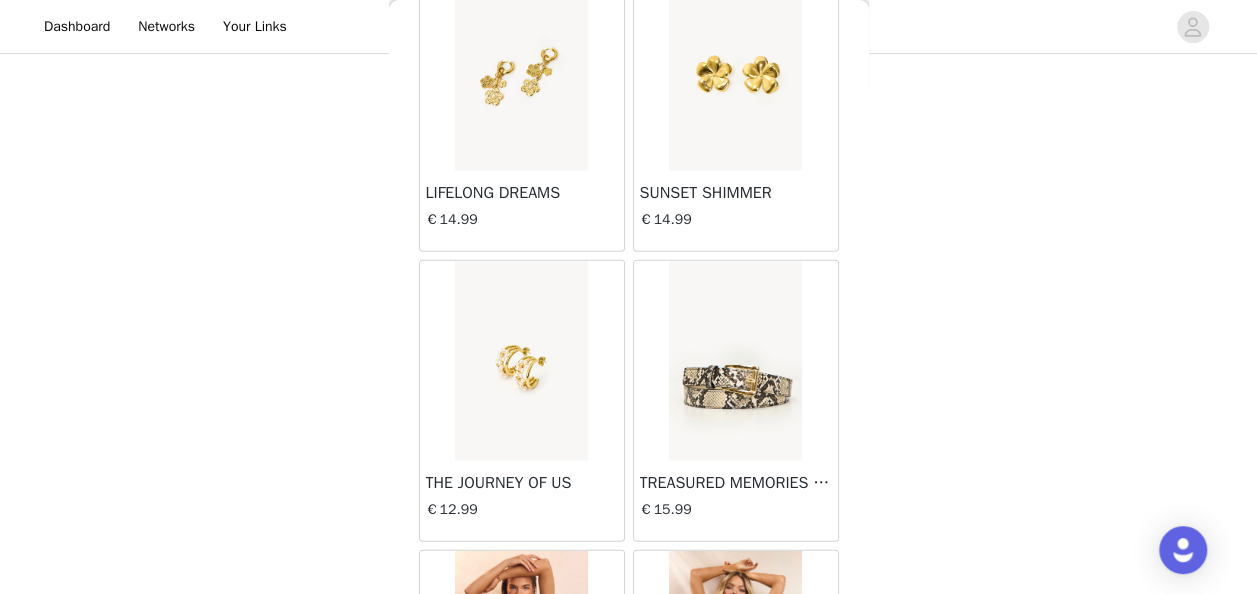 scroll, scrollTop: 2459, scrollLeft: 0, axis: vertical 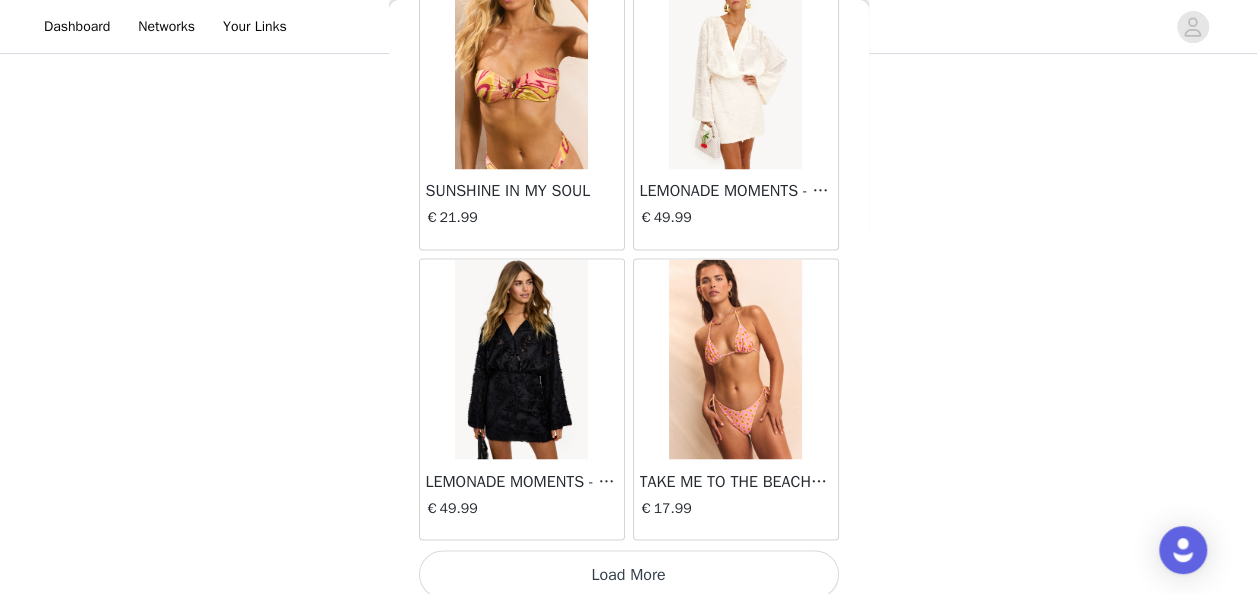 click on "Load More" at bounding box center [629, 574] 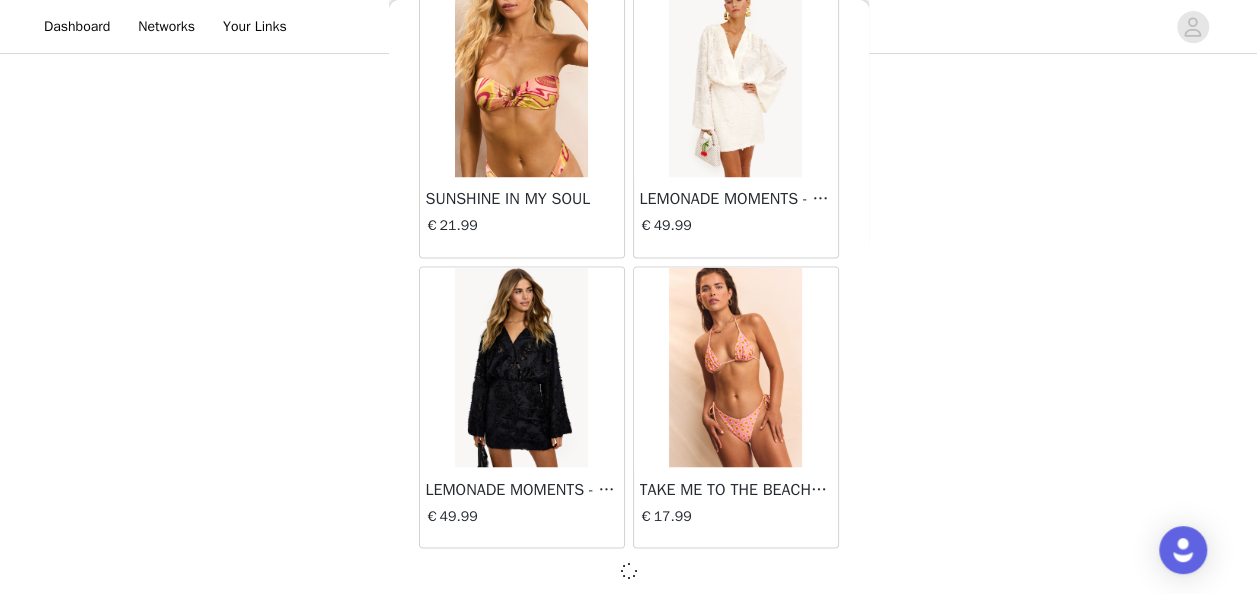 scroll, scrollTop: 5352, scrollLeft: 0, axis: vertical 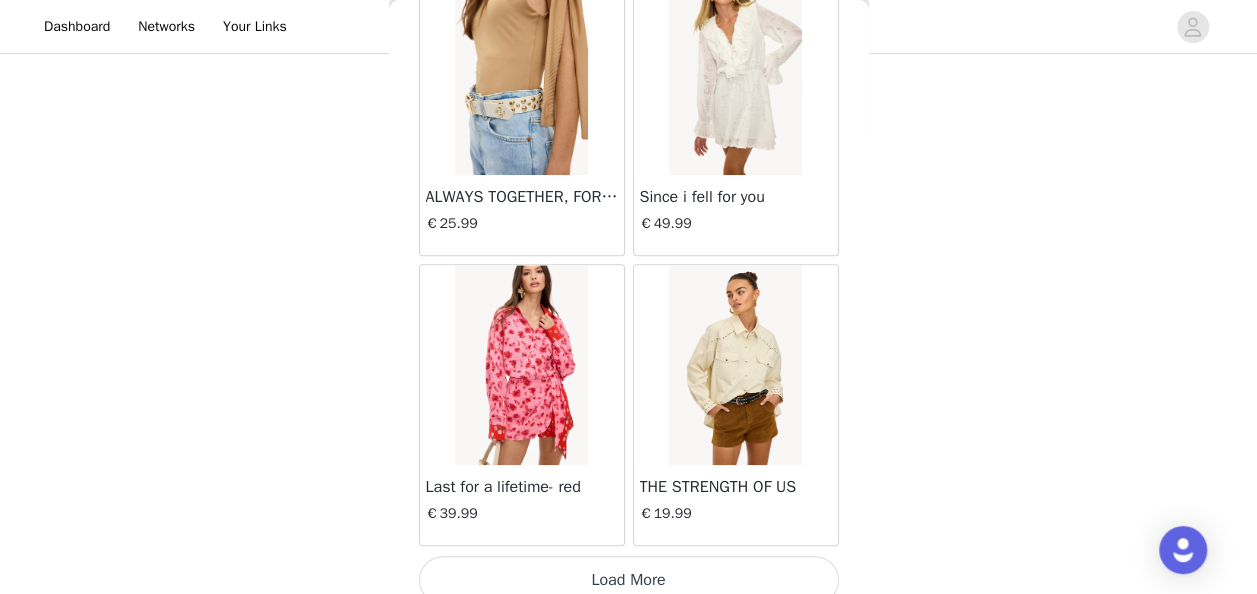 click on "Load More" at bounding box center [629, 580] 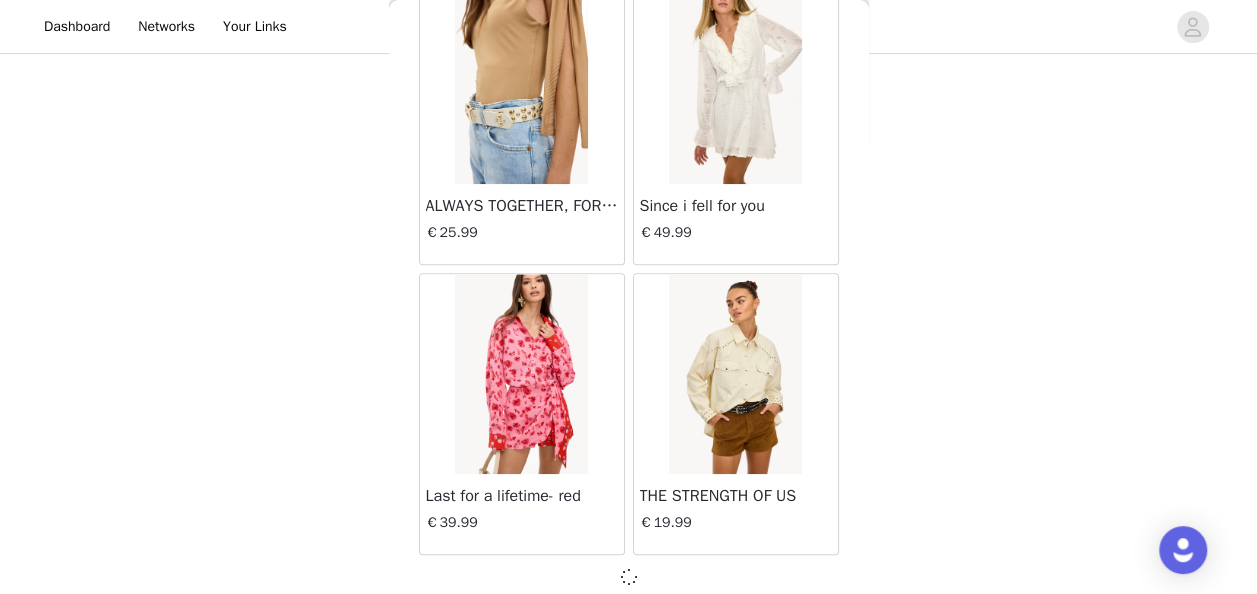 scroll, scrollTop: 8246, scrollLeft: 0, axis: vertical 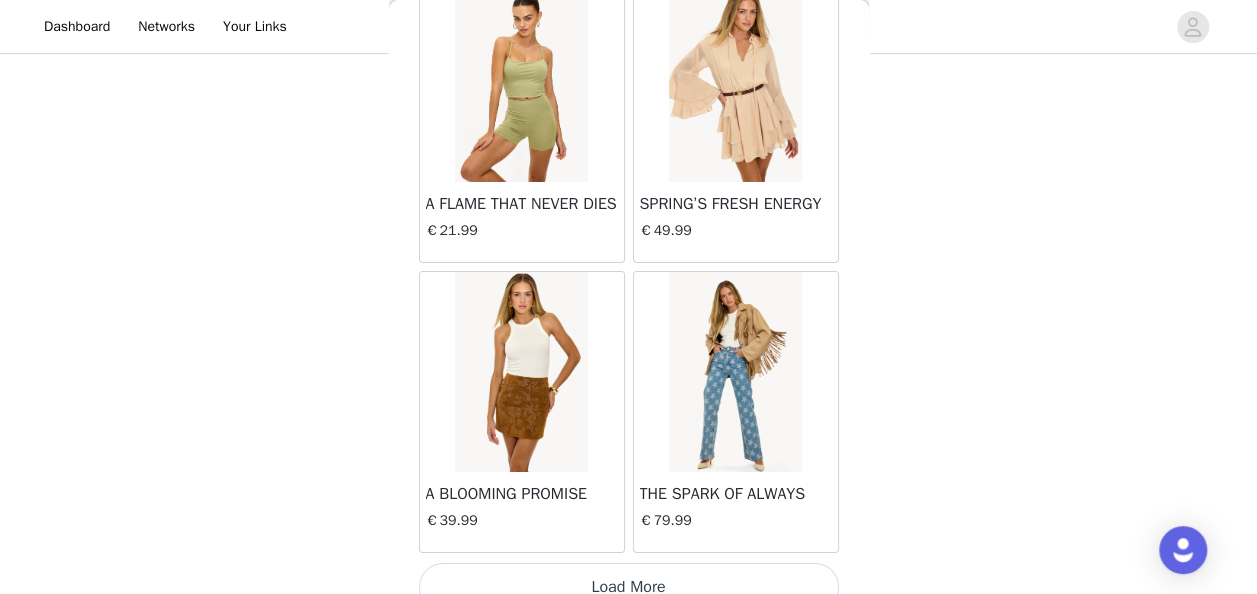 click on "Load More" at bounding box center (629, 587) 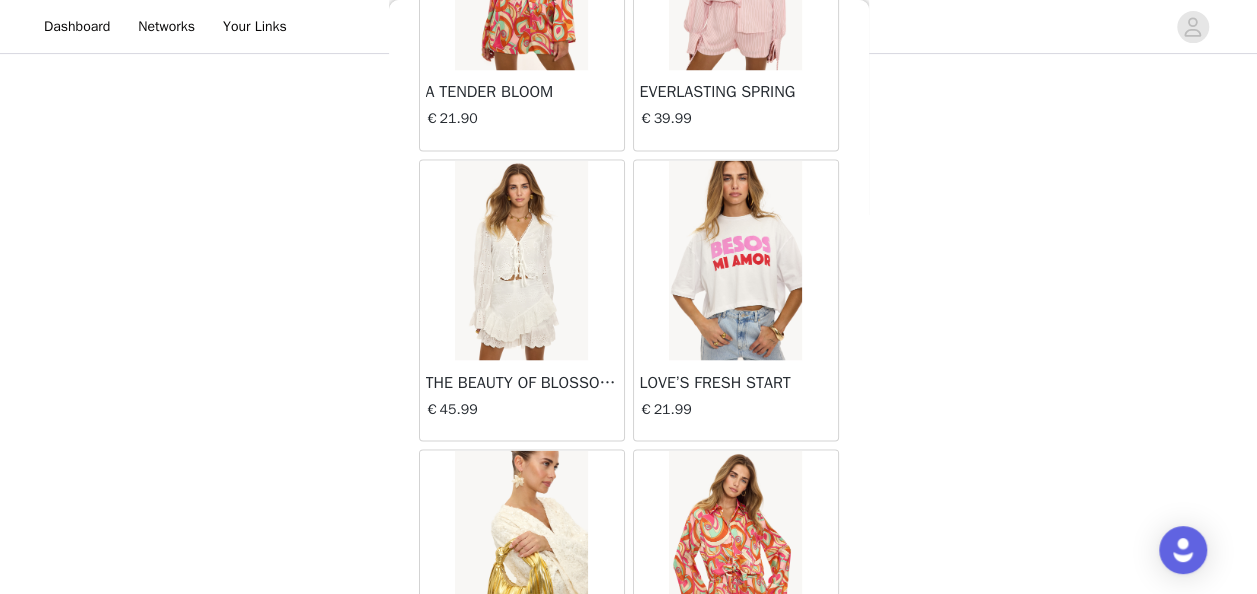 scroll, scrollTop: 14032, scrollLeft: 0, axis: vertical 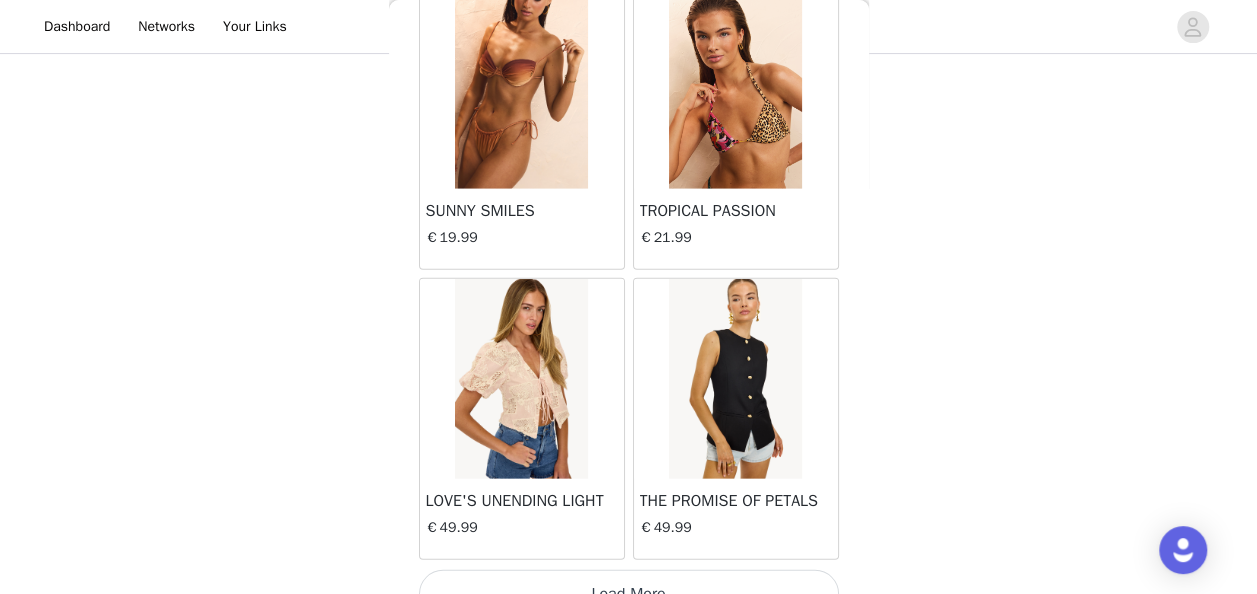click on "Load More" at bounding box center (629, 594) 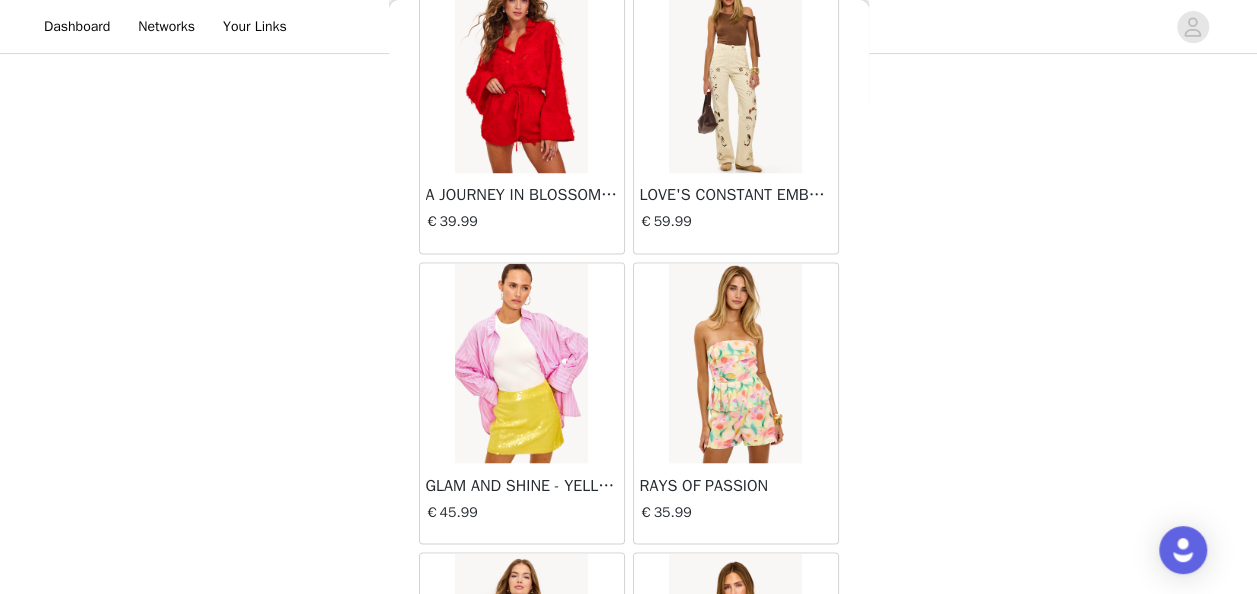 scroll, scrollTop: 16926, scrollLeft: 0, axis: vertical 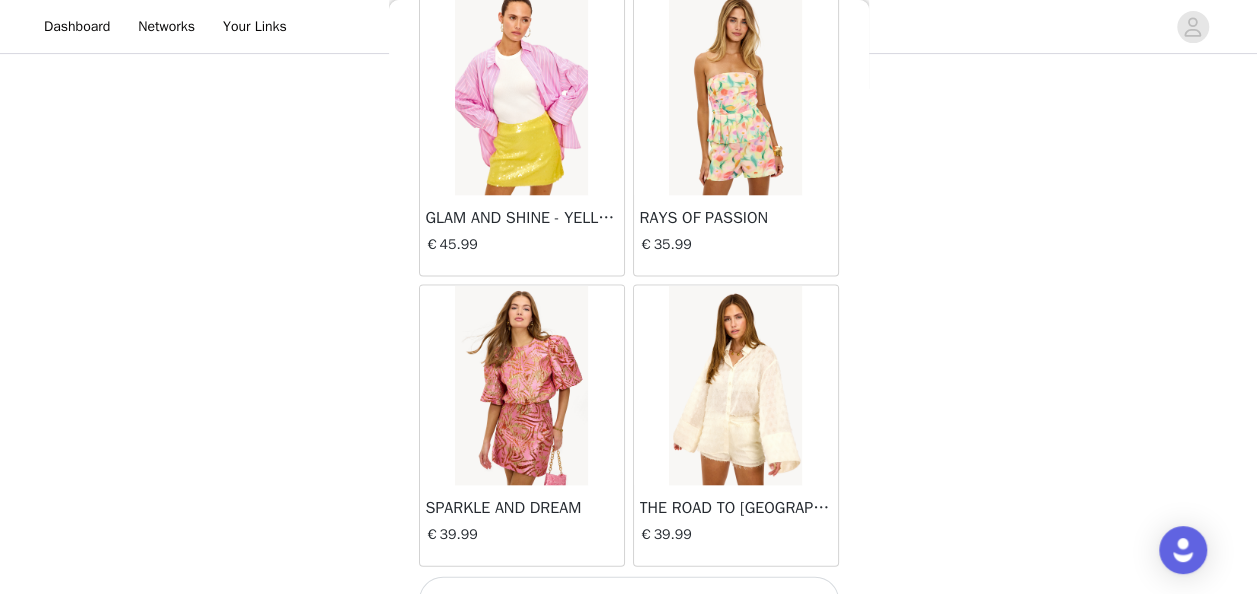 click on "Load More" at bounding box center (629, 600) 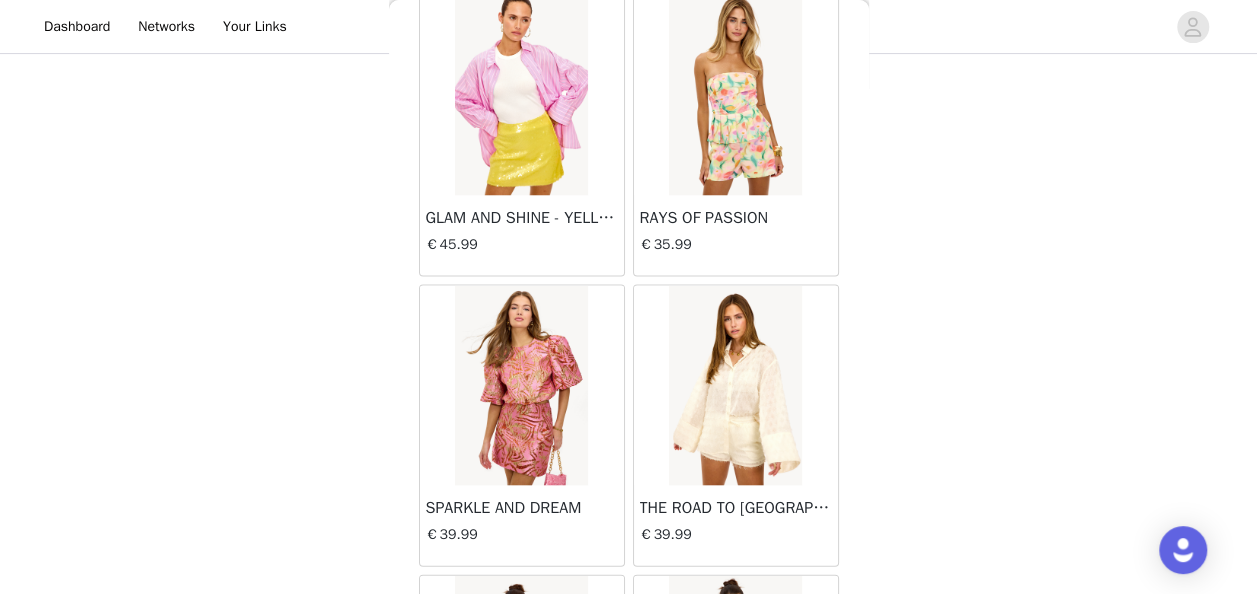 scroll, scrollTop: 19819, scrollLeft: 0, axis: vertical 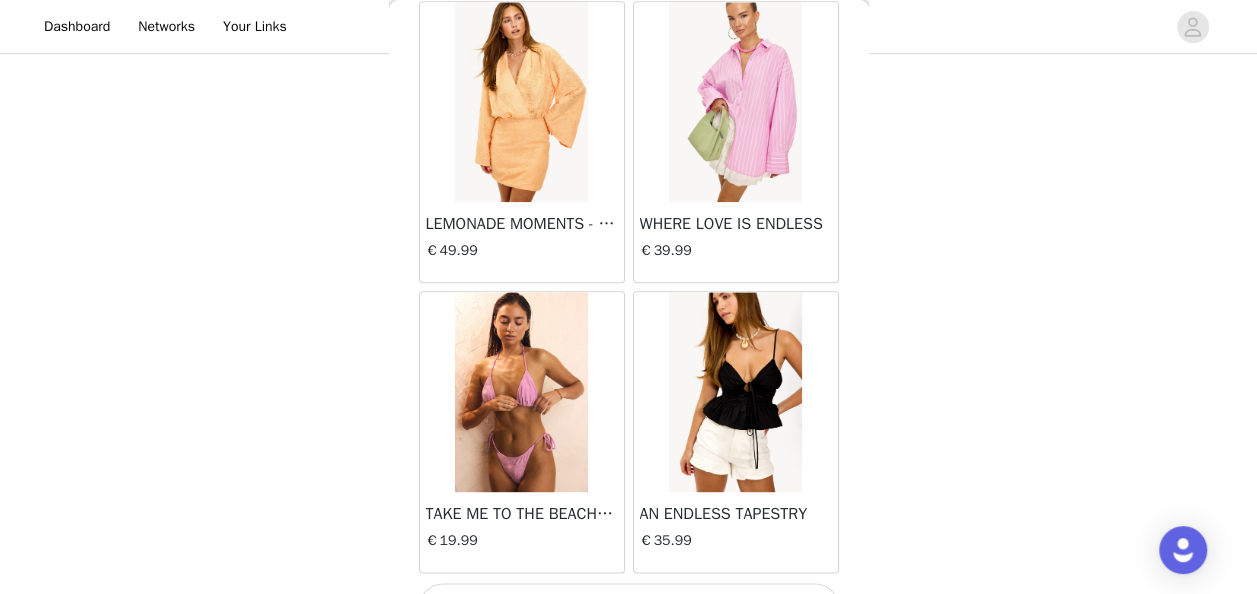 click on "Load More" at bounding box center (629, 607) 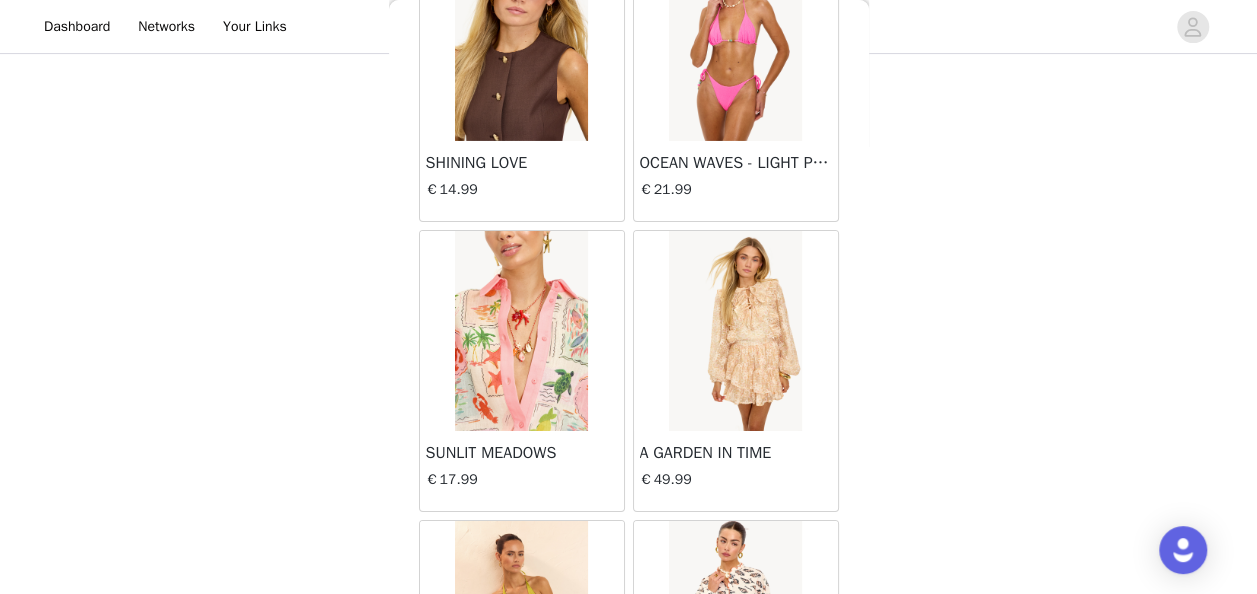 scroll, scrollTop: 22420, scrollLeft: 0, axis: vertical 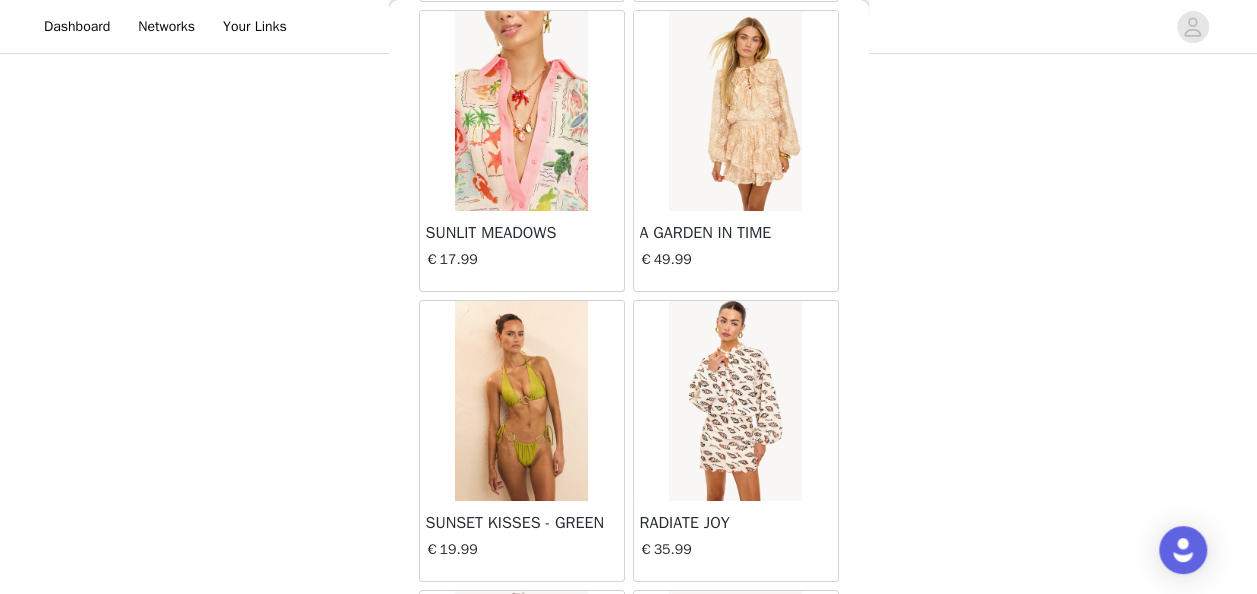 click on "SUNSET KISSES - GREEN" at bounding box center [522, 523] 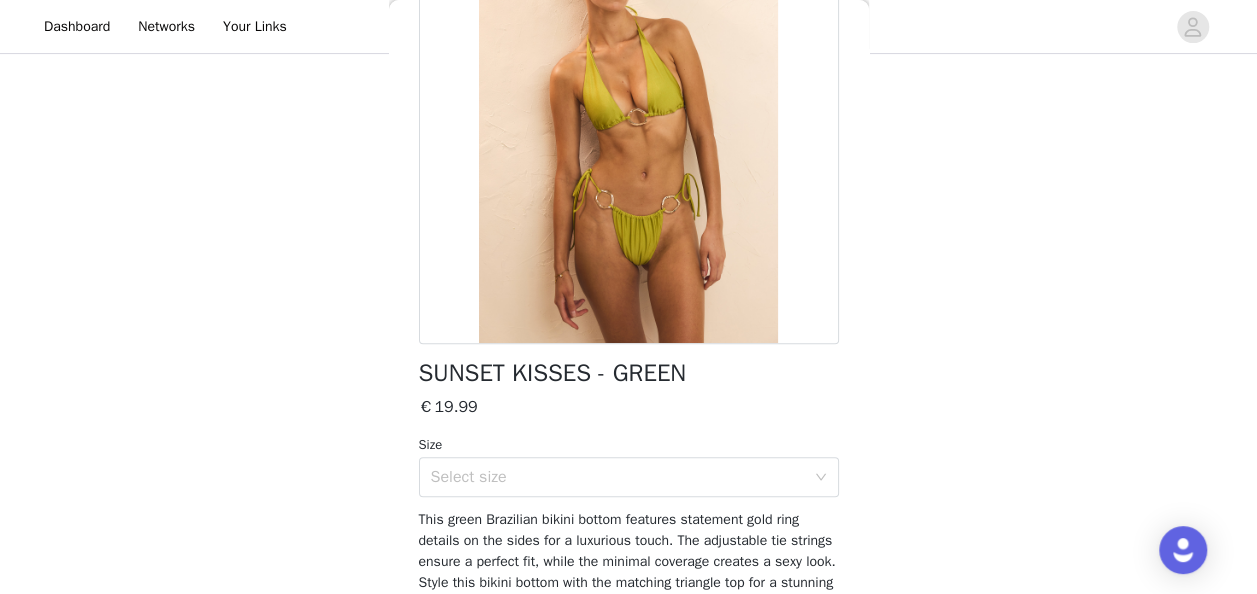 scroll, scrollTop: 297, scrollLeft: 0, axis: vertical 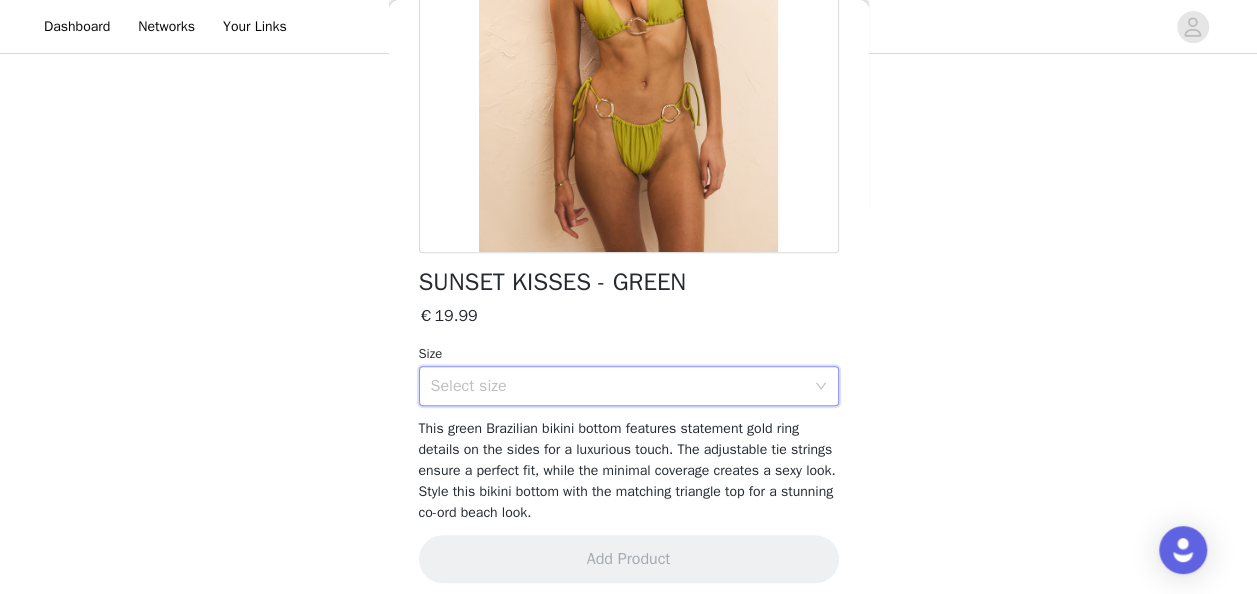 click on "Select size" at bounding box center (622, 386) 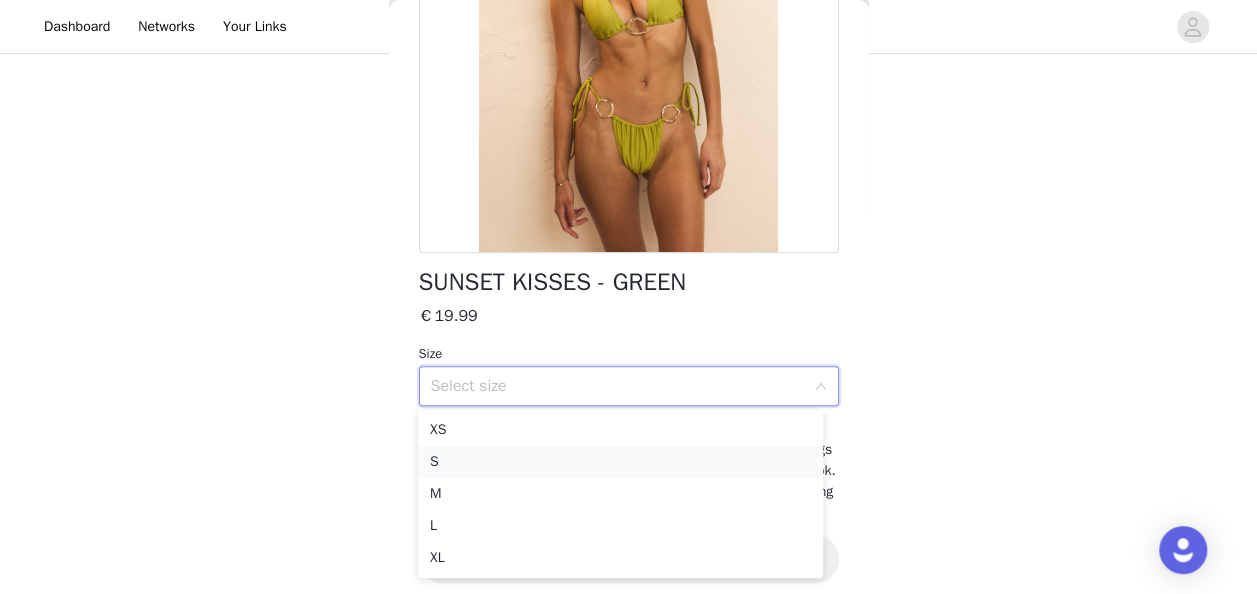 click on "S" at bounding box center (620, 462) 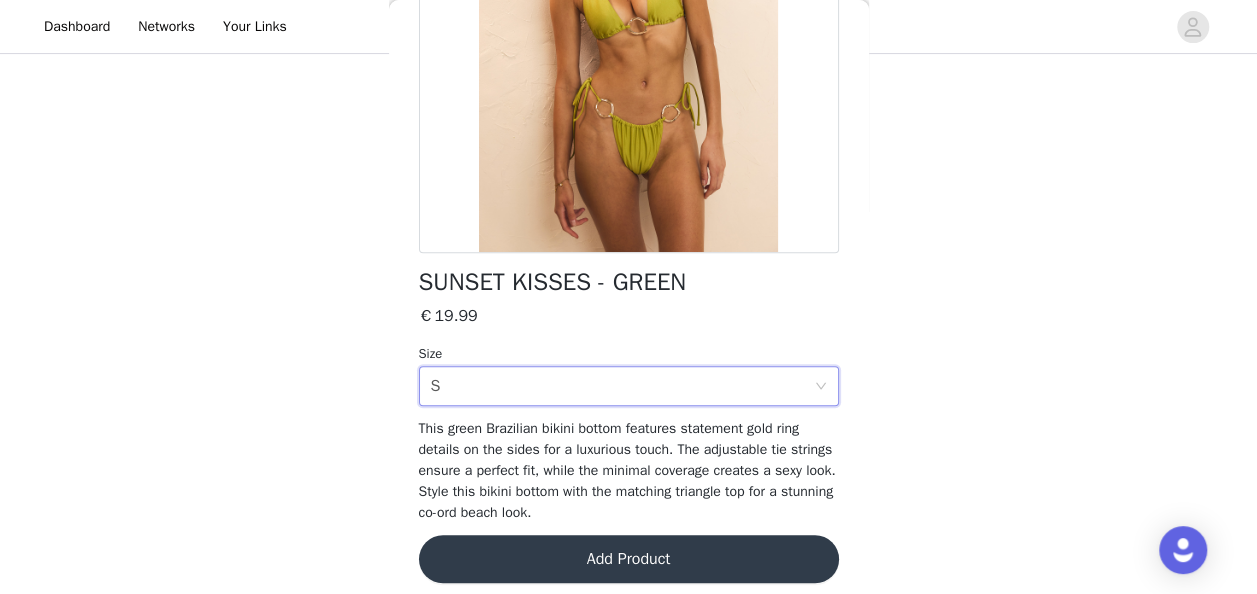 click on "Add Product" at bounding box center [629, 559] 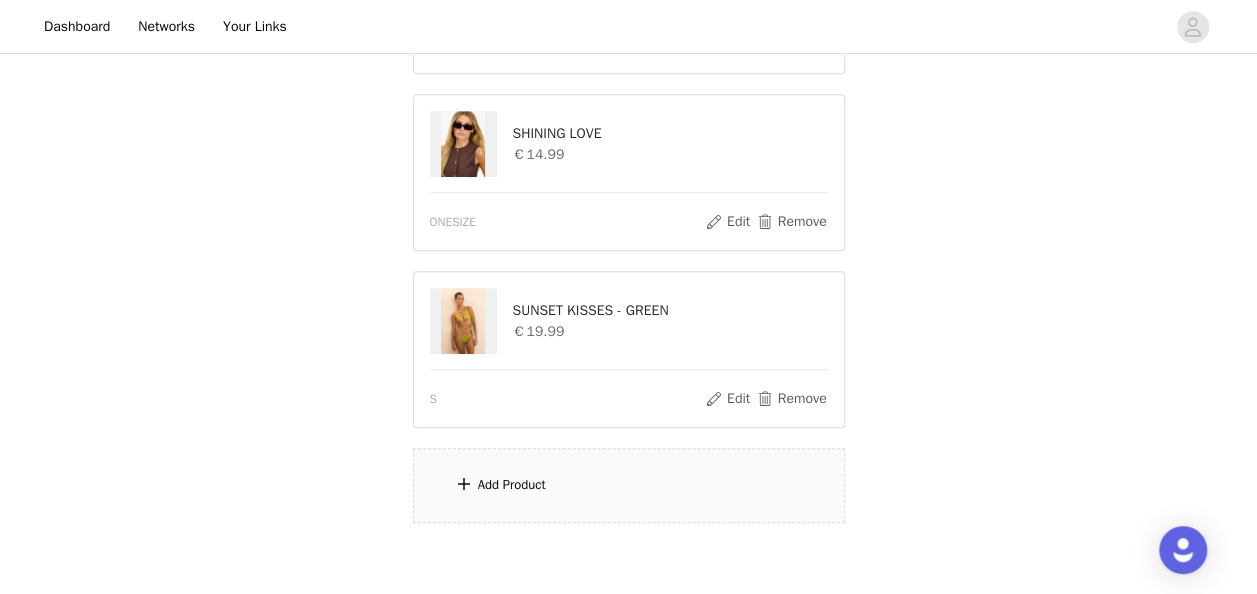 scroll, scrollTop: 538, scrollLeft: 0, axis: vertical 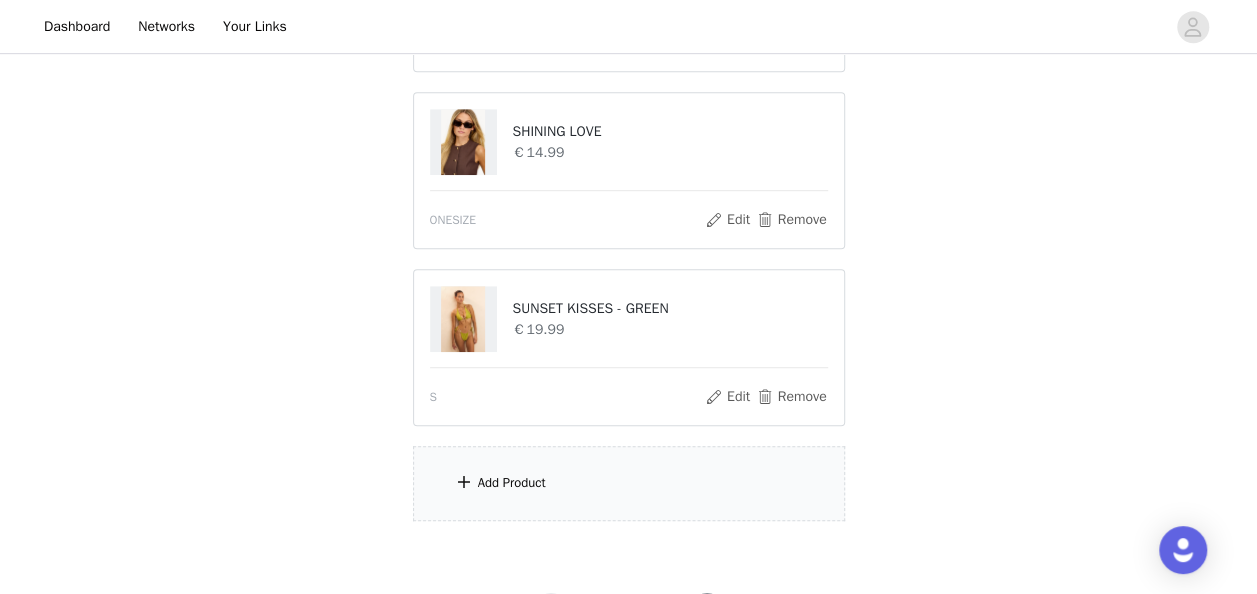 click on "Add Product" at bounding box center [629, 483] 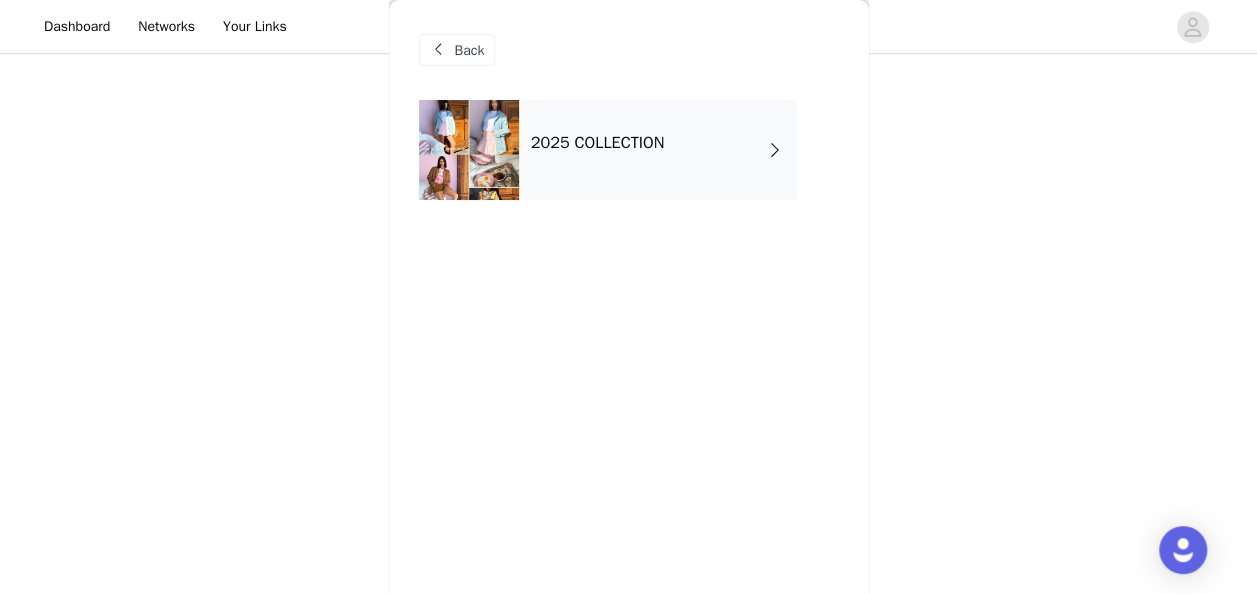 click on "2025 COLLECTION" at bounding box center [658, 150] 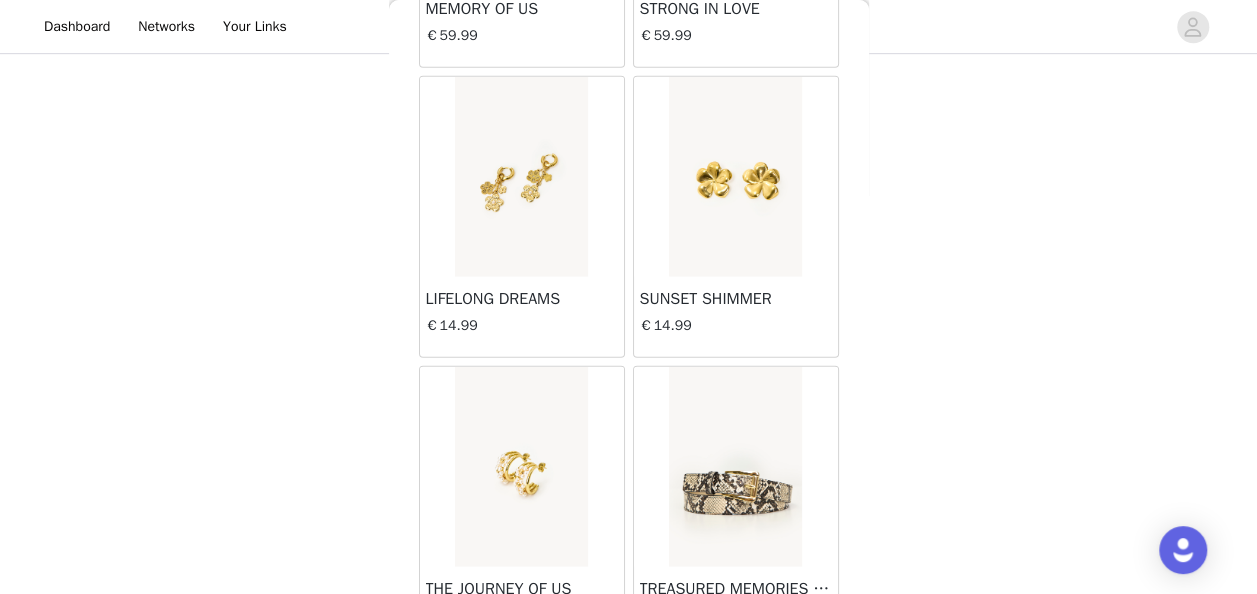 scroll, scrollTop: 2459, scrollLeft: 0, axis: vertical 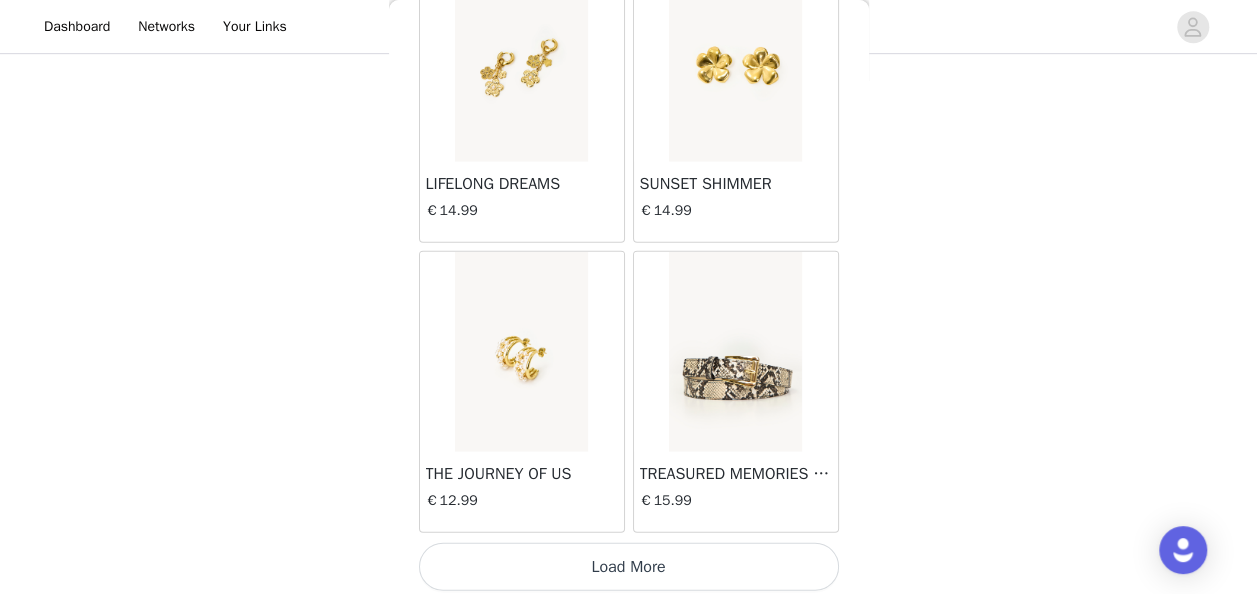 click on "Load More" at bounding box center [629, 567] 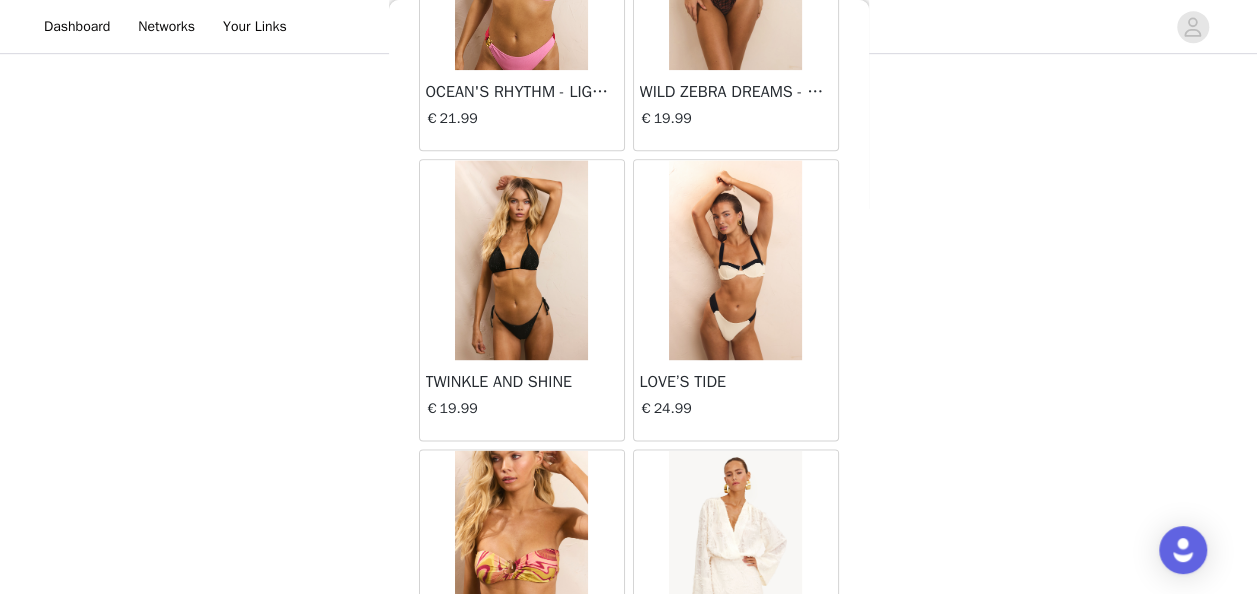 scroll, scrollTop: 5352, scrollLeft: 0, axis: vertical 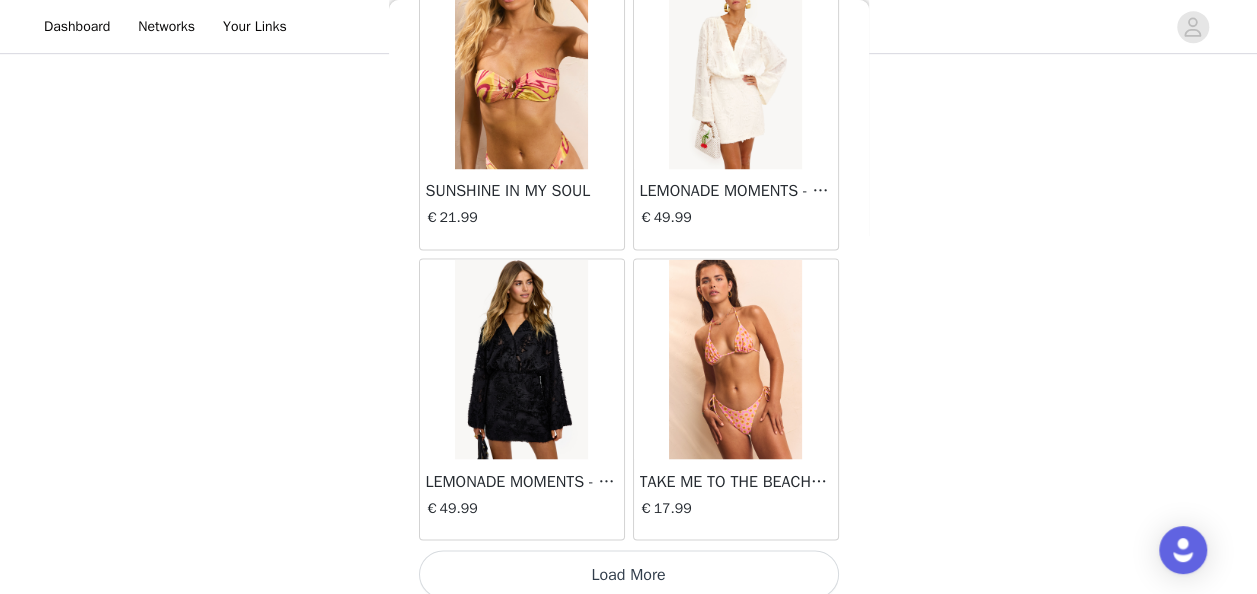 click on "Load More" at bounding box center (629, 574) 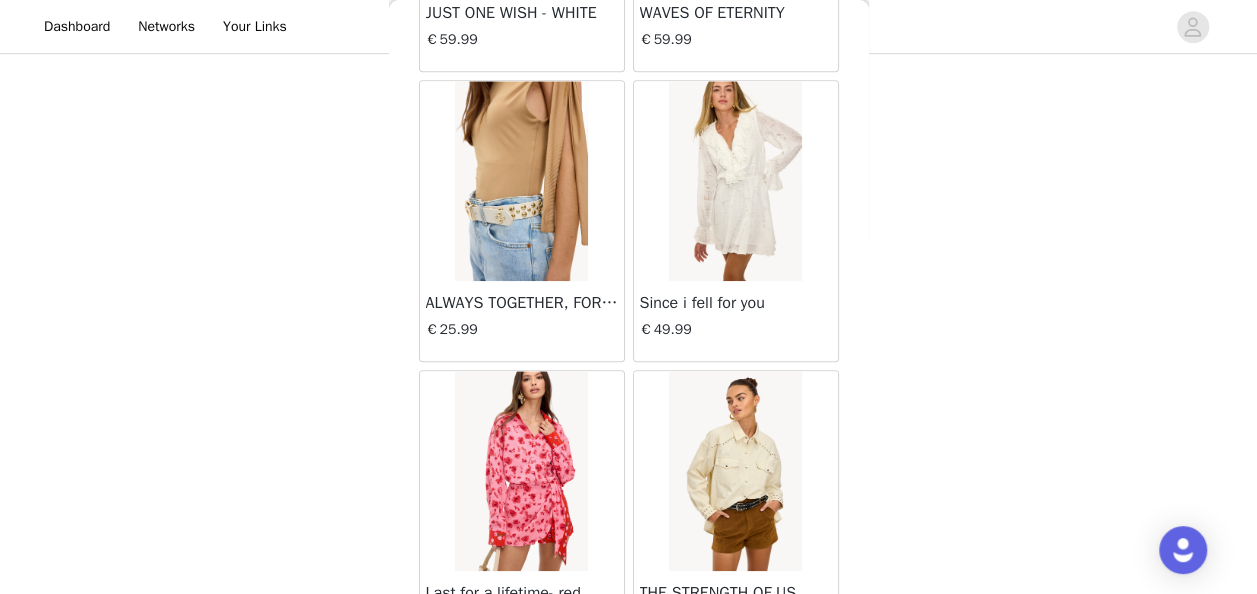 scroll, scrollTop: 8246, scrollLeft: 0, axis: vertical 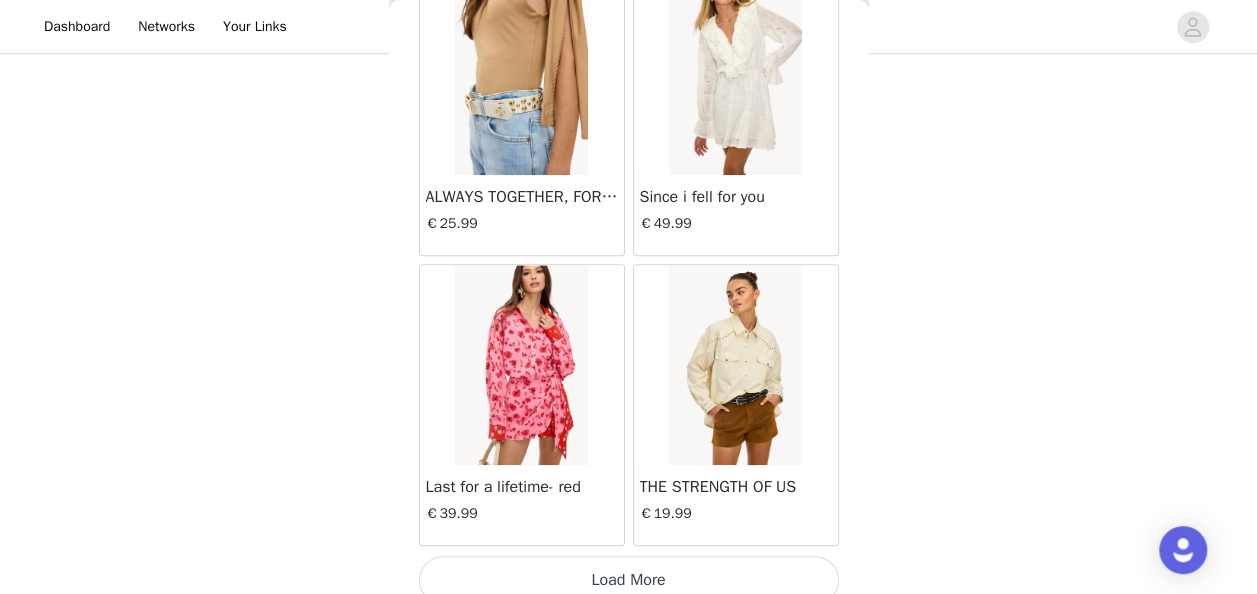 click on "Load More" at bounding box center [629, 580] 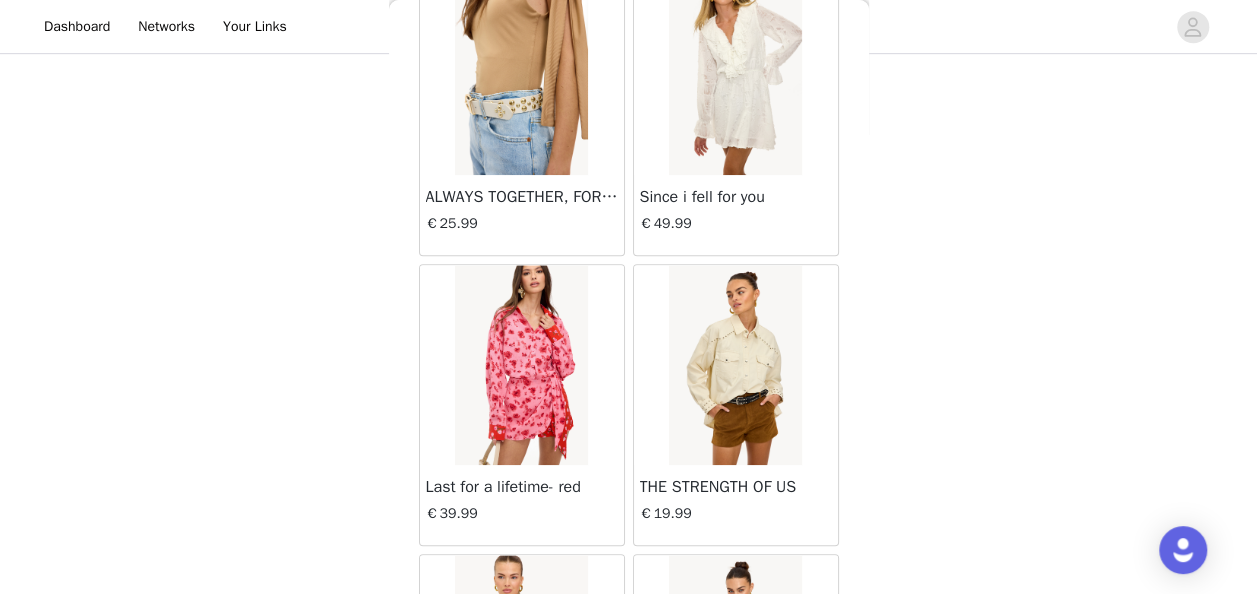 scroll, scrollTop: 11139, scrollLeft: 0, axis: vertical 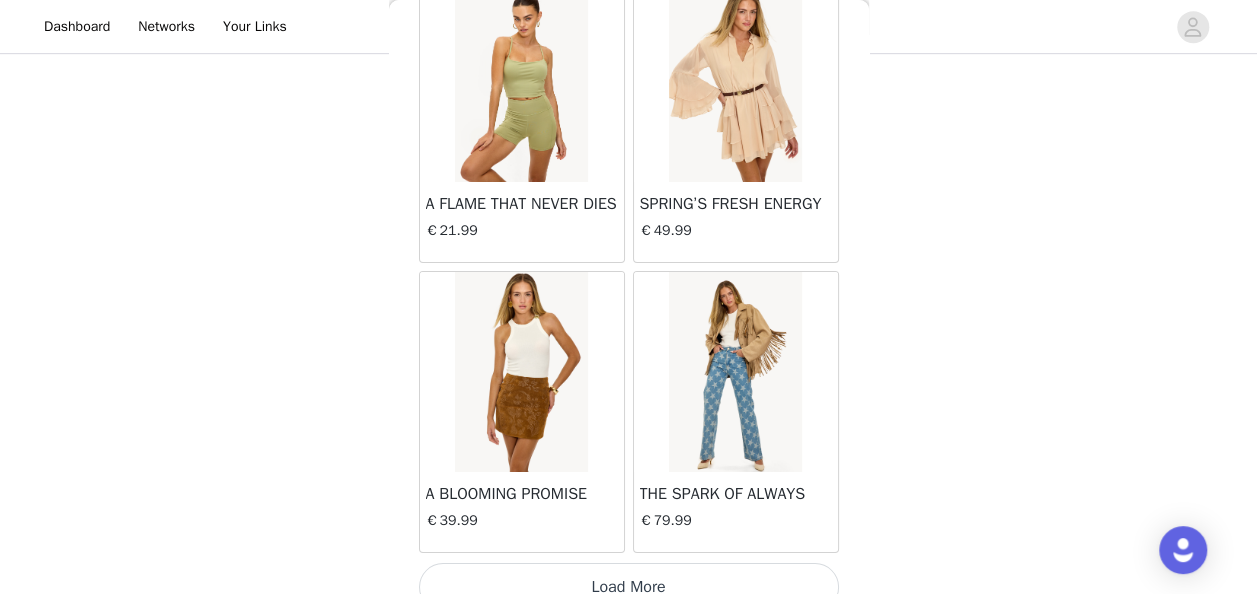 click on "Load More" at bounding box center [629, 587] 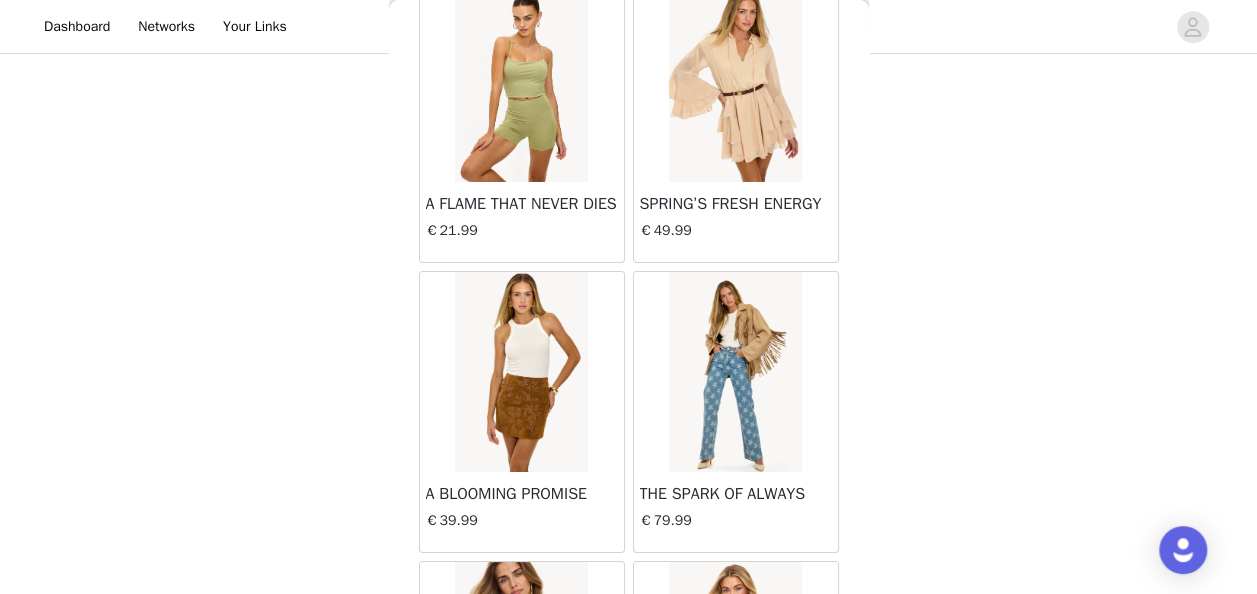 scroll, scrollTop: 14032, scrollLeft: 0, axis: vertical 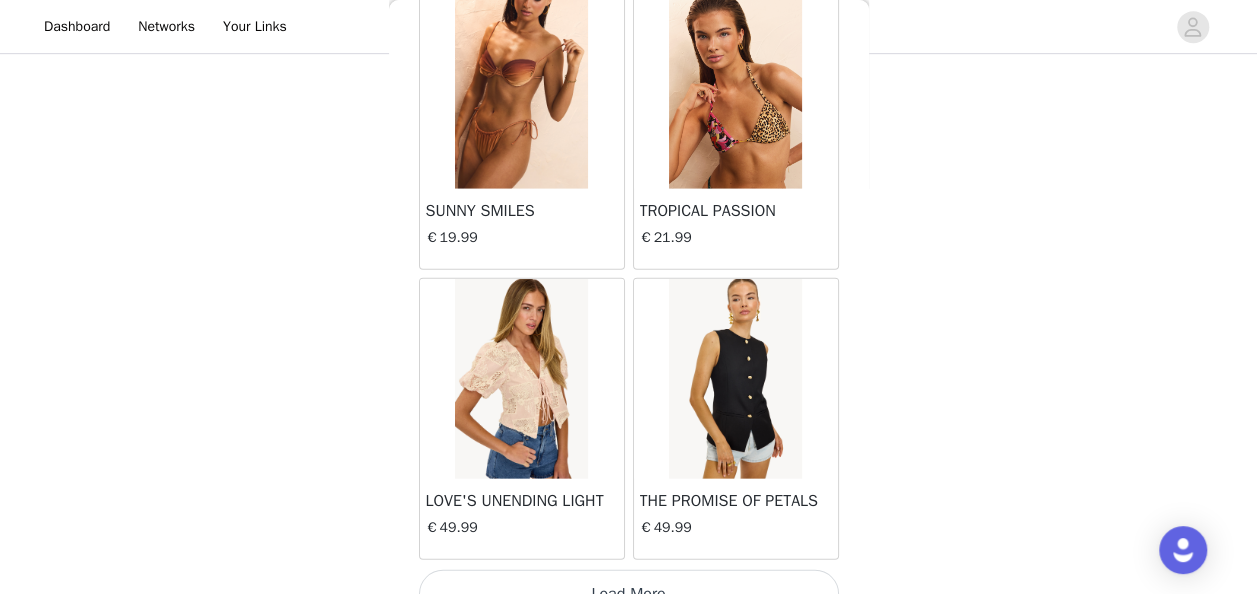 click on "Load More" at bounding box center [629, 594] 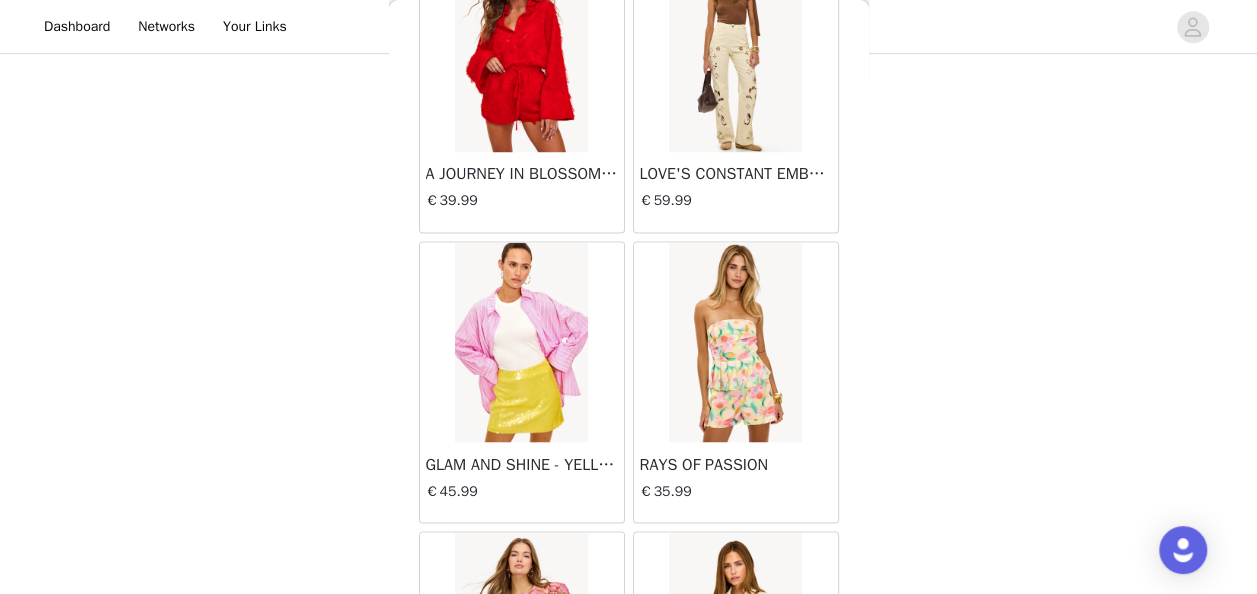 scroll, scrollTop: 16926, scrollLeft: 0, axis: vertical 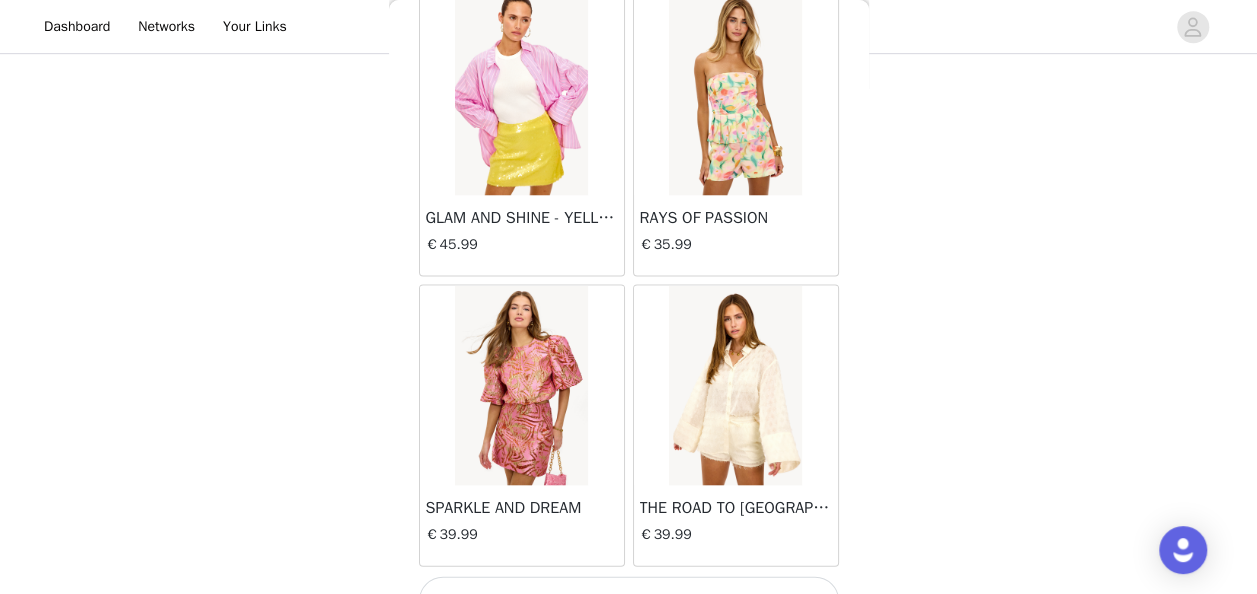 click on "Load More" at bounding box center [629, 600] 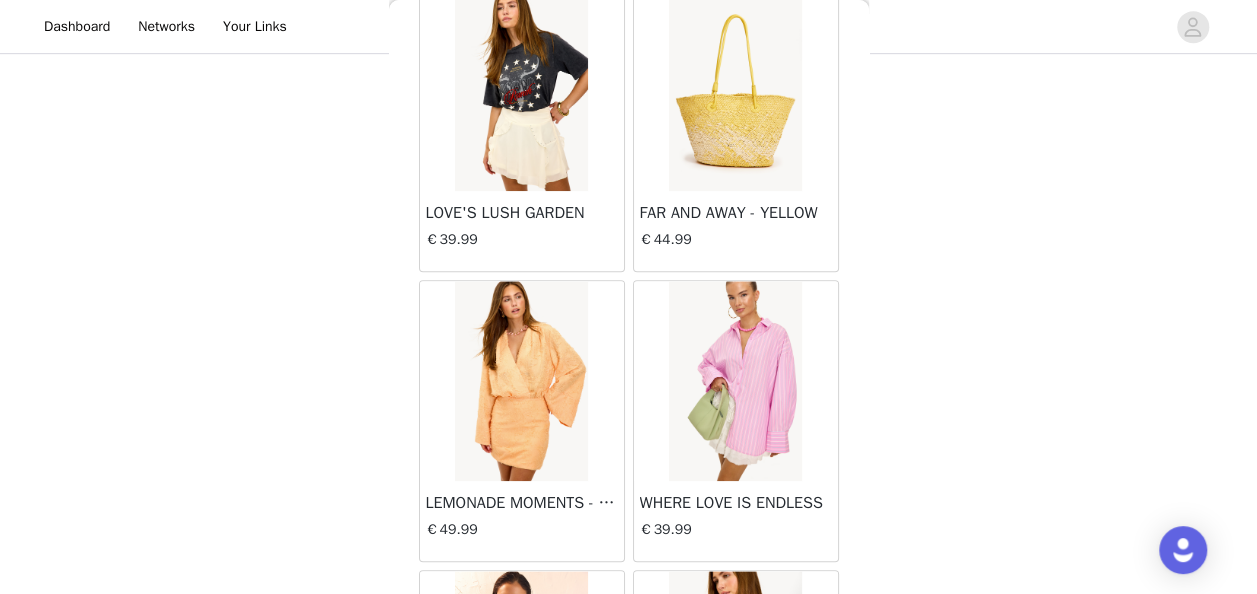 scroll, scrollTop: 19819, scrollLeft: 0, axis: vertical 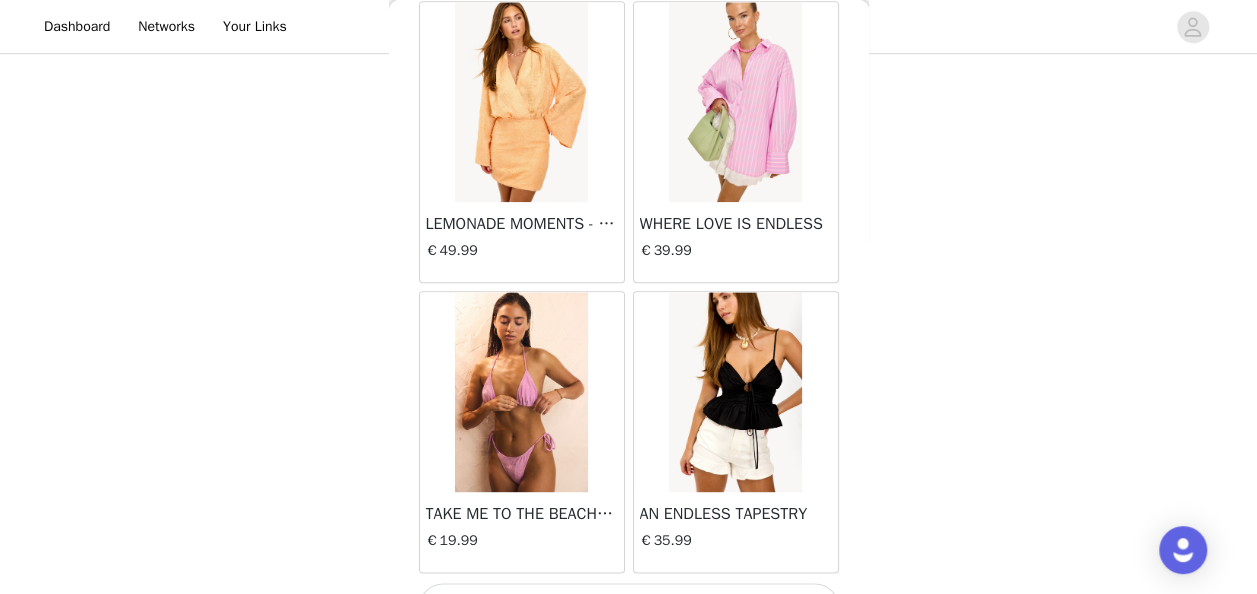 click on "Load More" at bounding box center [629, 607] 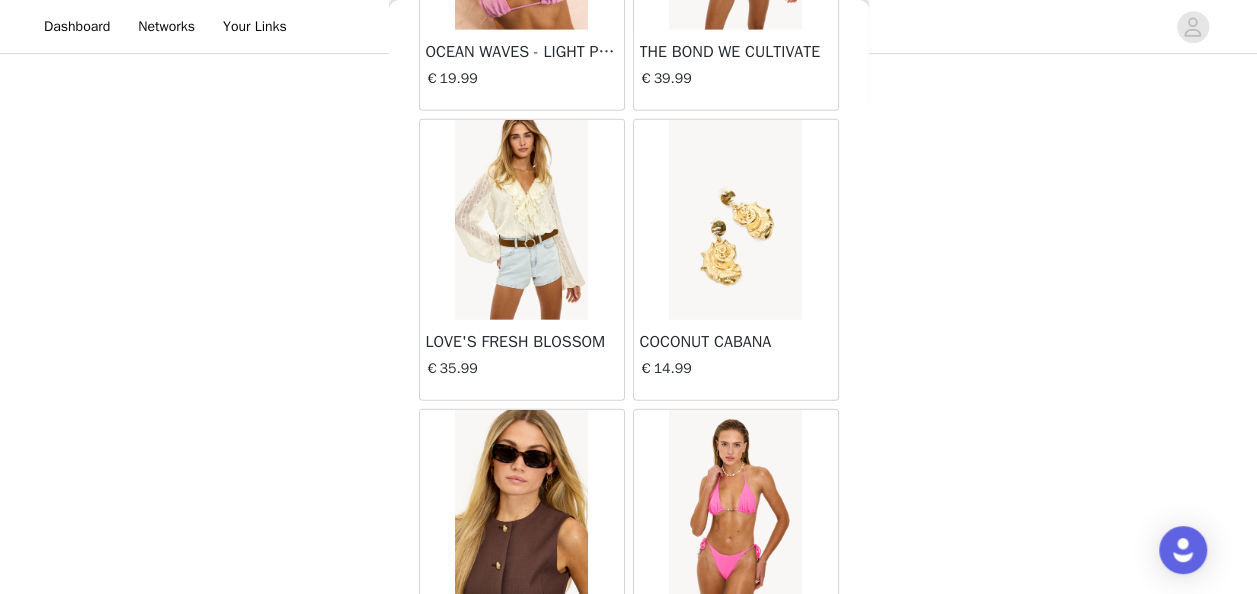 scroll, scrollTop: 22712, scrollLeft: 0, axis: vertical 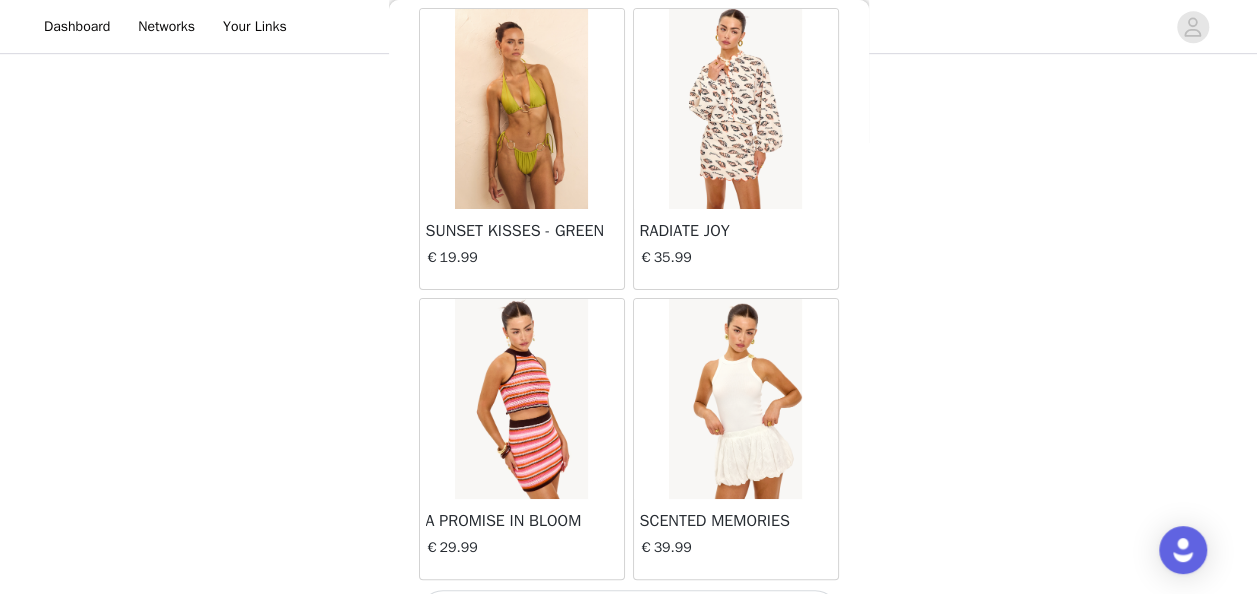 click at bounding box center (521, 399) 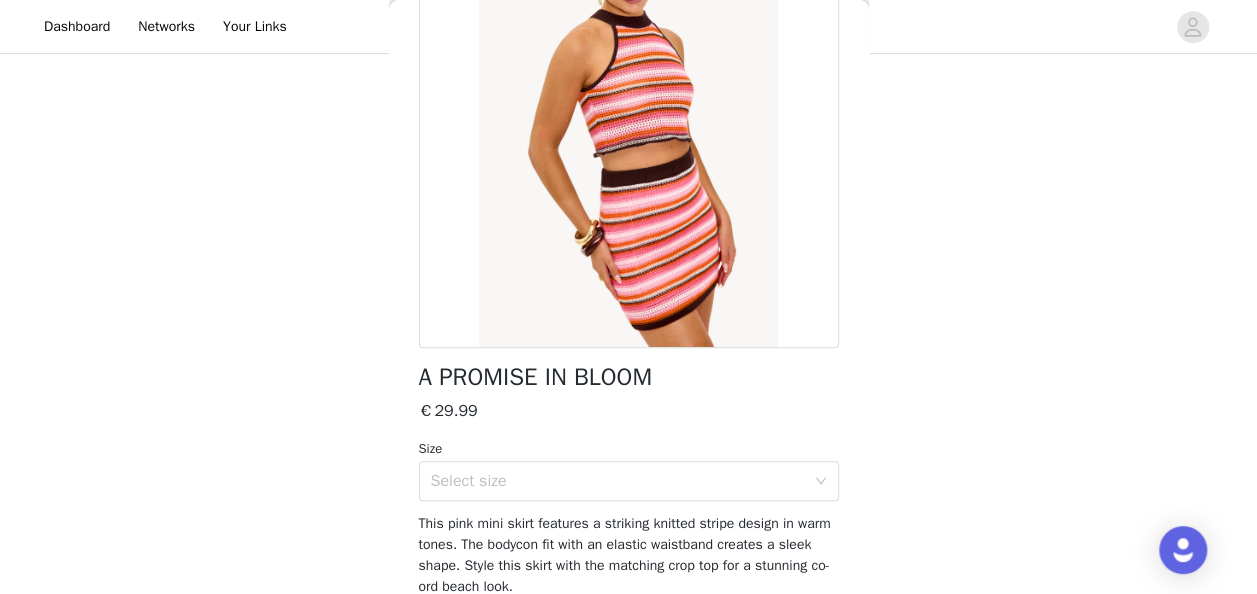 scroll, scrollTop: 288, scrollLeft: 0, axis: vertical 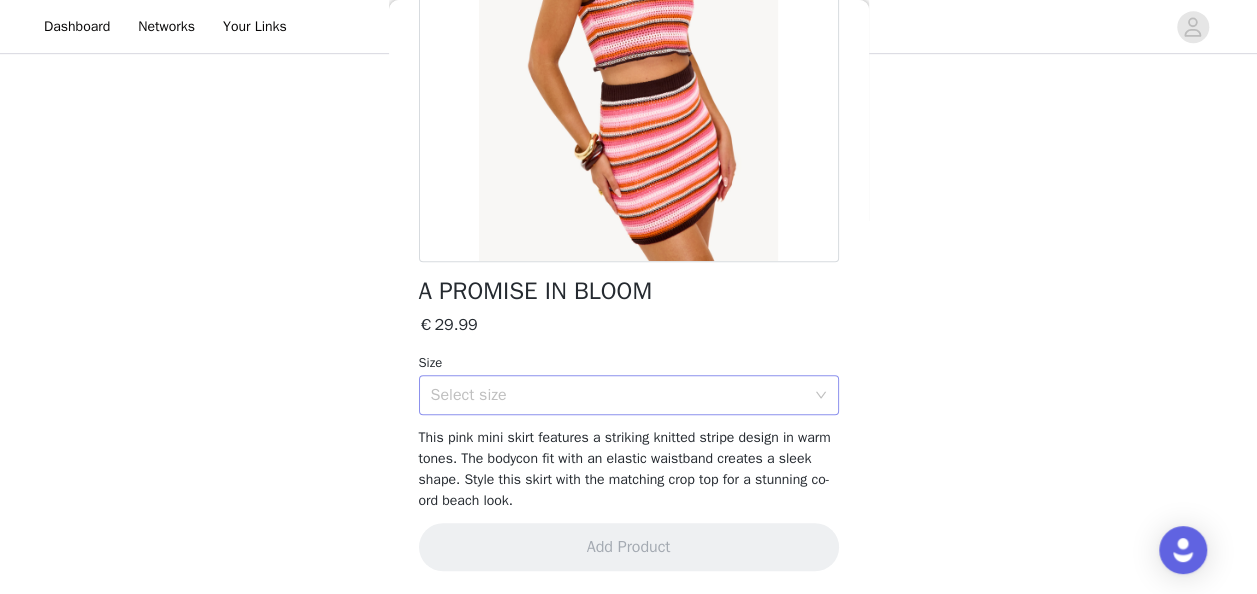 click on "Select size" at bounding box center [618, 395] 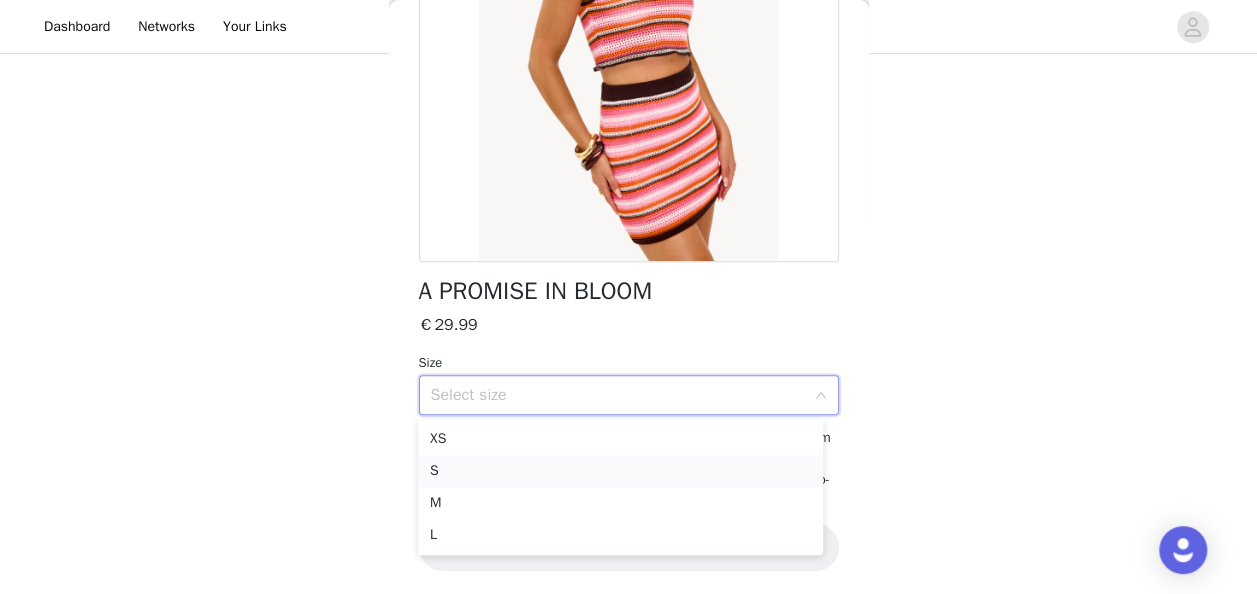 click on "S" at bounding box center (620, 471) 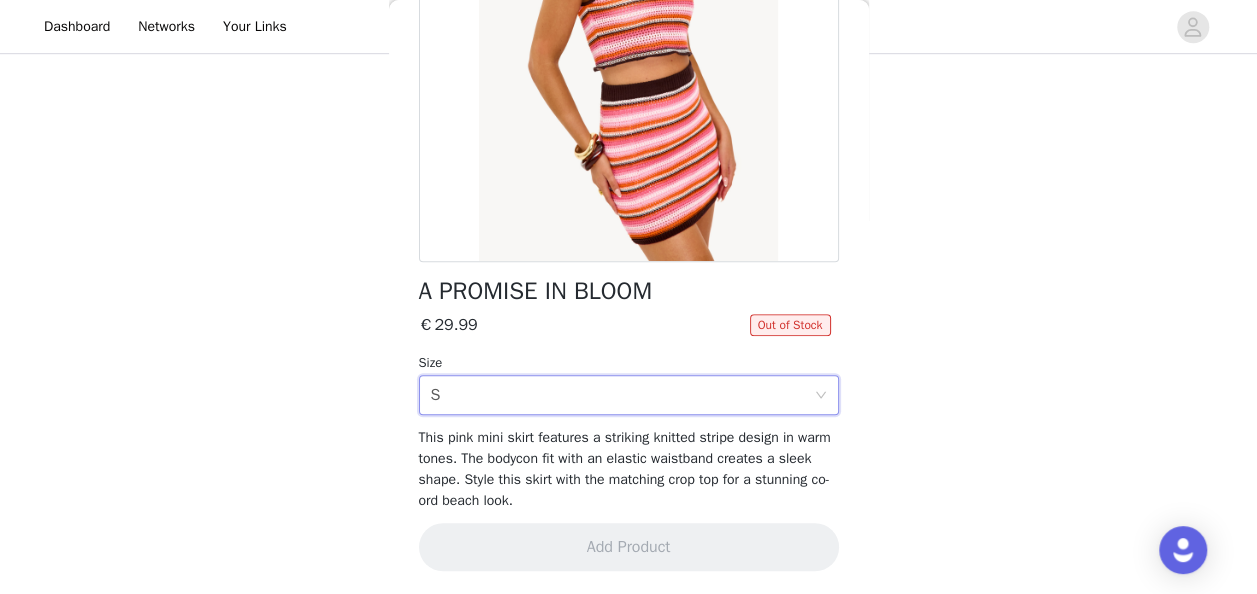 scroll, scrollTop: 629, scrollLeft: 0, axis: vertical 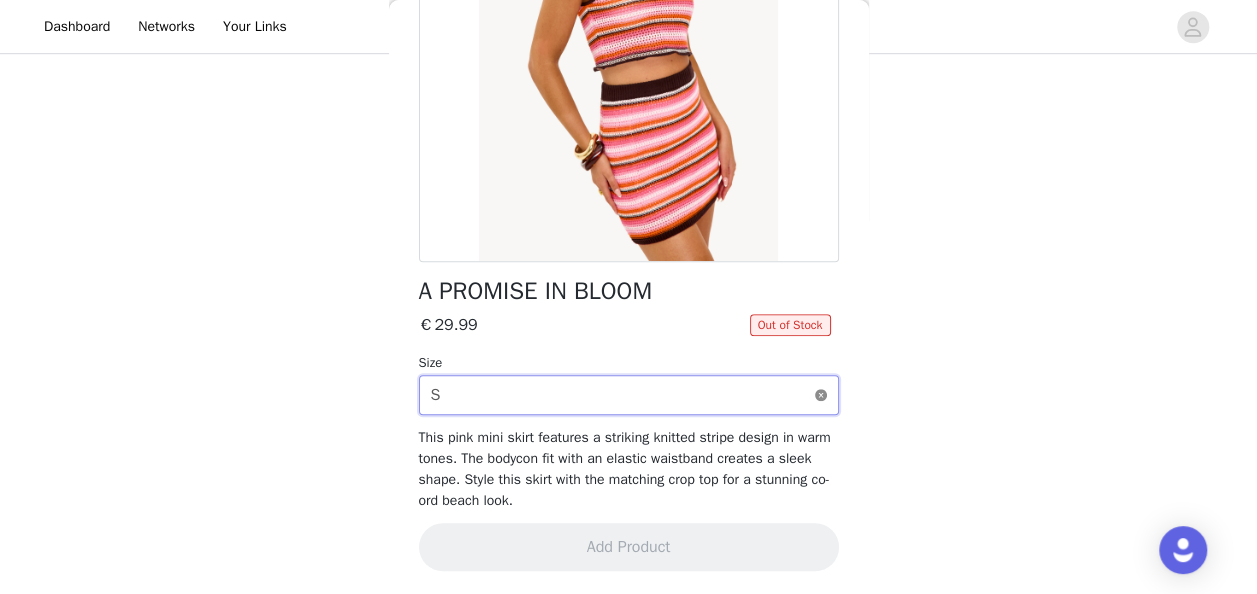 click at bounding box center (821, 395) 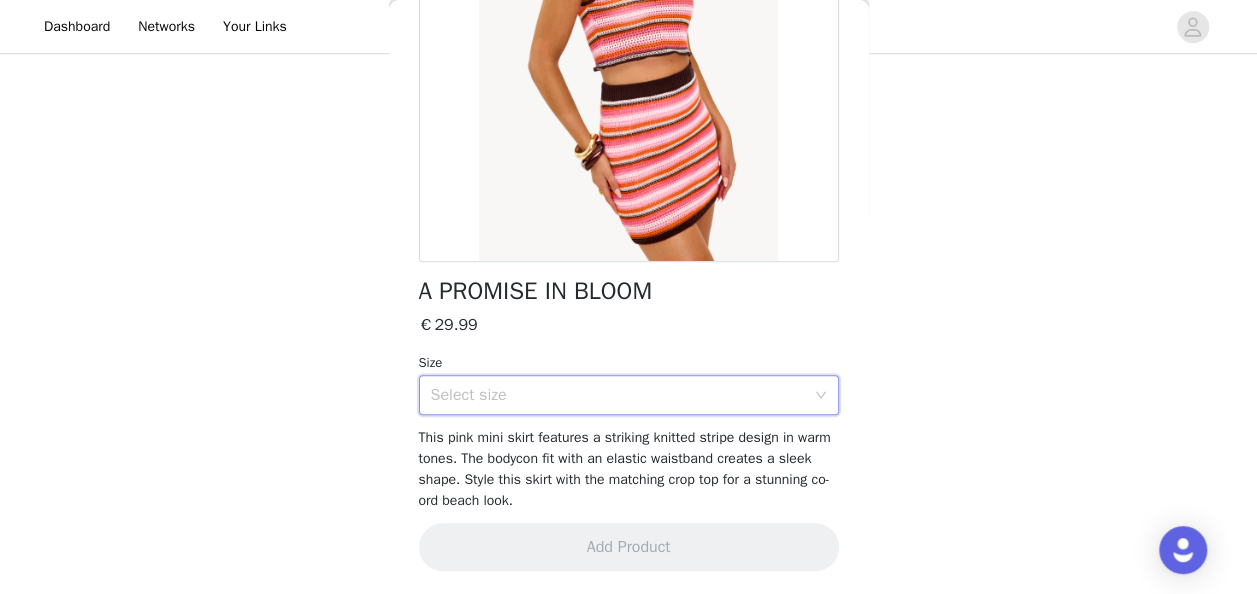 click 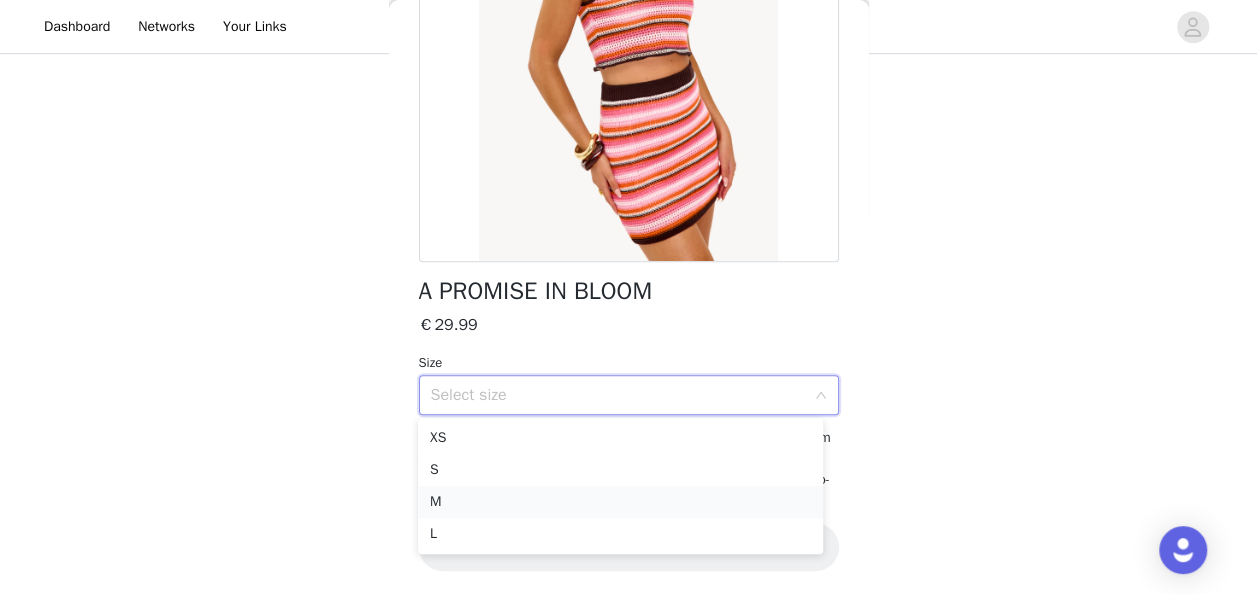 click on "M" at bounding box center (620, 502) 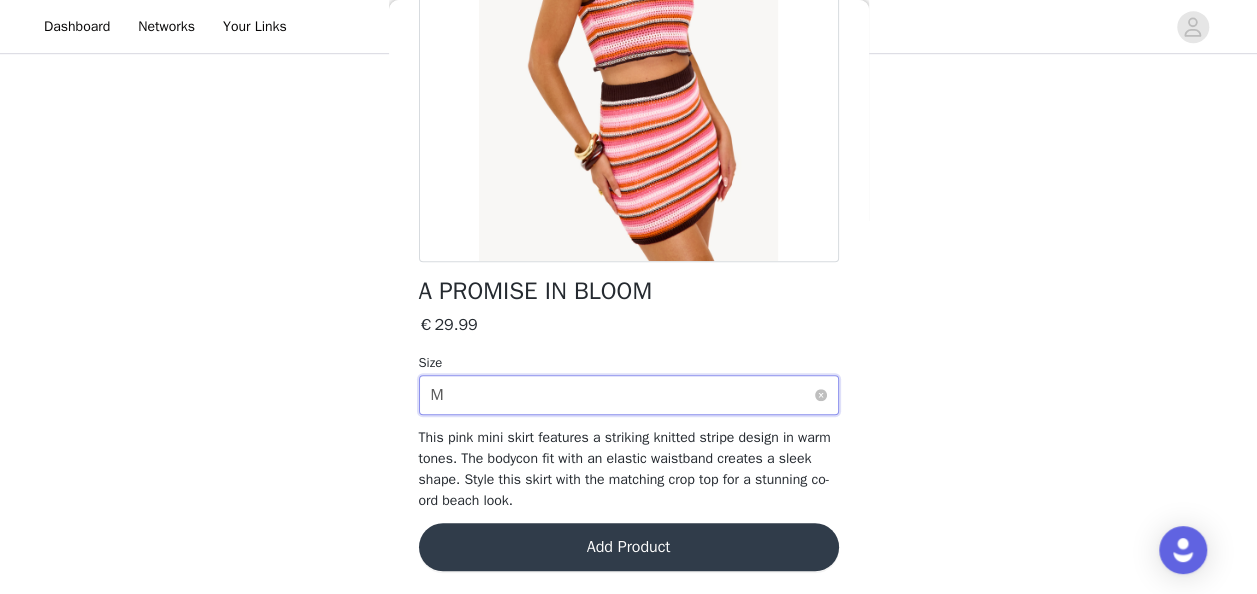click on "Select size M" at bounding box center (629, 395) 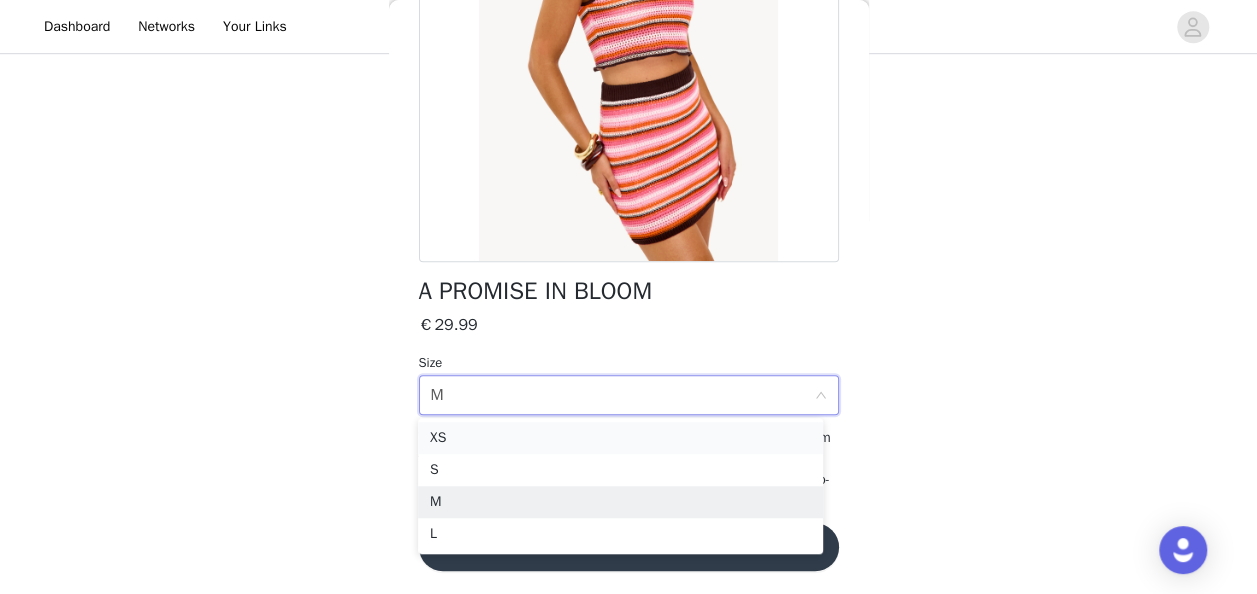 click on "XS" at bounding box center [620, 438] 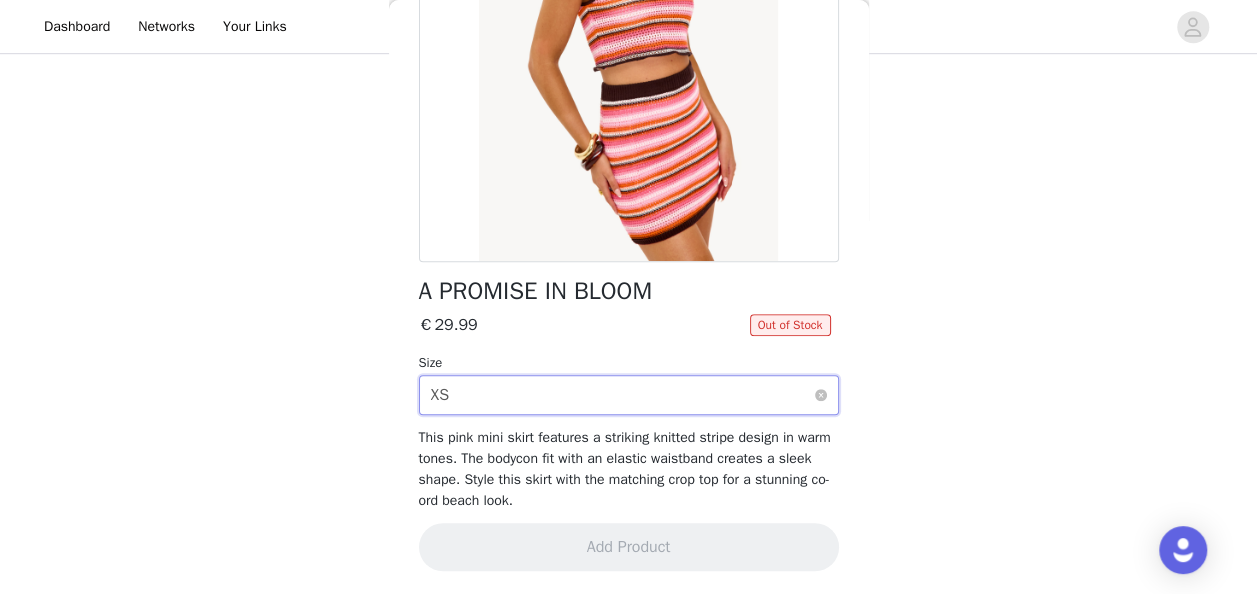 click on "Select size XS" at bounding box center [622, 395] 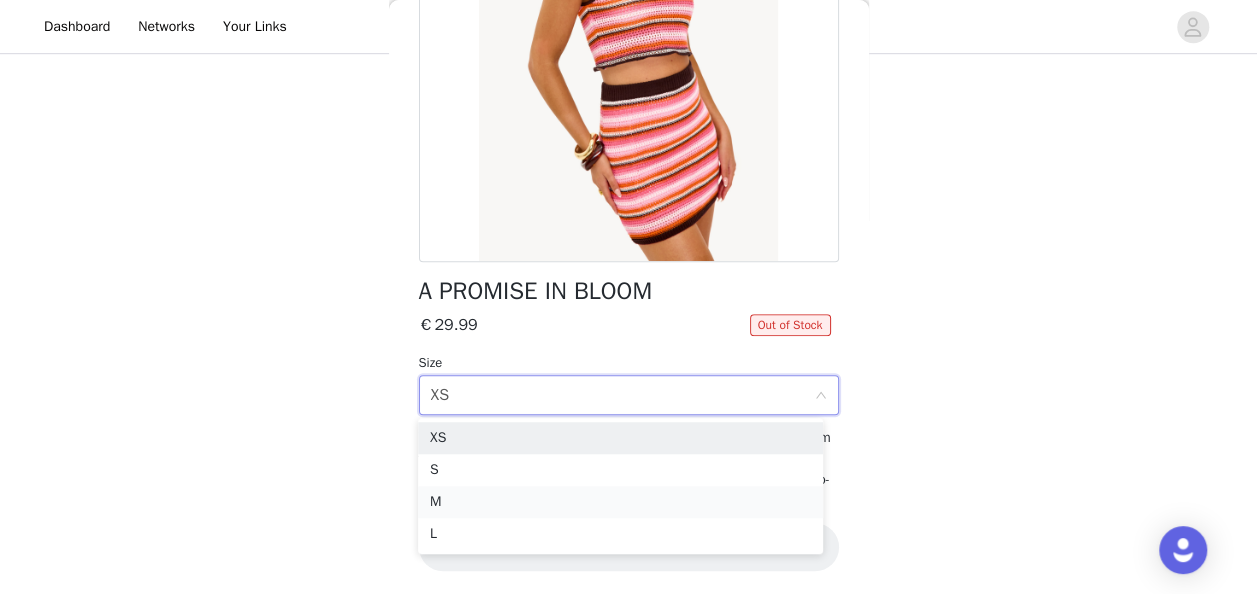 click on "M" at bounding box center [620, 502] 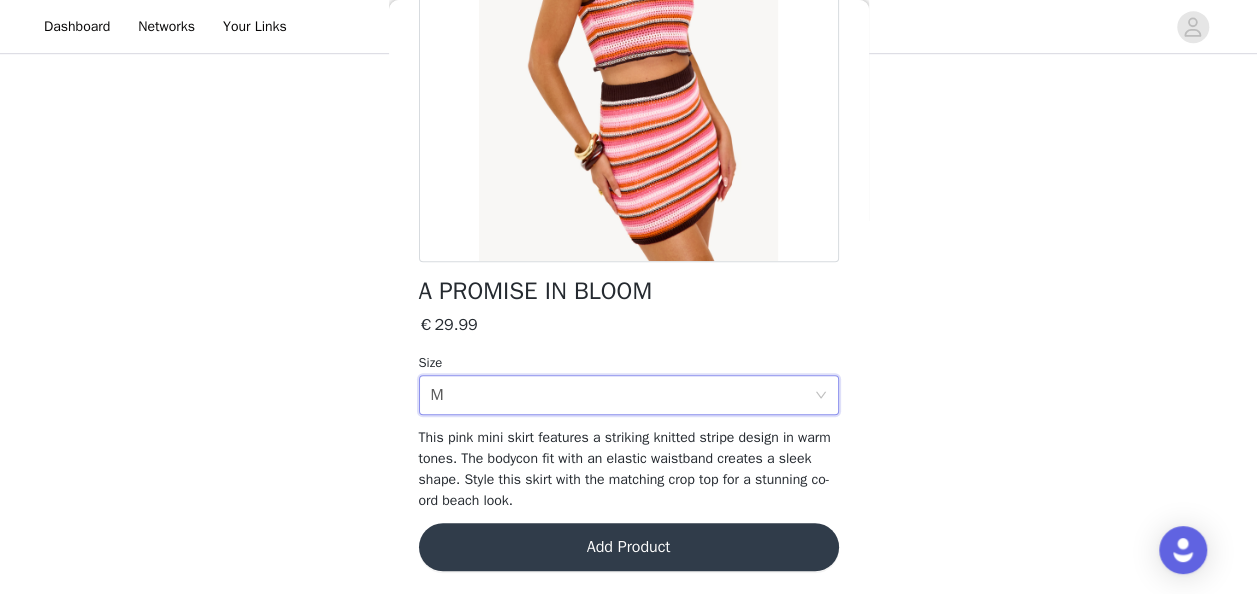 click on "Add Product" at bounding box center (629, 547) 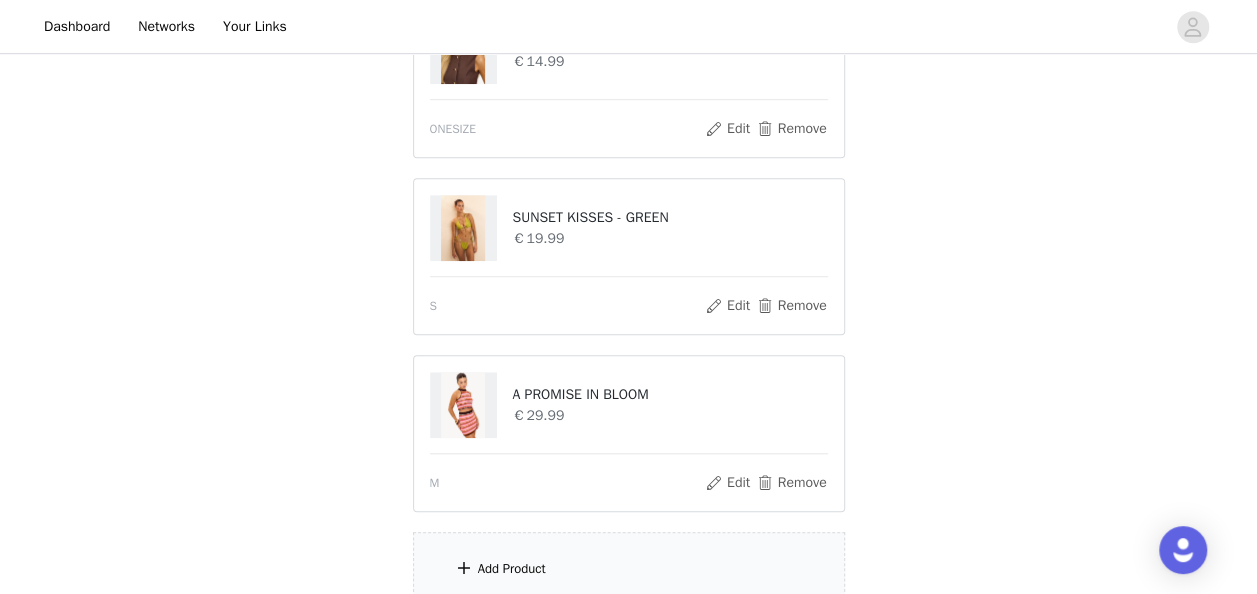 scroll, scrollTop: 806, scrollLeft: 0, axis: vertical 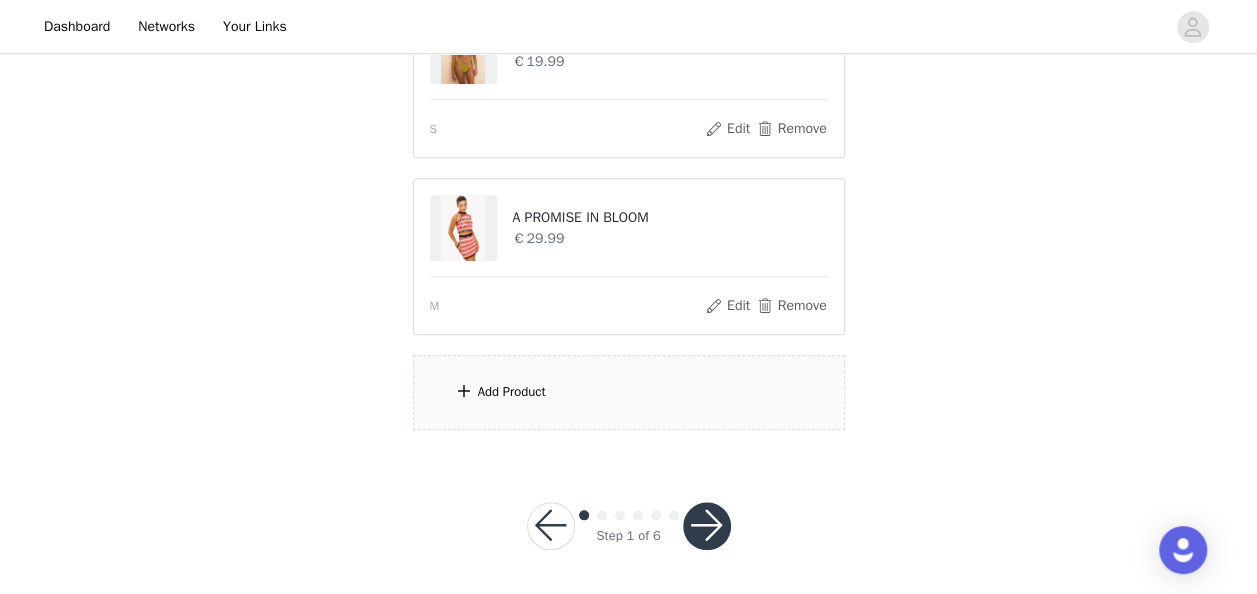 click on "Add Product" at bounding box center [629, 392] 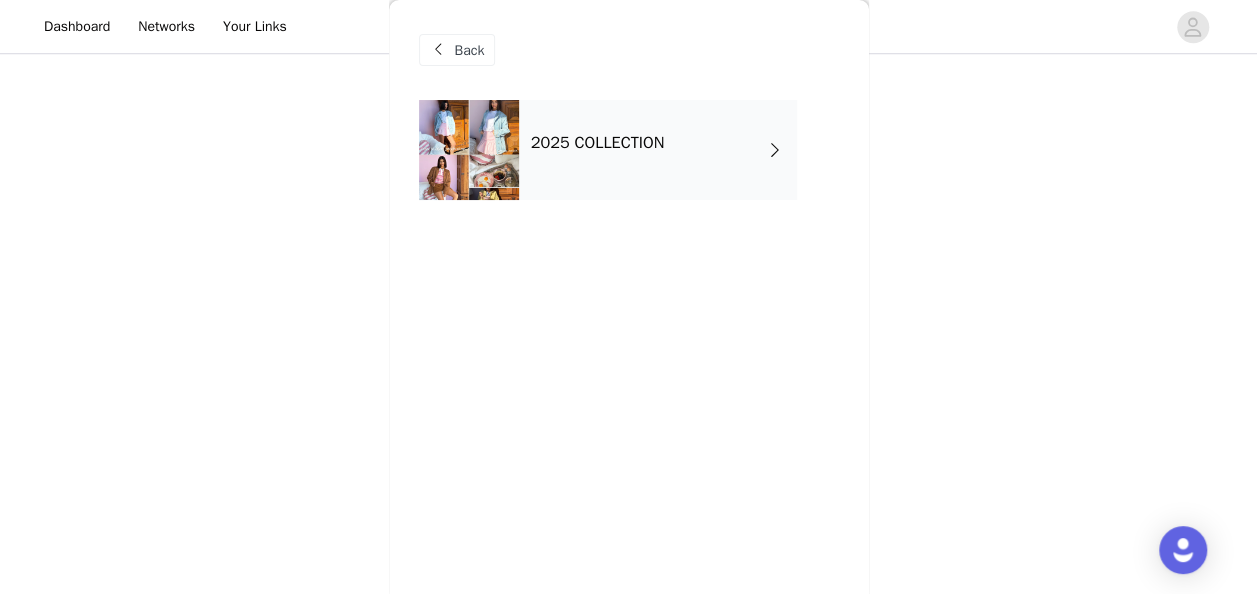 click on "2025 COLLECTION" at bounding box center [658, 150] 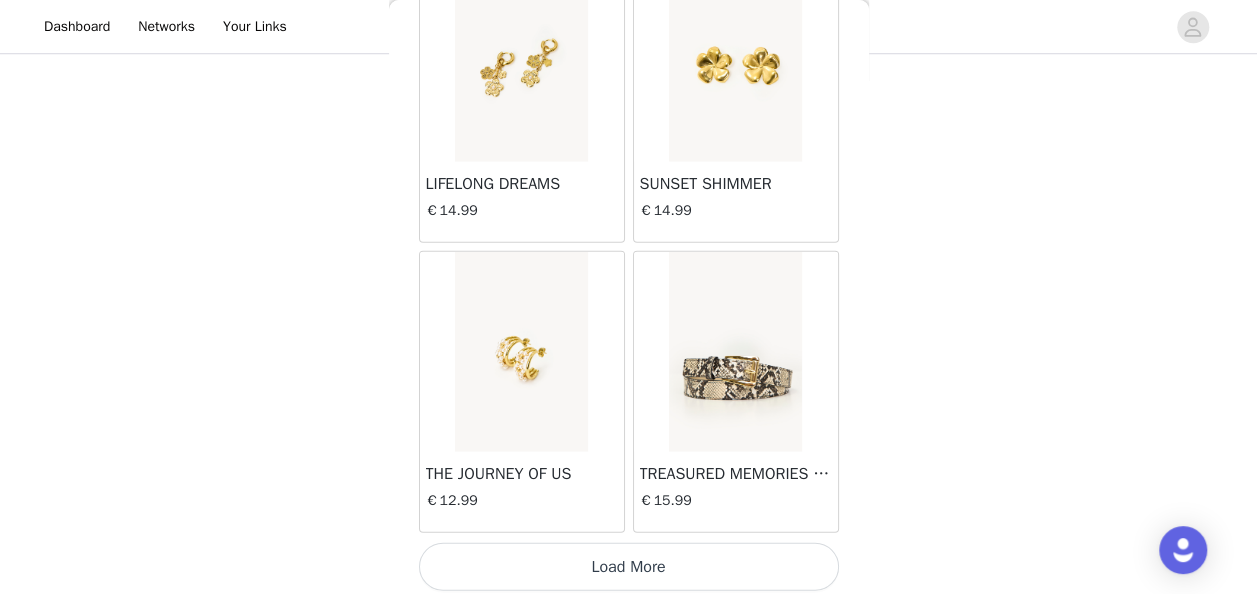 click on "Load More" at bounding box center (629, 567) 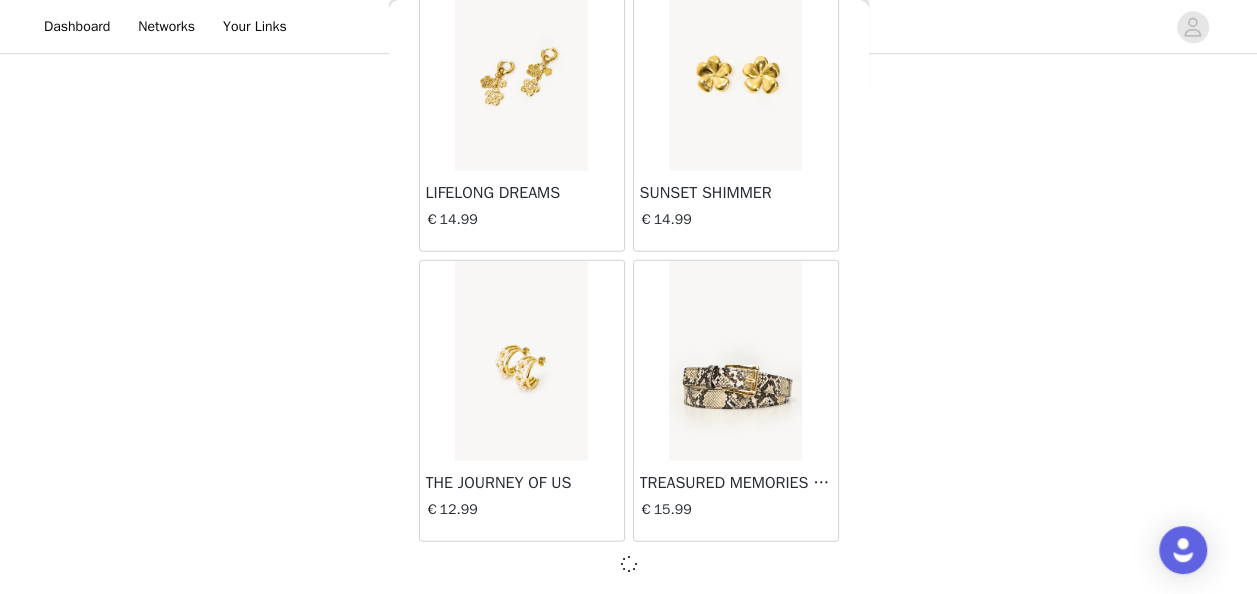 scroll, scrollTop: 2459, scrollLeft: 0, axis: vertical 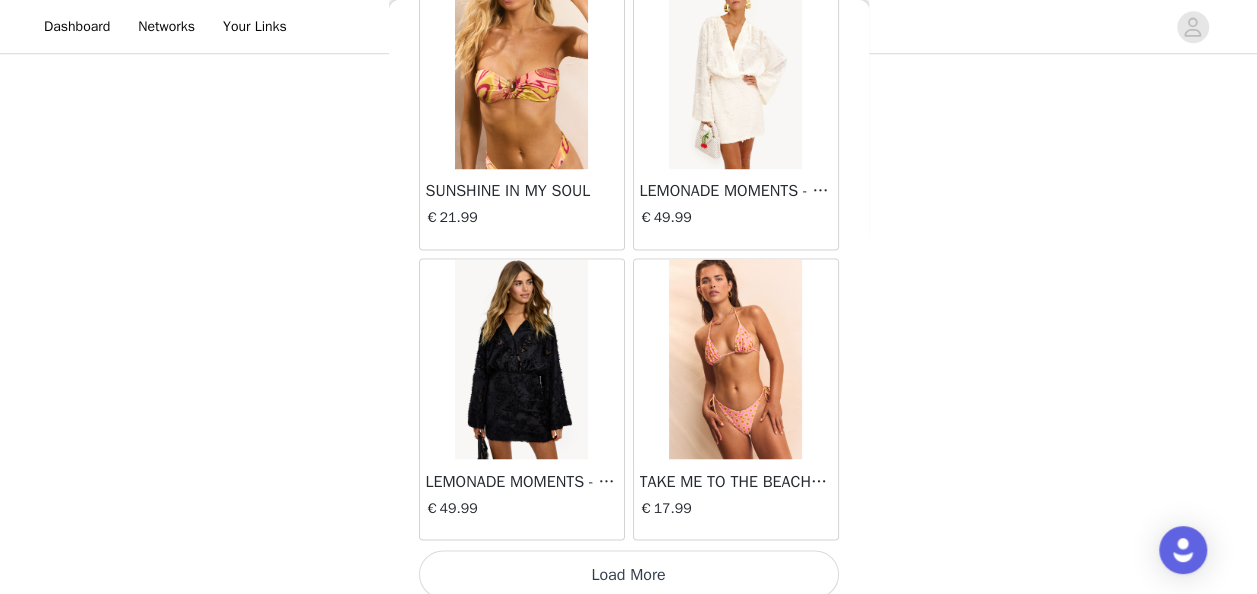 click on "Load More" at bounding box center [629, 574] 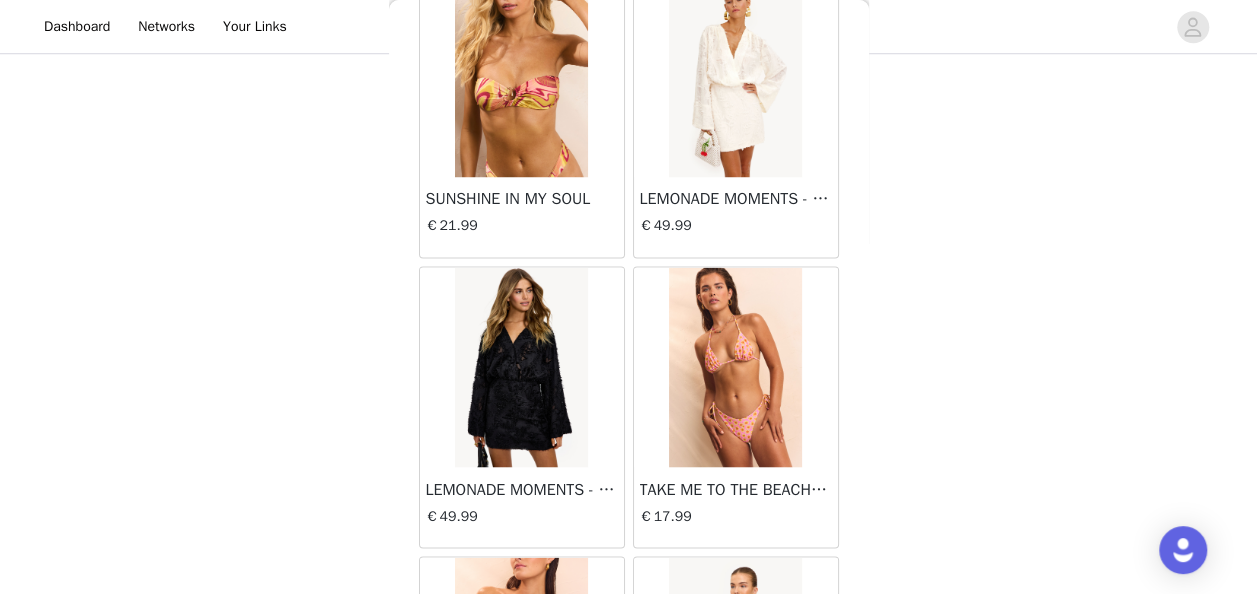 scroll, scrollTop: 5352, scrollLeft: 0, axis: vertical 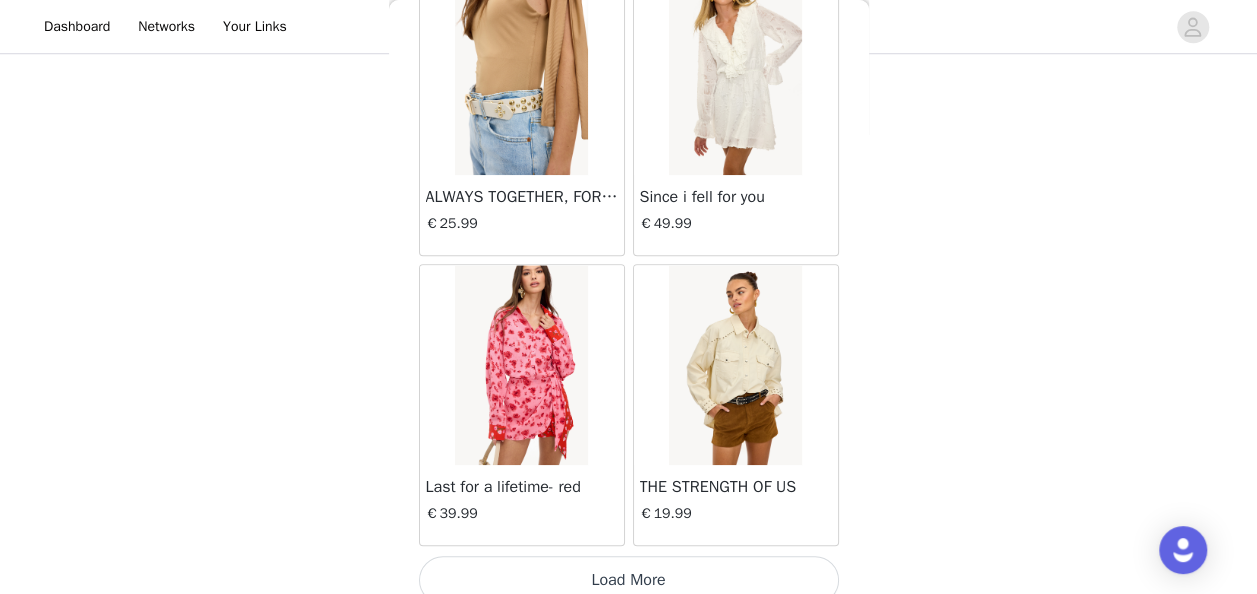 click on "Load More" at bounding box center [629, 580] 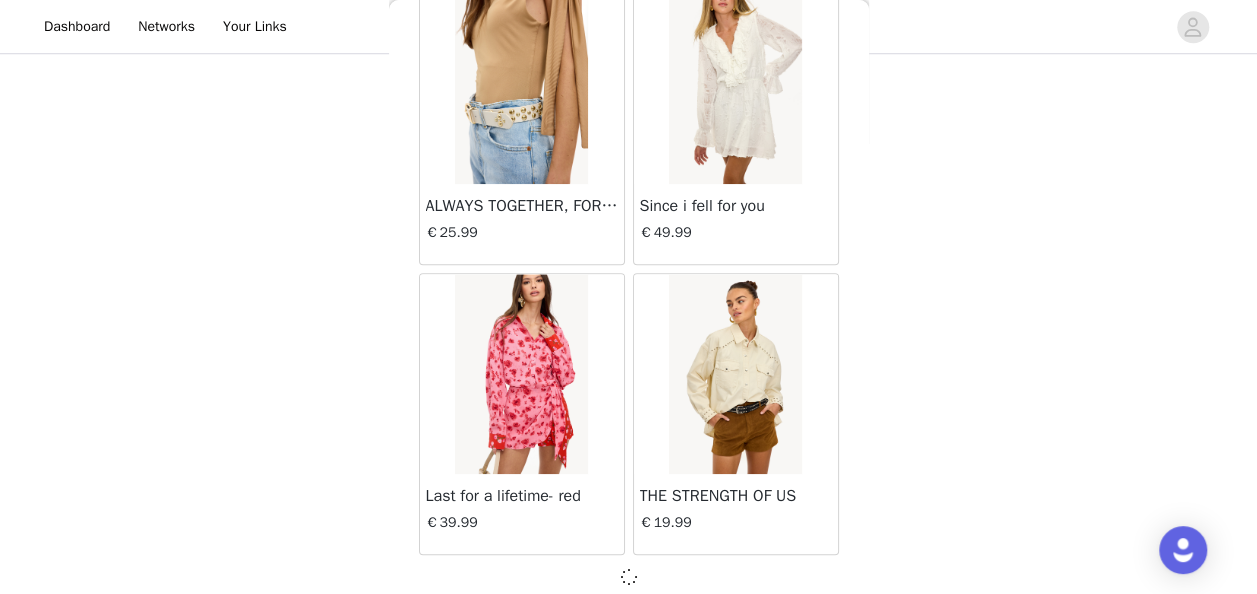 scroll, scrollTop: 8246, scrollLeft: 0, axis: vertical 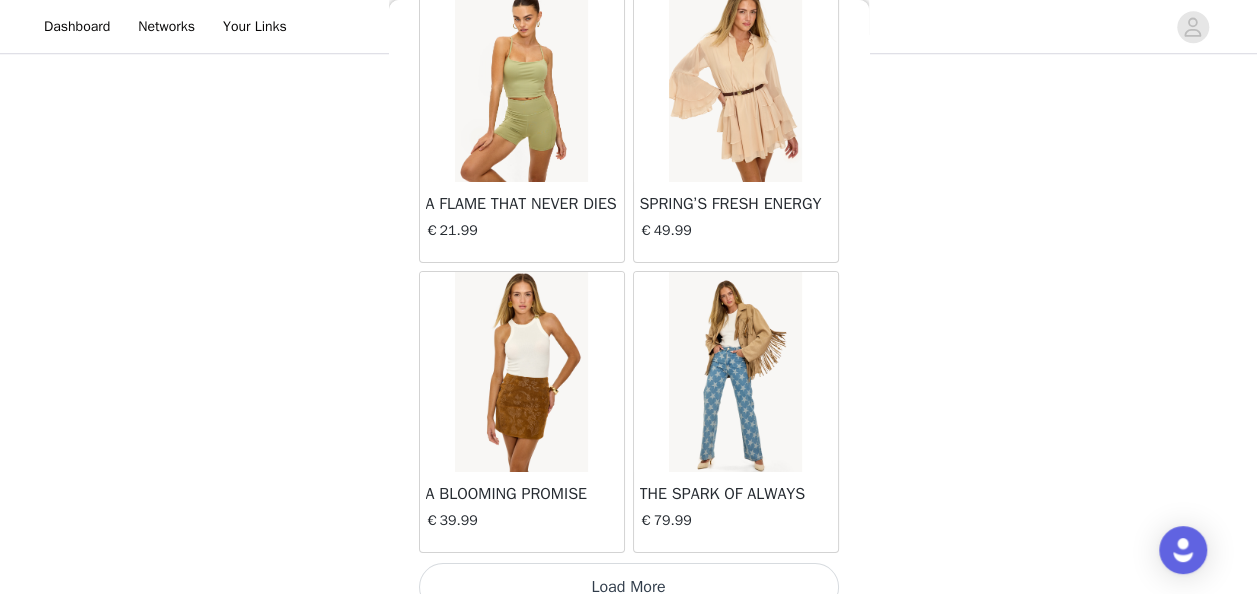 click on "Load More" at bounding box center [629, 587] 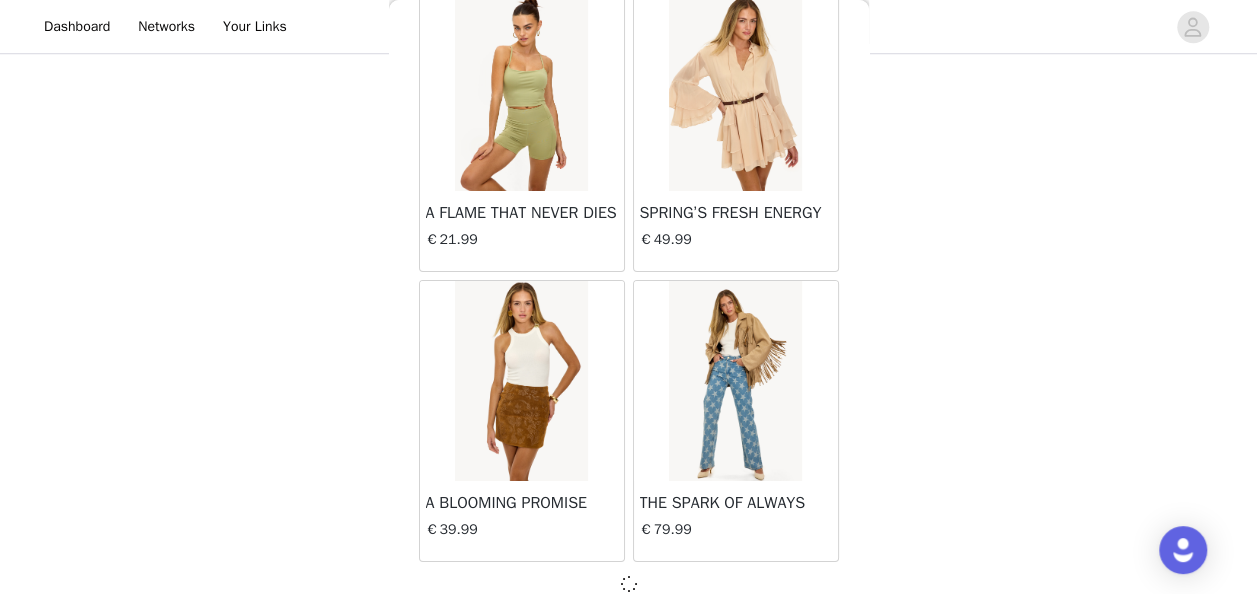 scroll, scrollTop: 11139, scrollLeft: 0, axis: vertical 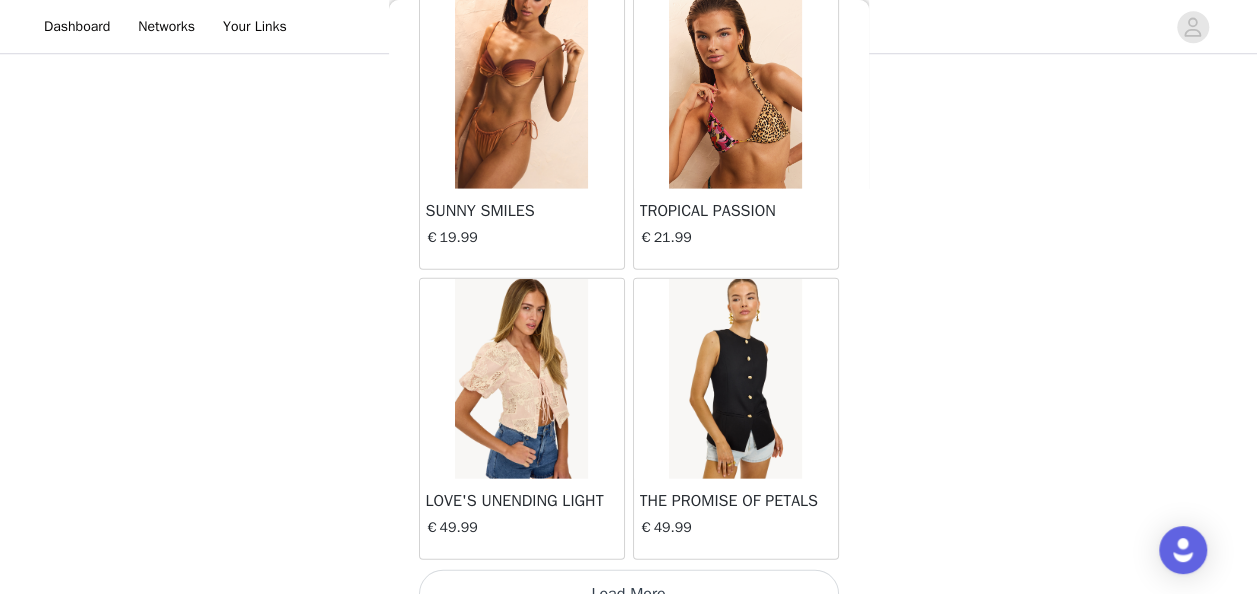 click on "Load More" at bounding box center (629, 594) 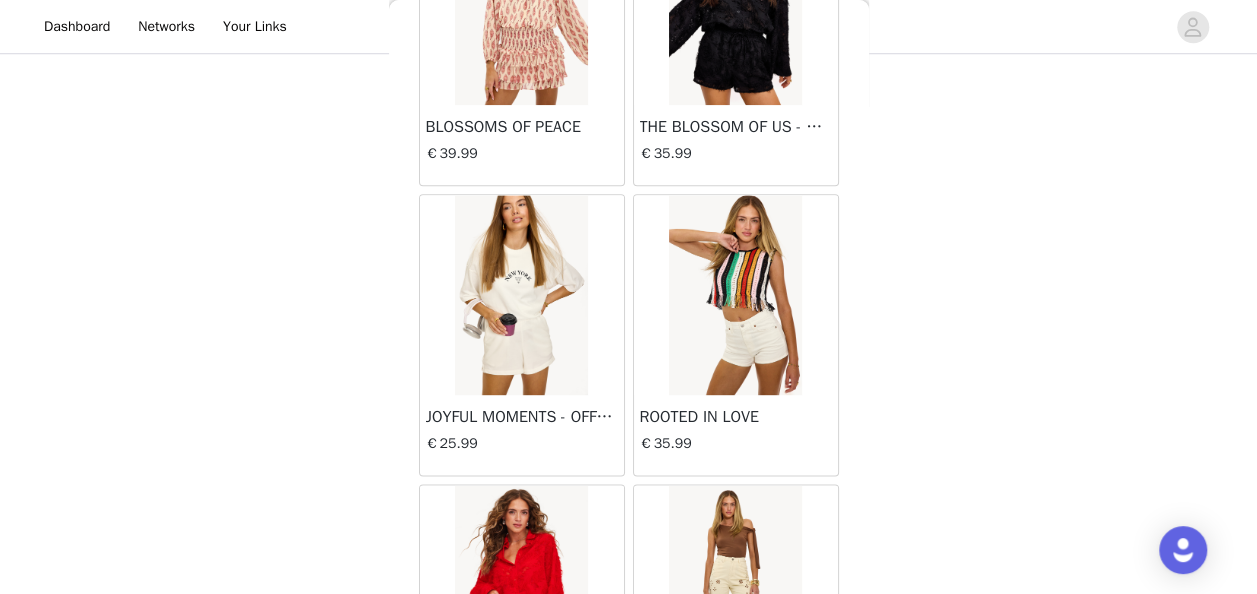 scroll, scrollTop: 16926, scrollLeft: 0, axis: vertical 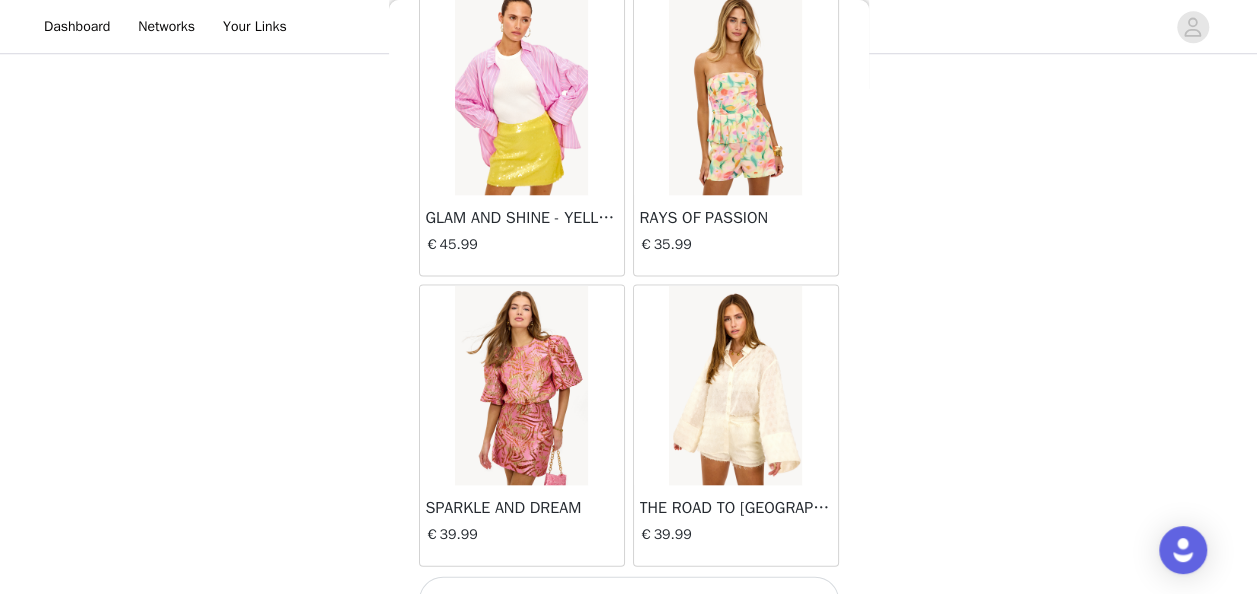 click on "Load More" at bounding box center [629, 600] 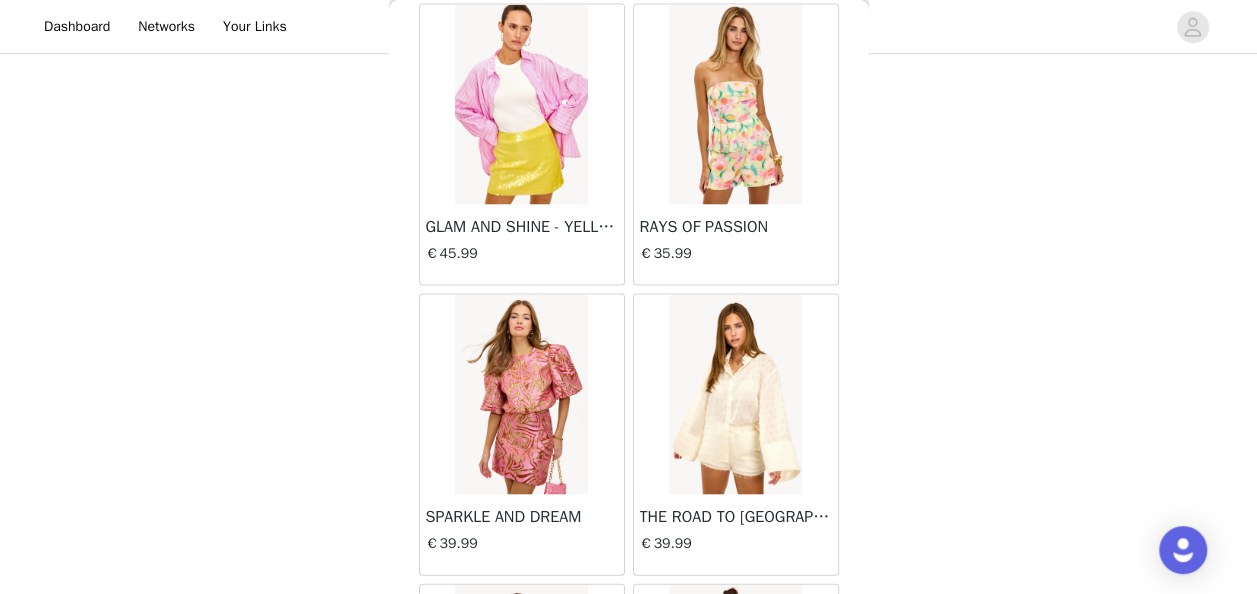 scroll, scrollTop: 16926, scrollLeft: 0, axis: vertical 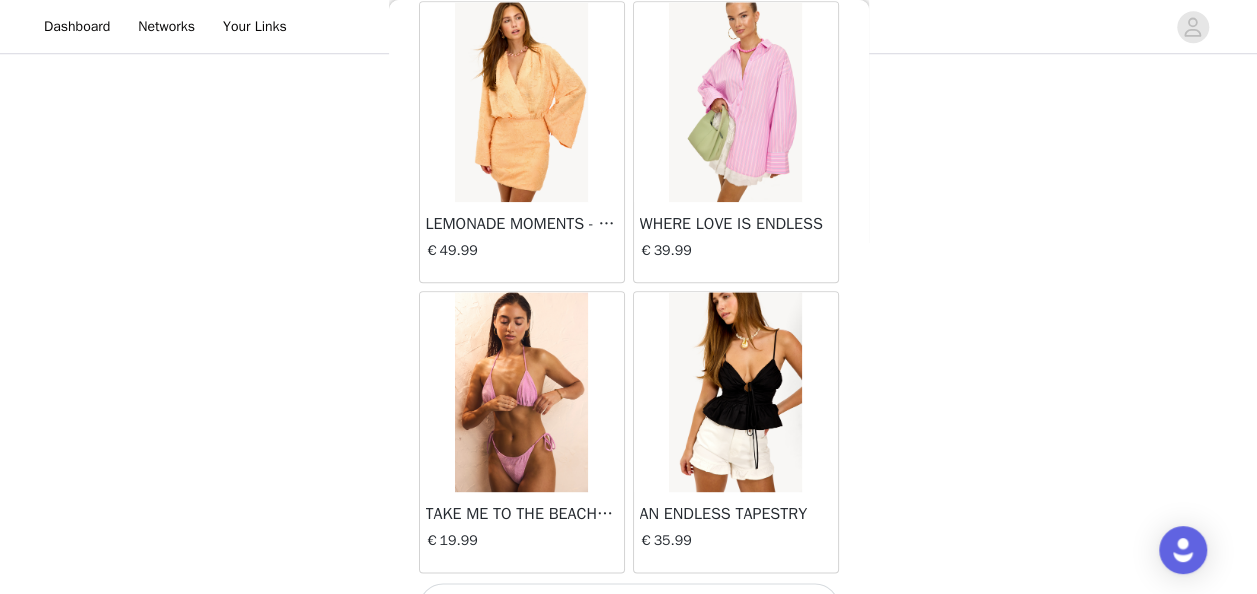 click on "Load More" at bounding box center (629, 607) 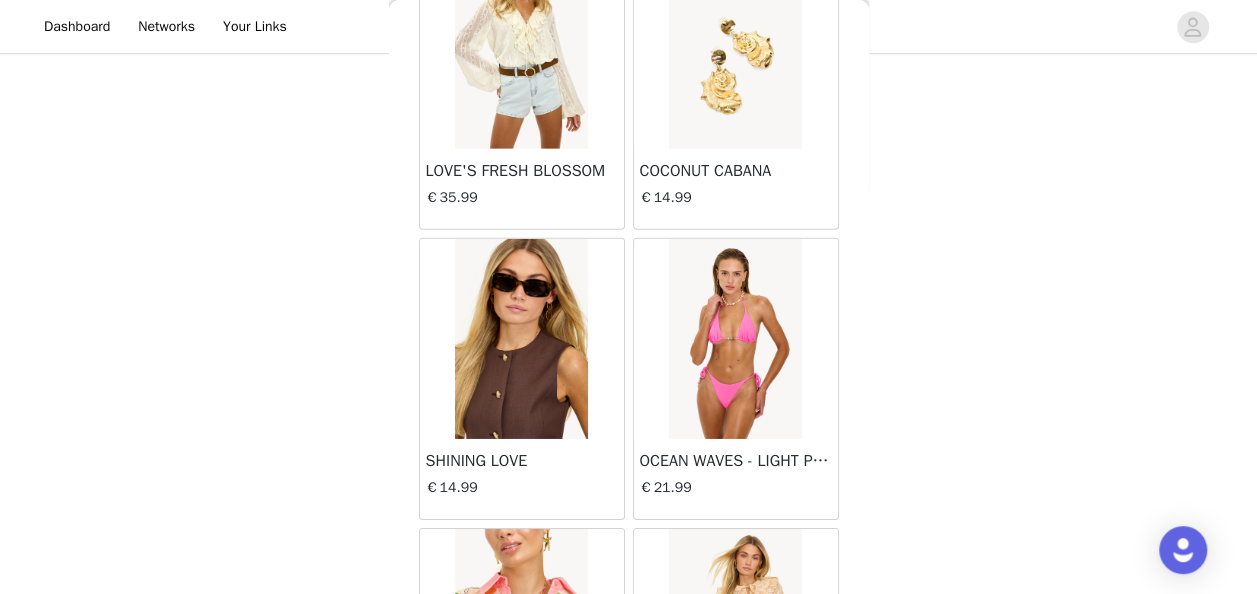 scroll, scrollTop: 22712, scrollLeft: 0, axis: vertical 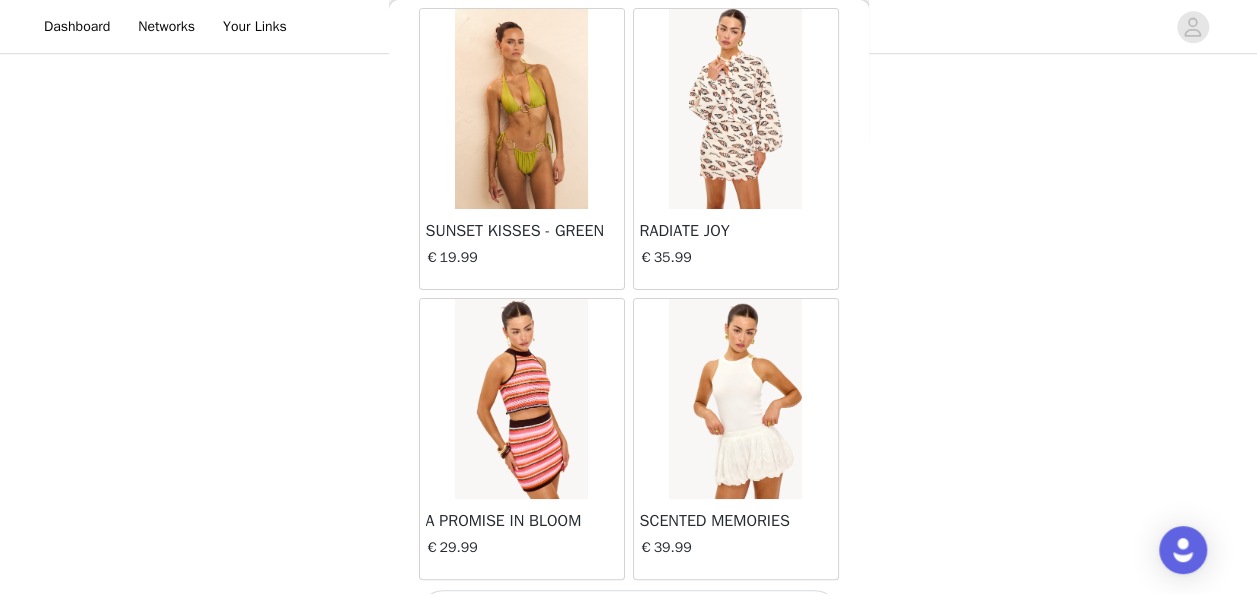 click on "Load More" at bounding box center [629, 614] 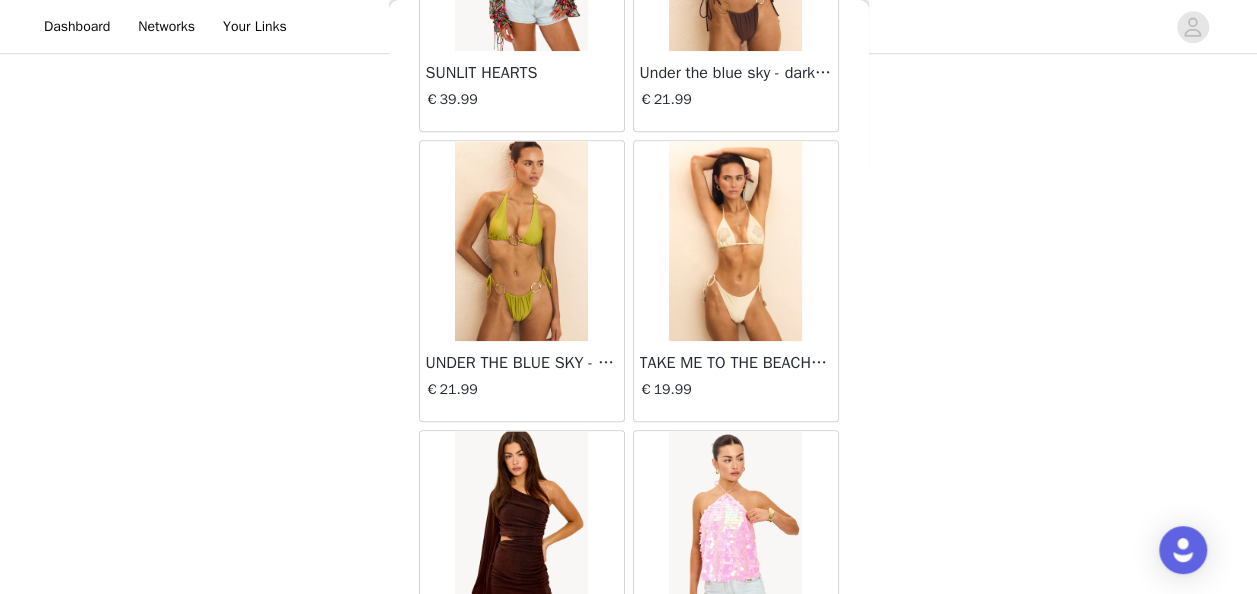 scroll, scrollTop: 23352, scrollLeft: 0, axis: vertical 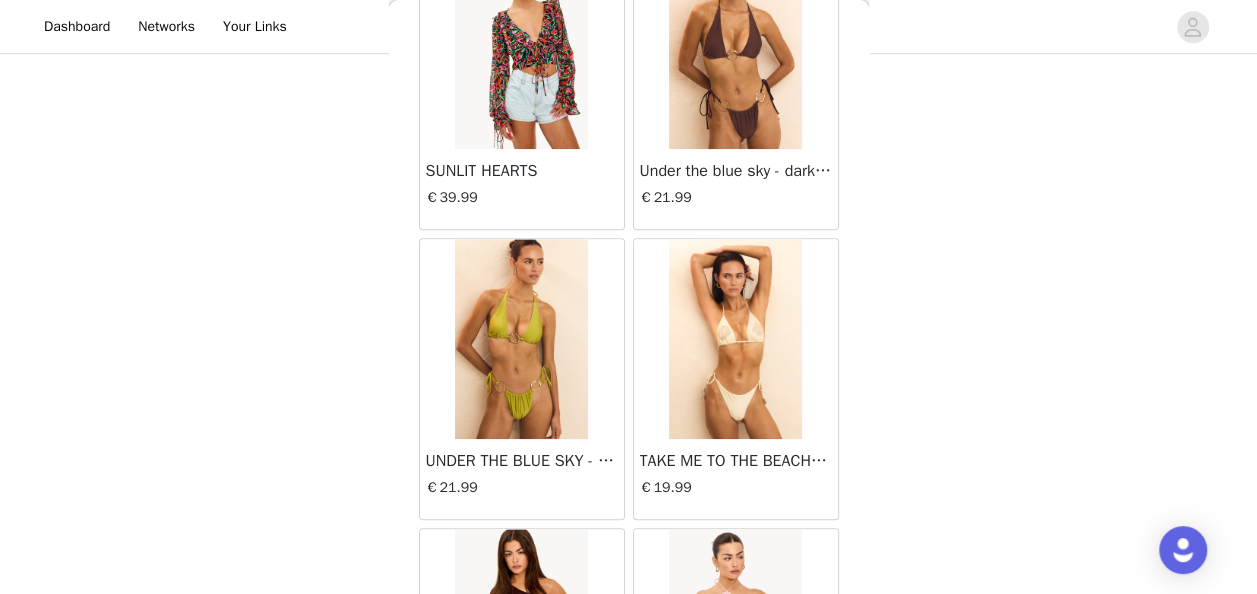 click on "UNDER THE BLUE SKY - GREEN" at bounding box center [522, 461] 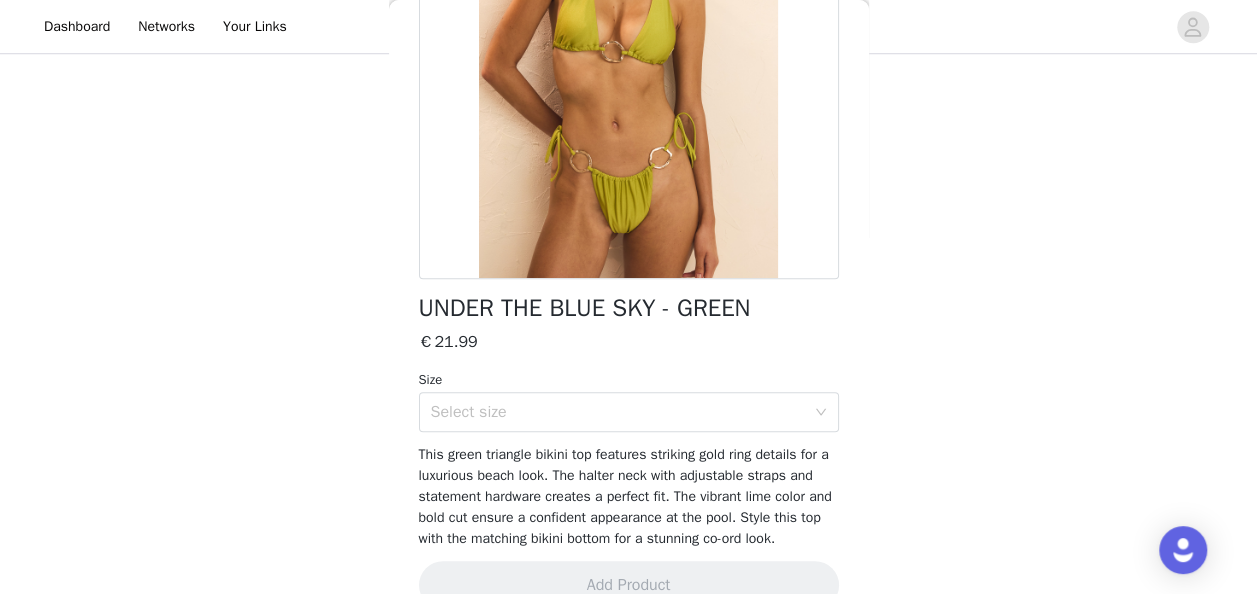 scroll, scrollTop: 273, scrollLeft: 0, axis: vertical 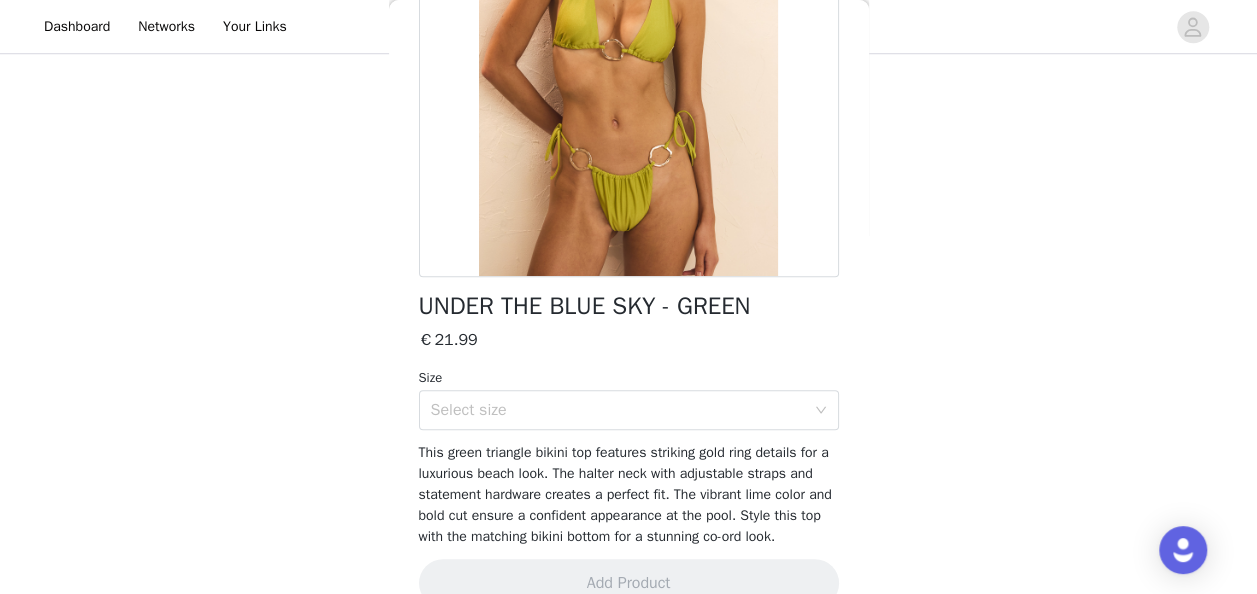 click on "Select size" at bounding box center (618, 410) 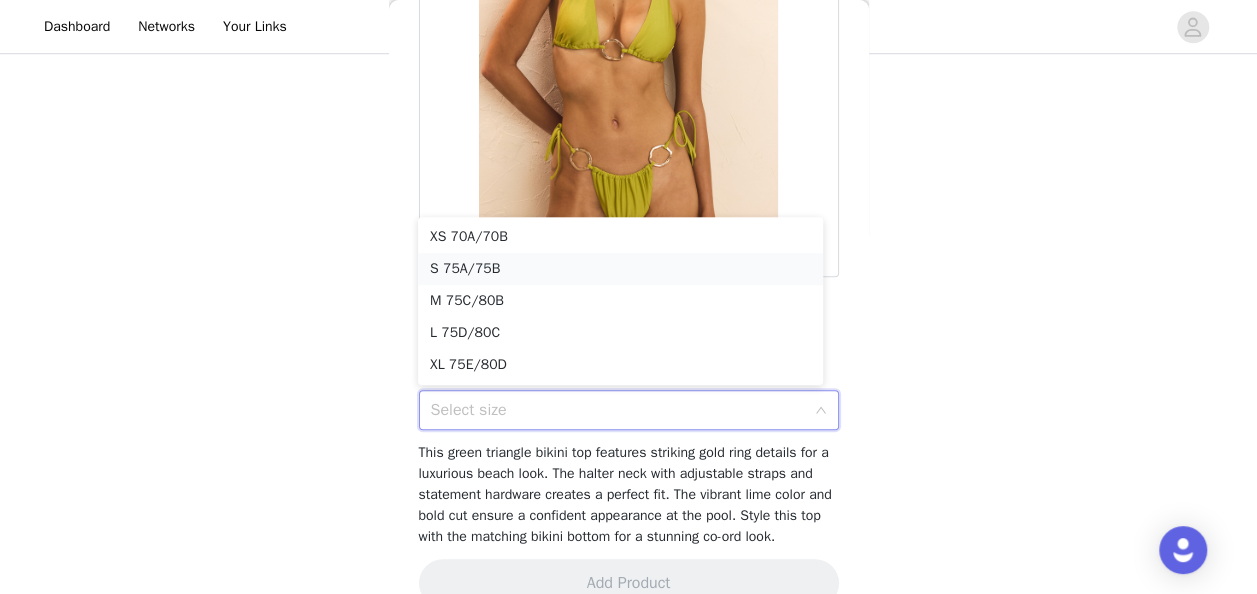 click on "S 75A/75B" at bounding box center (620, 269) 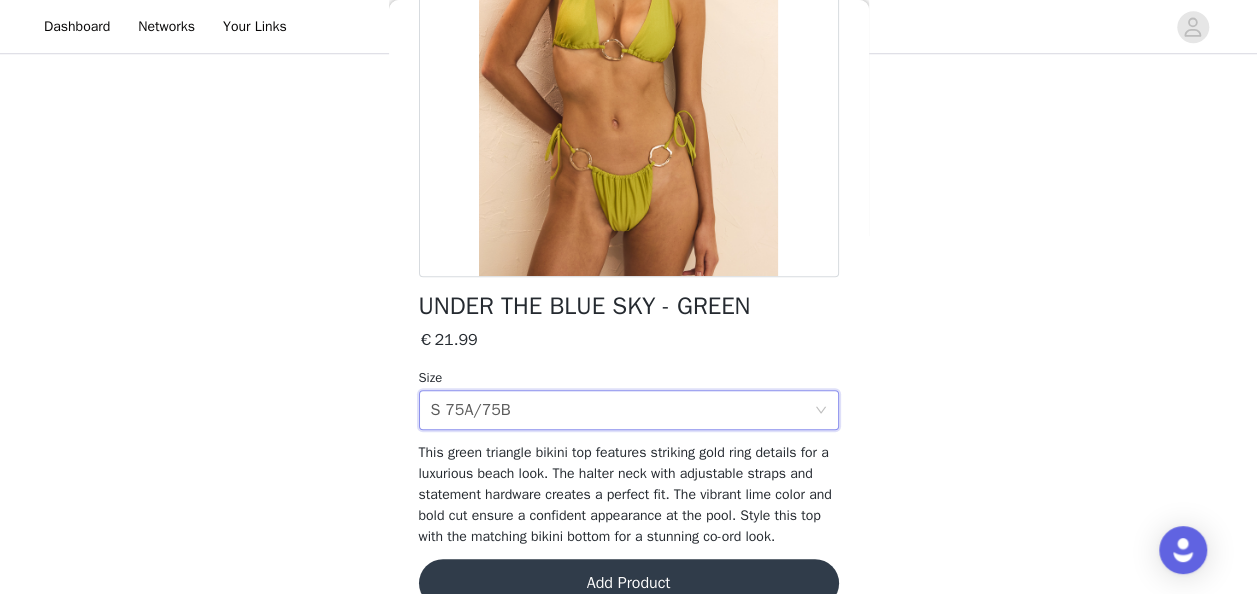 scroll, scrollTop: 330, scrollLeft: 0, axis: vertical 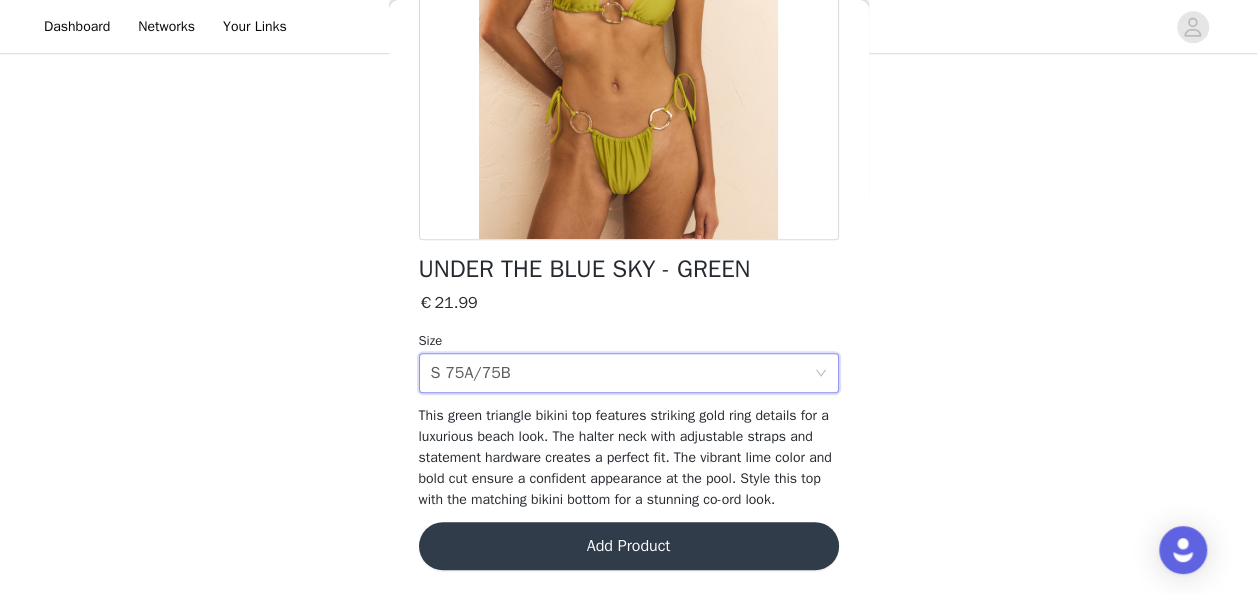 click on "Add Product" at bounding box center [629, 546] 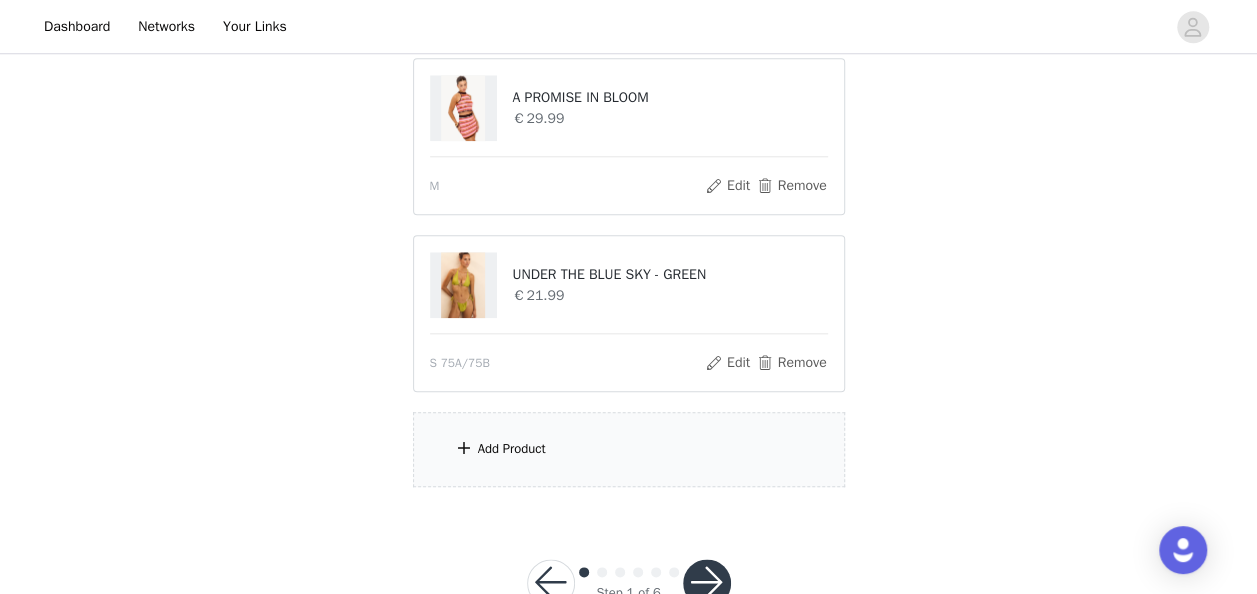 scroll, scrollTop: 982, scrollLeft: 0, axis: vertical 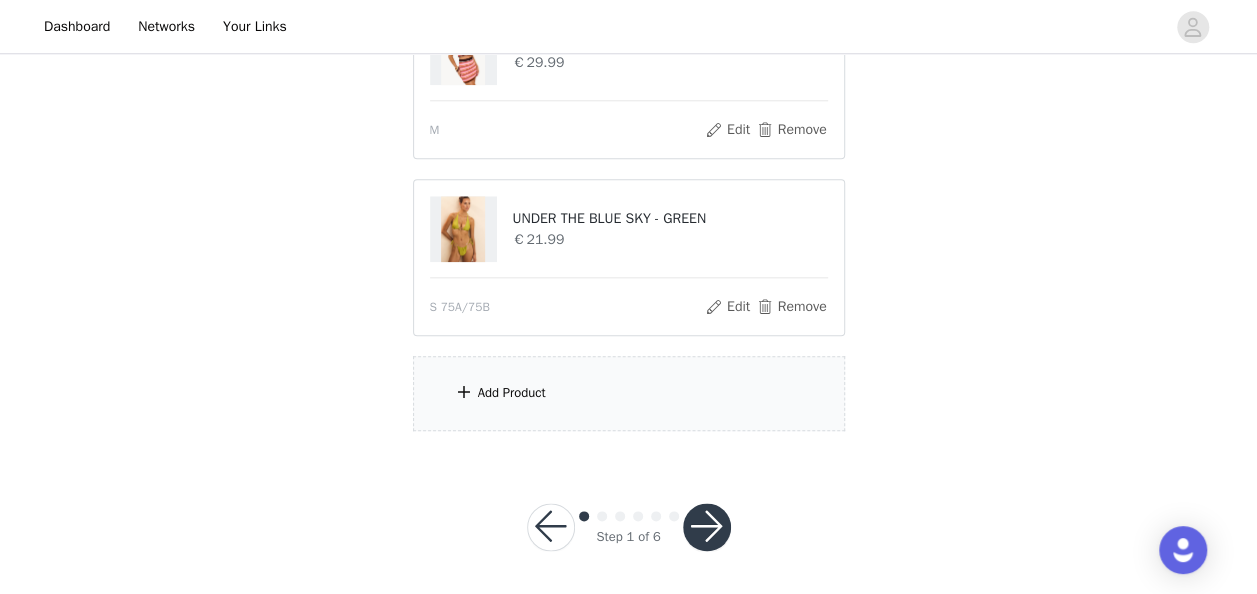 click on "Add Product" at bounding box center (629, 393) 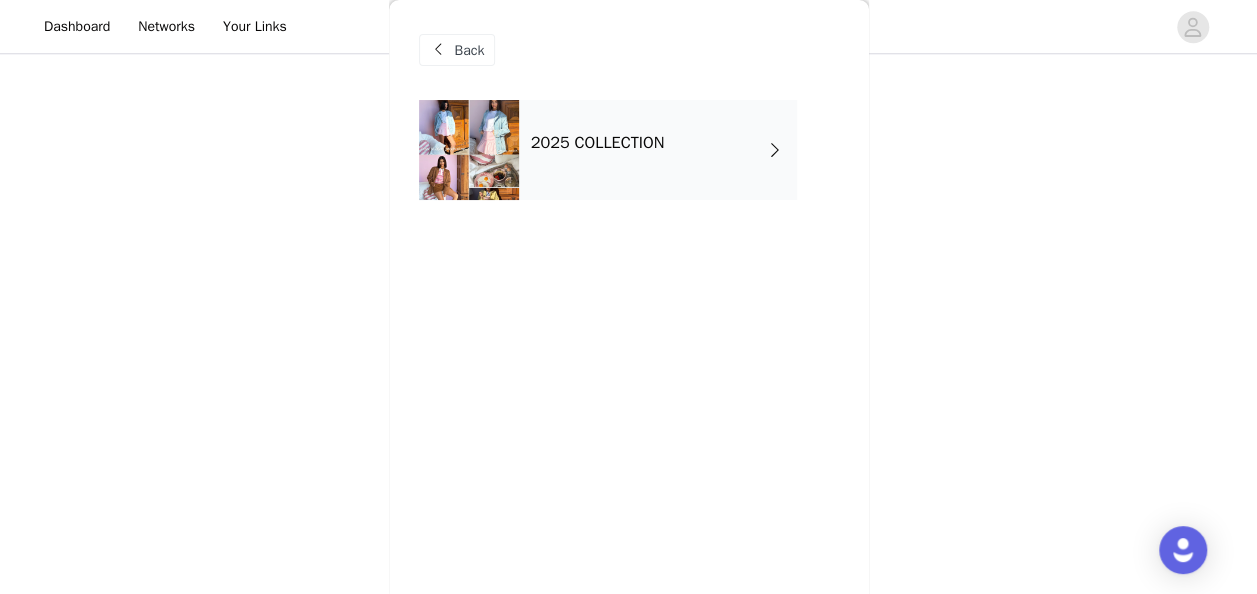 click on "2025 COLLECTION" at bounding box center (658, 150) 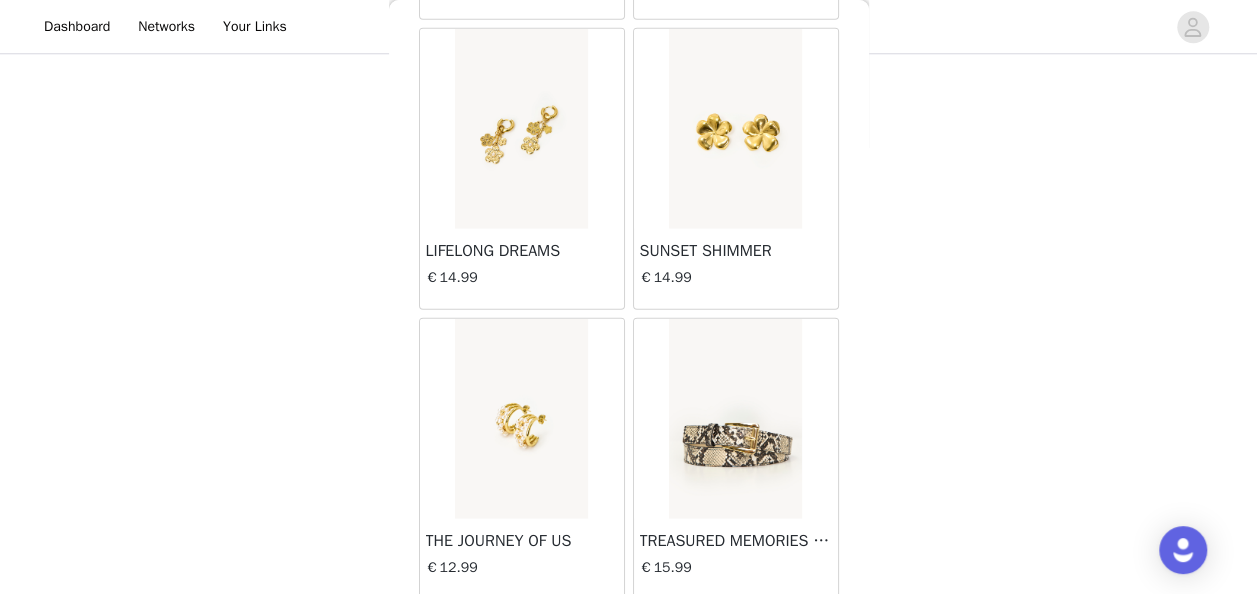 scroll, scrollTop: 2459, scrollLeft: 0, axis: vertical 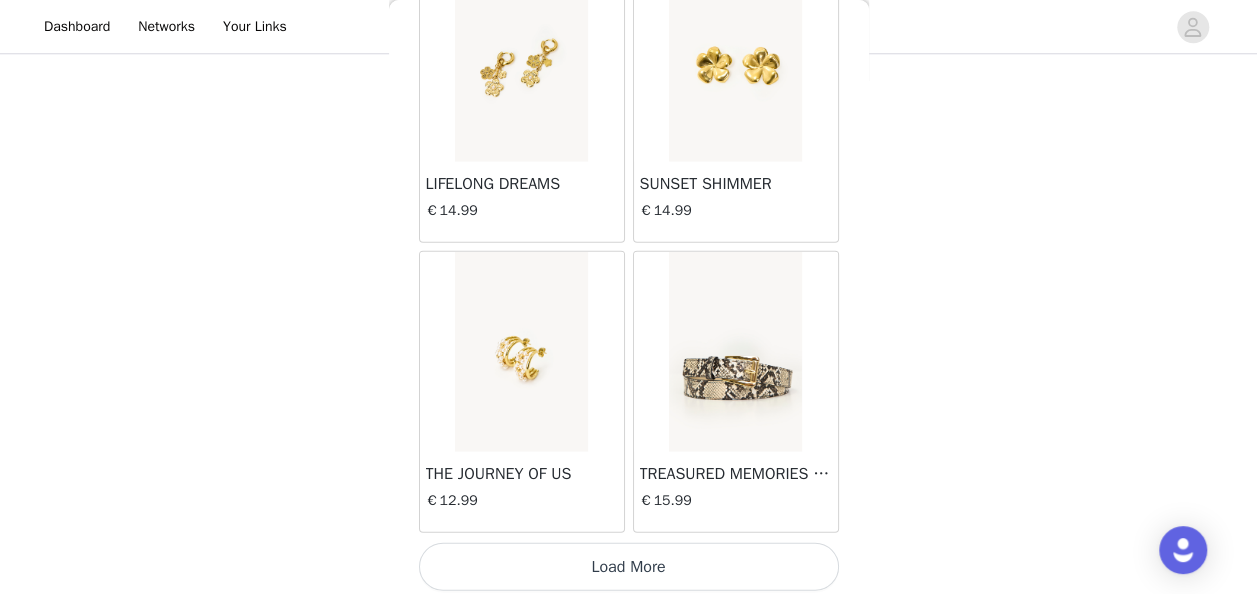click on "Load More" at bounding box center [629, 567] 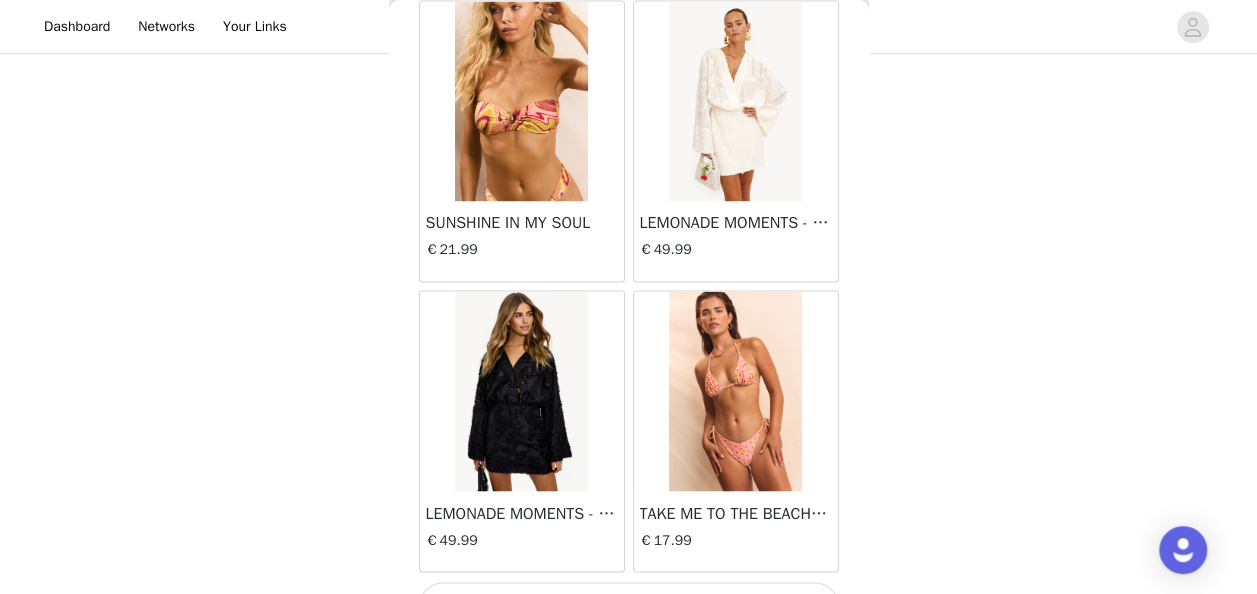 scroll, scrollTop: 5352, scrollLeft: 0, axis: vertical 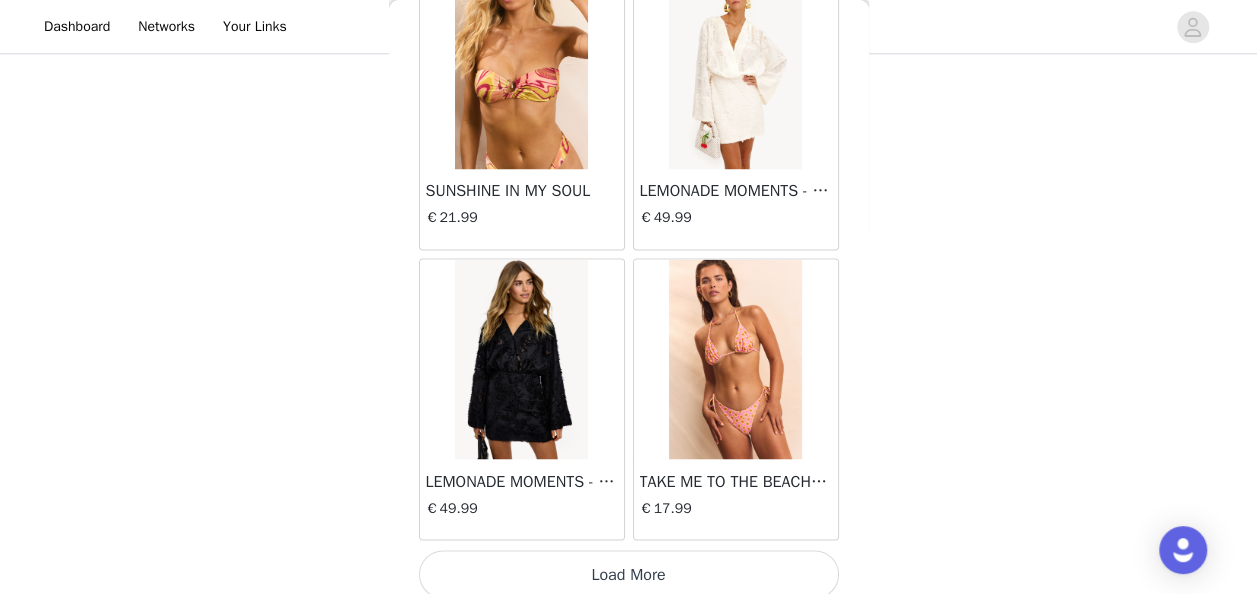 click on "Load More" at bounding box center (629, 574) 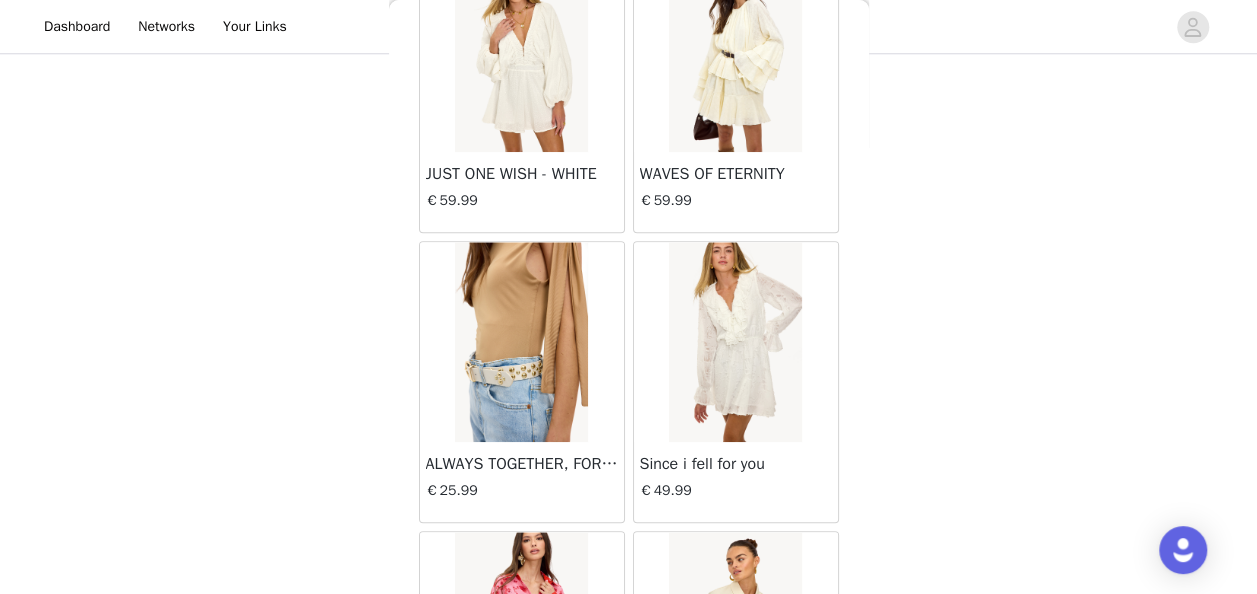 scroll, scrollTop: 8246, scrollLeft: 0, axis: vertical 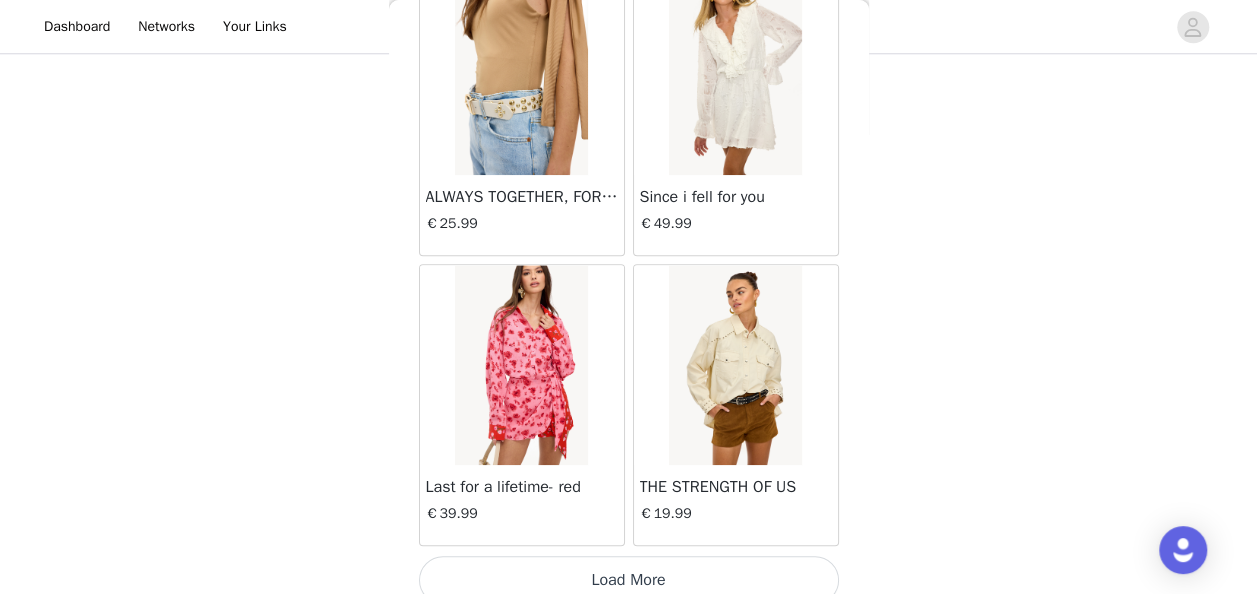 click on "Load More" at bounding box center (629, 580) 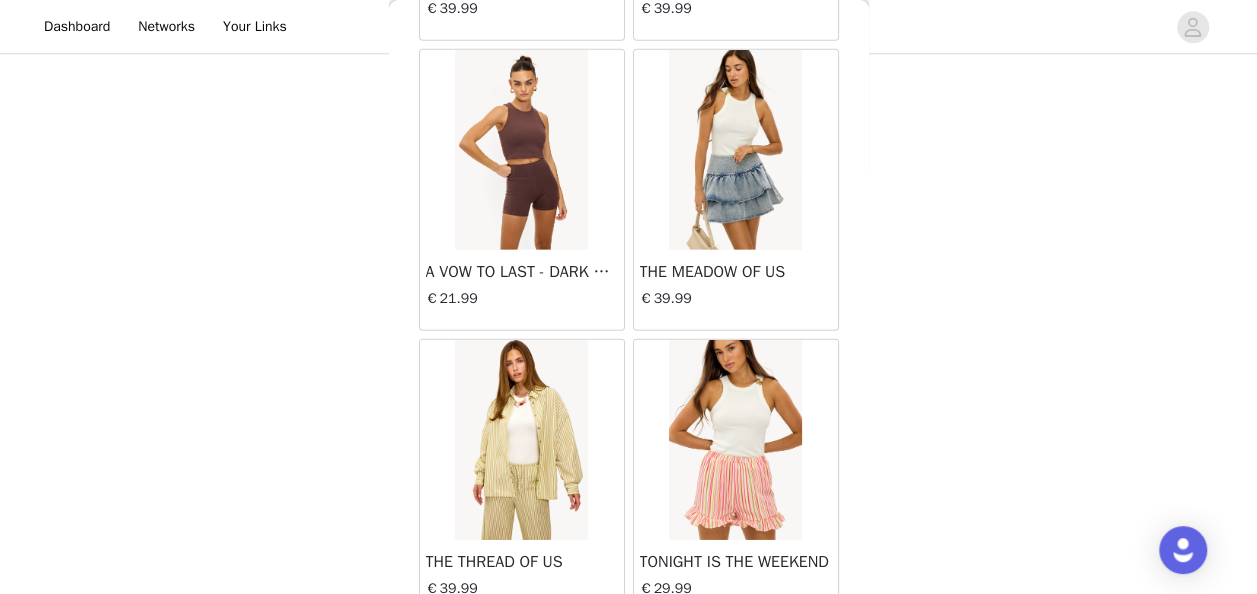 scroll, scrollTop: 11139, scrollLeft: 0, axis: vertical 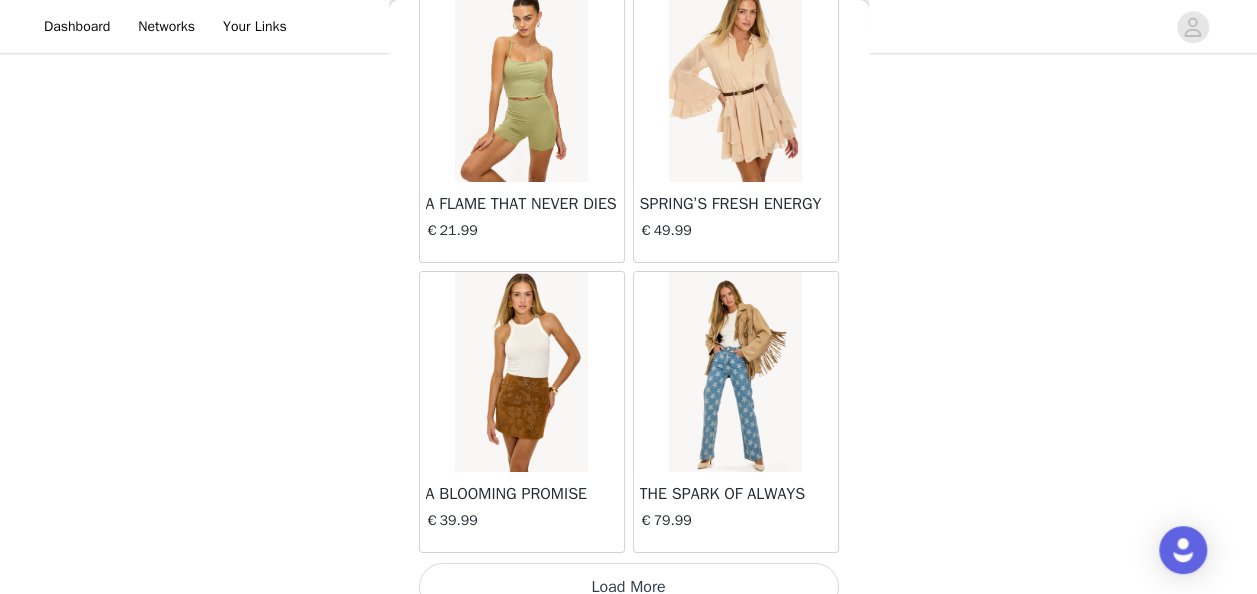 click on "Load More" at bounding box center (629, 587) 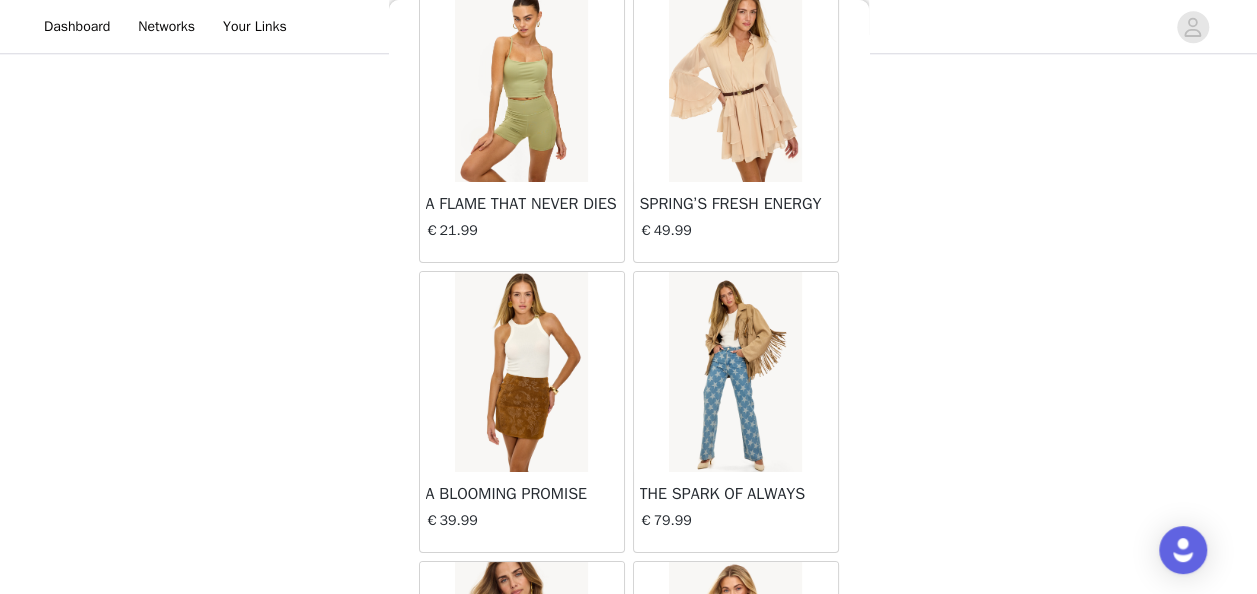 scroll, scrollTop: 14032, scrollLeft: 0, axis: vertical 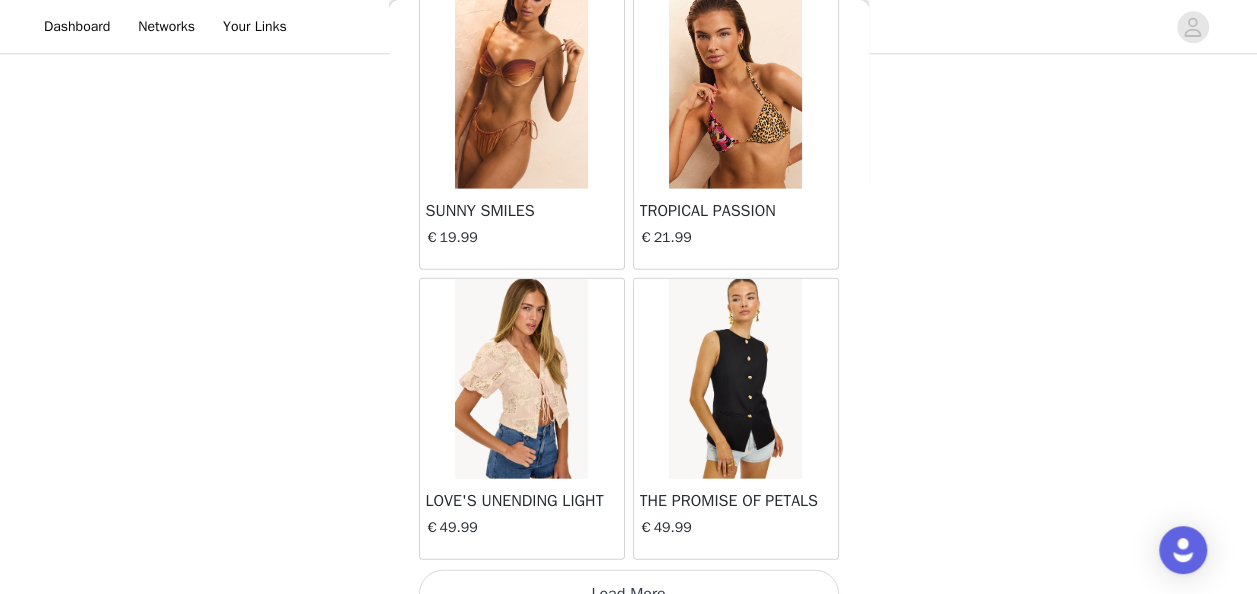 click on "Load More" at bounding box center (629, 594) 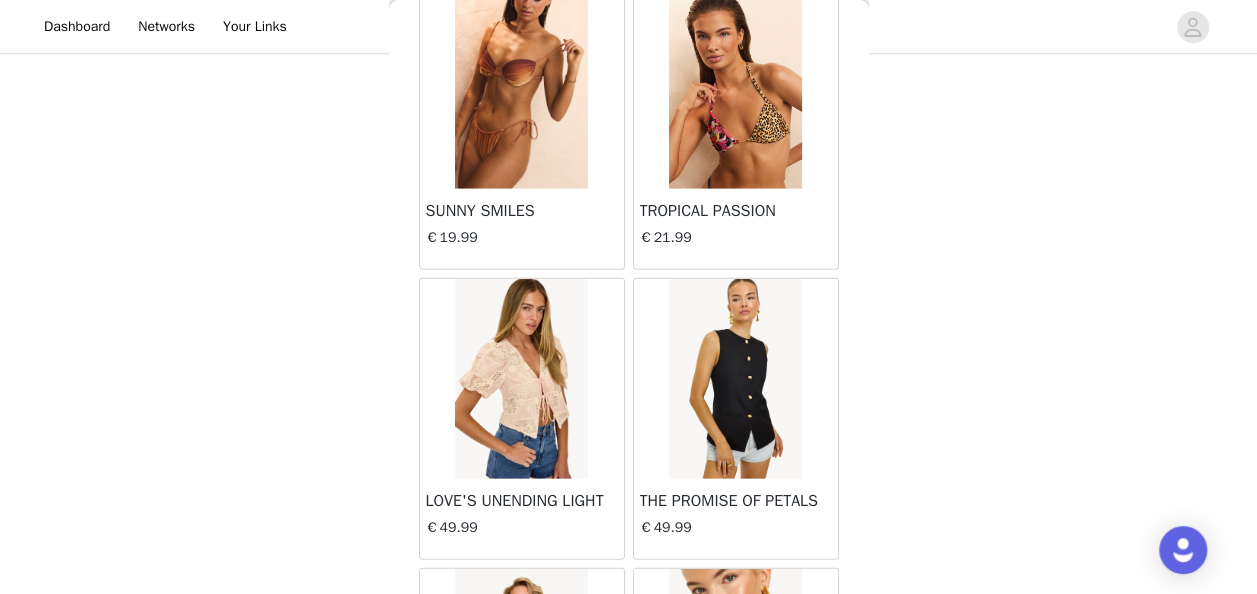 scroll, scrollTop: 16926, scrollLeft: 0, axis: vertical 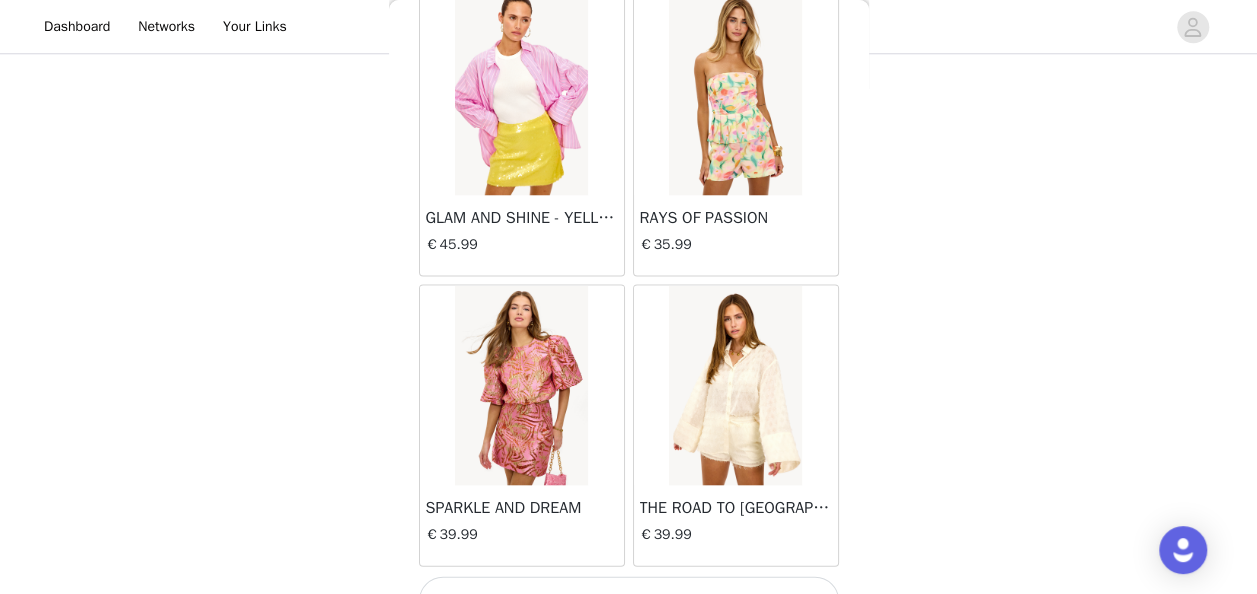 click on "Load More" at bounding box center (629, 600) 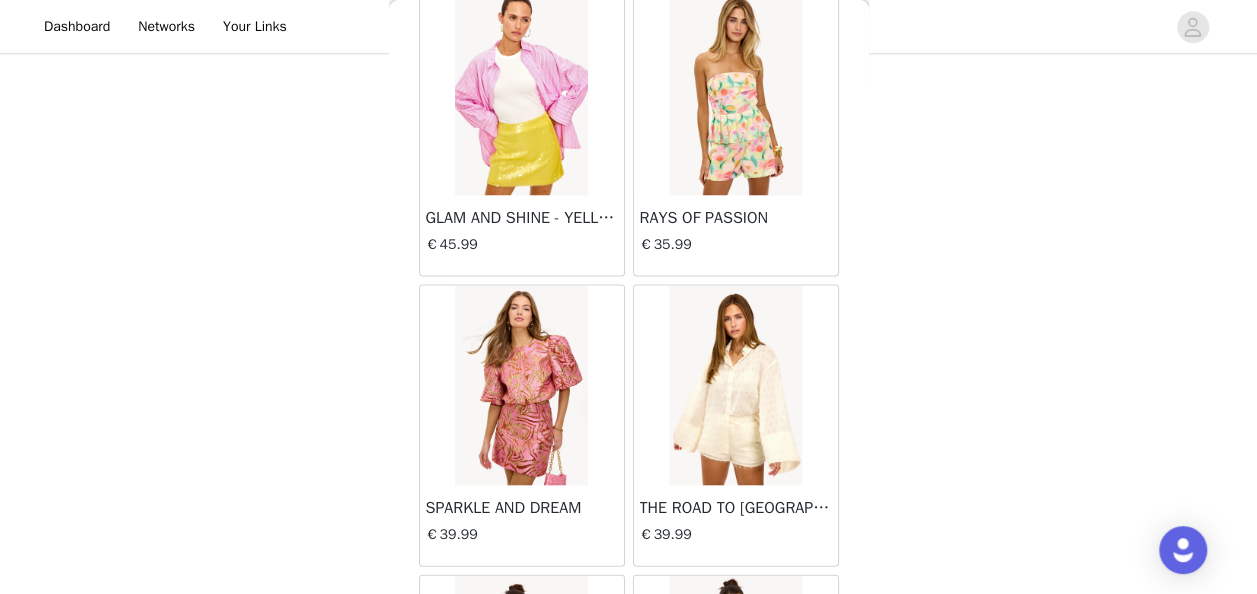 scroll, scrollTop: 19819, scrollLeft: 0, axis: vertical 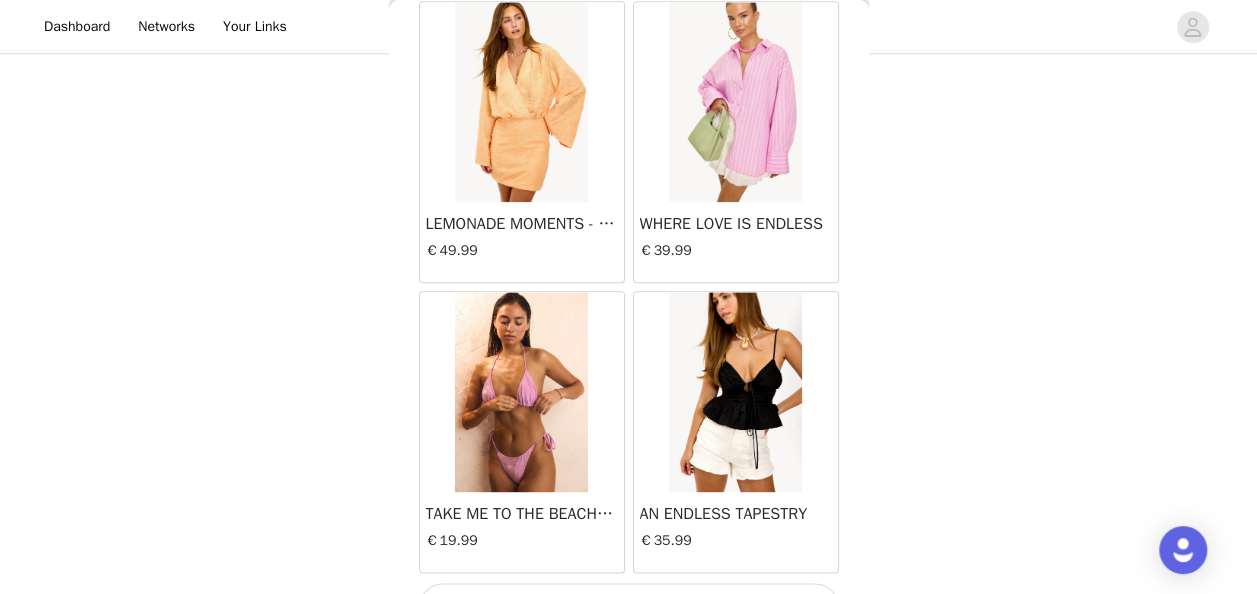 click on "Load More" at bounding box center (629, 607) 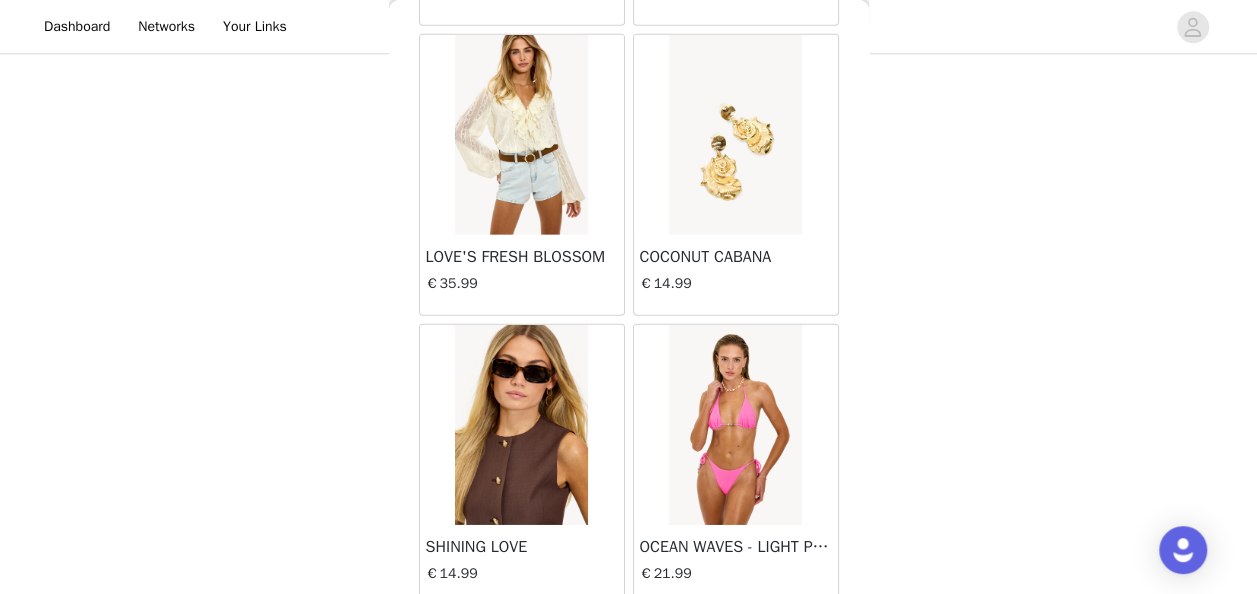 scroll, scrollTop: 22712, scrollLeft: 0, axis: vertical 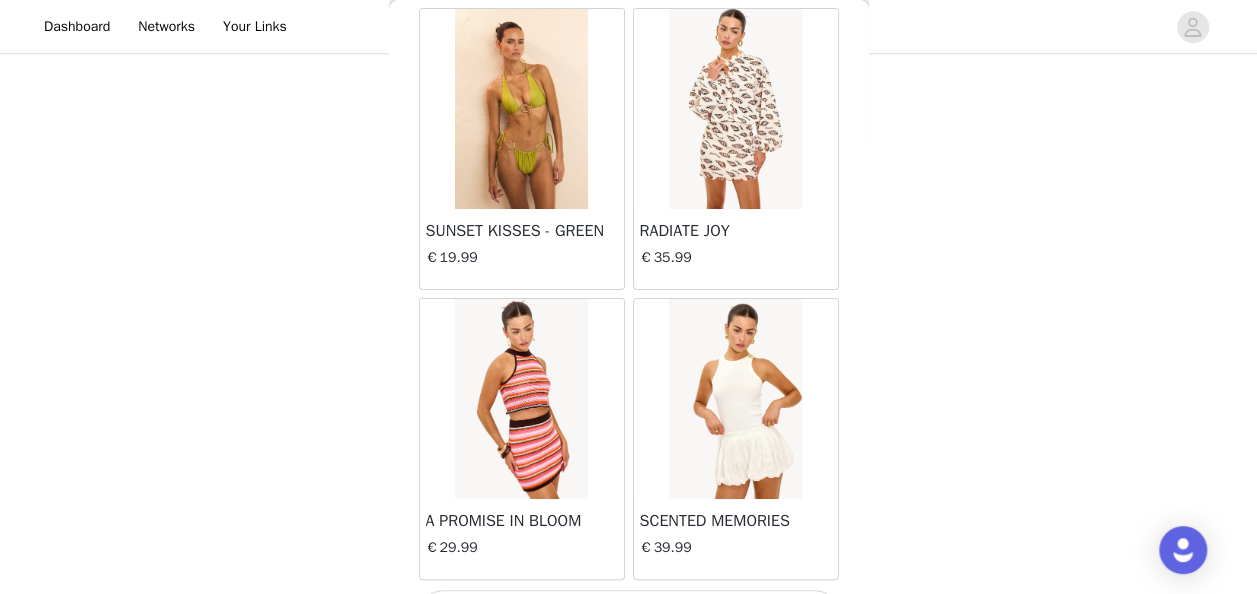 click on "Load More" at bounding box center [629, 614] 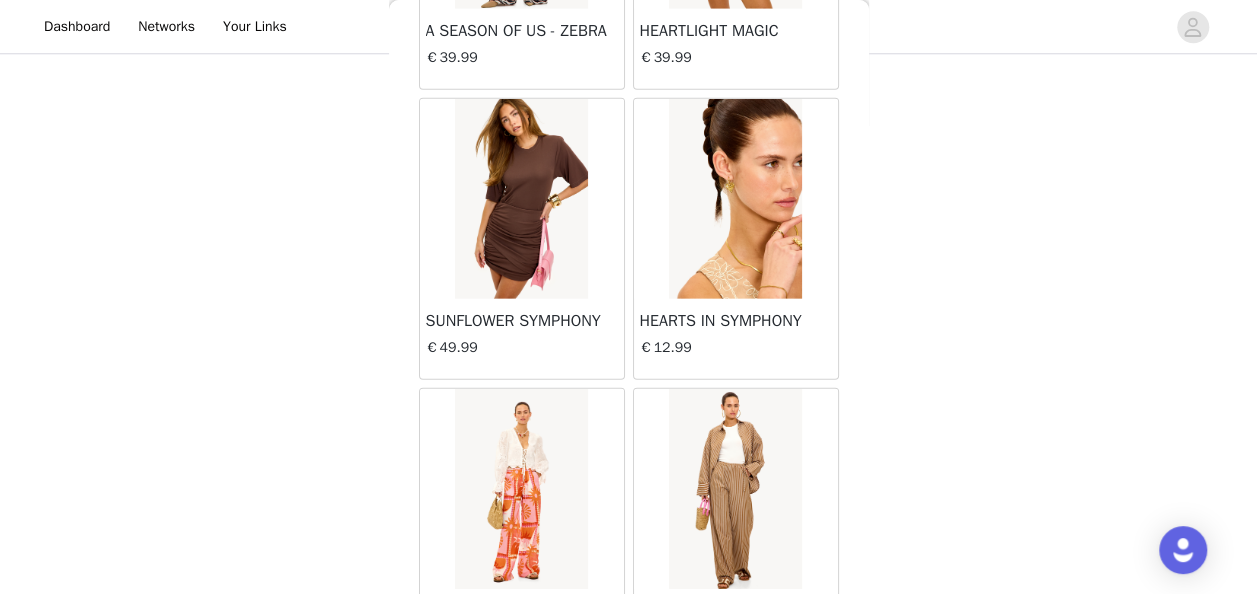 scroll, scrollTop: 25606, scrollLeft: 0, axis: vertical 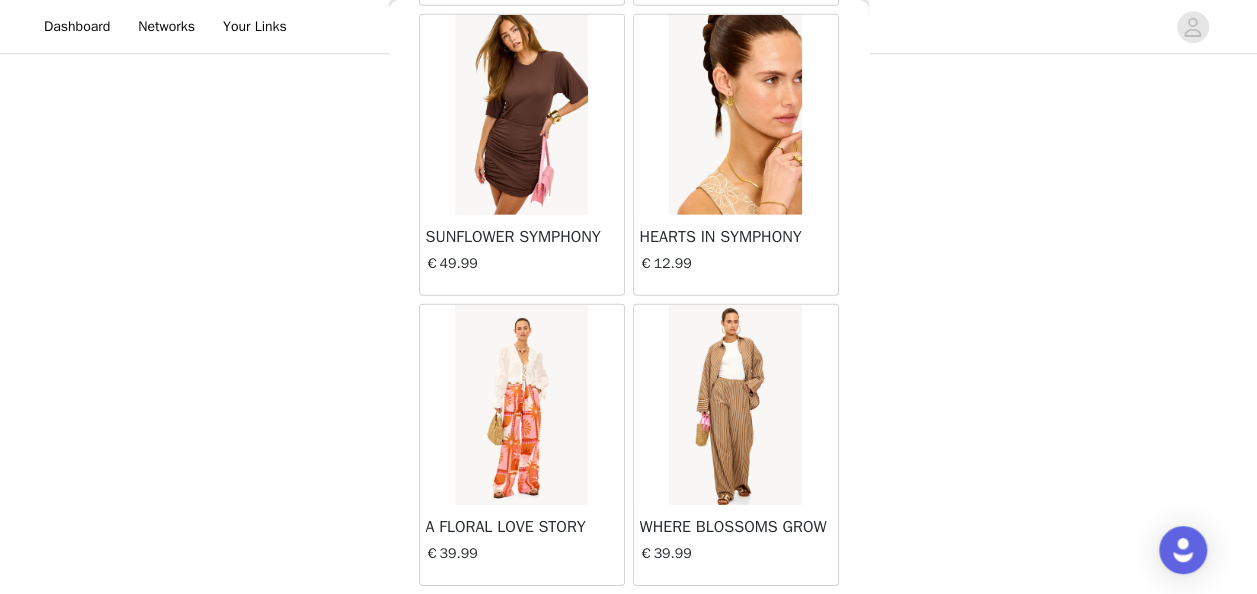 click on "Load More" at bounding box center [629, 620] 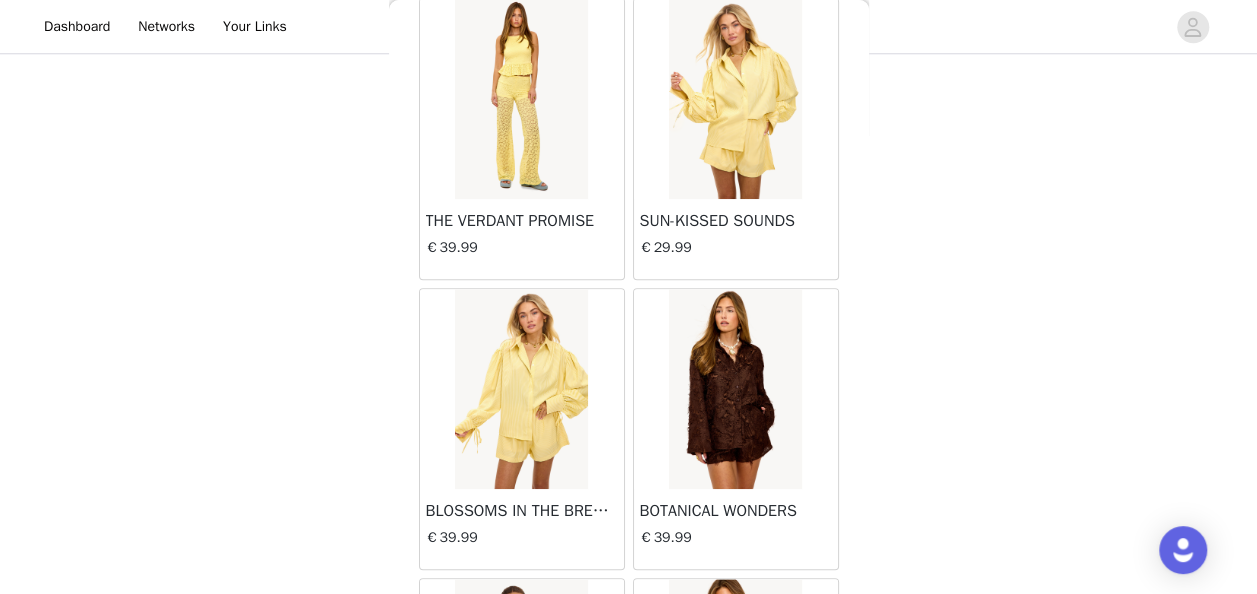 scroll, scrollTop: 26844, scrollLeft: 0, axis: vertical 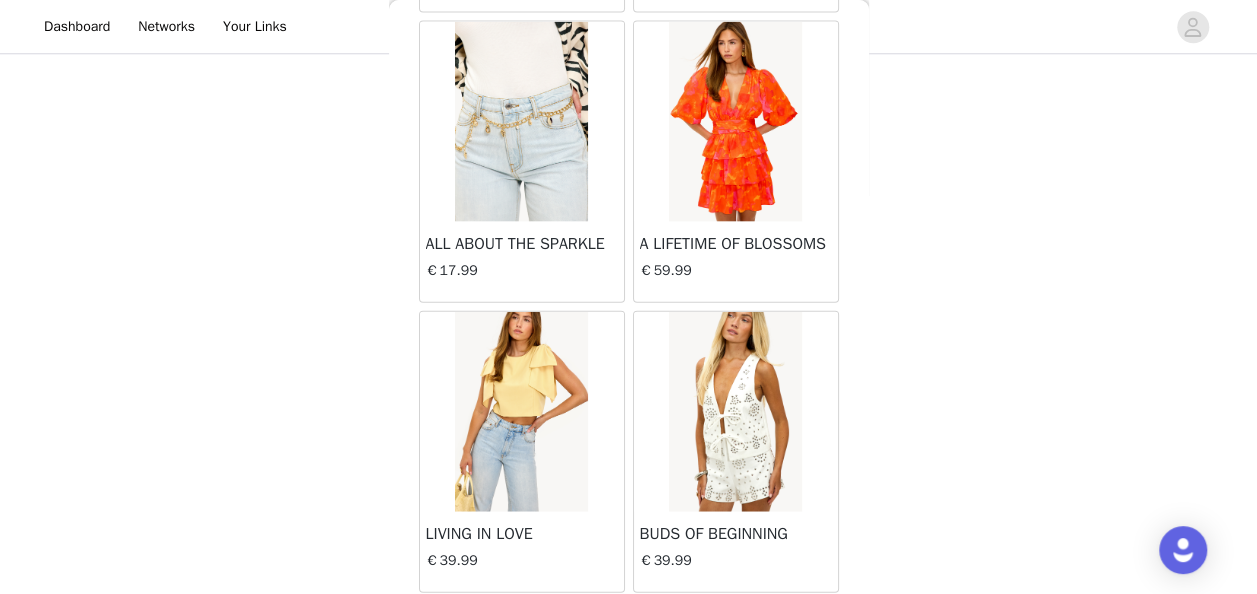 click on "Load More" at bounding box center [629, 627] 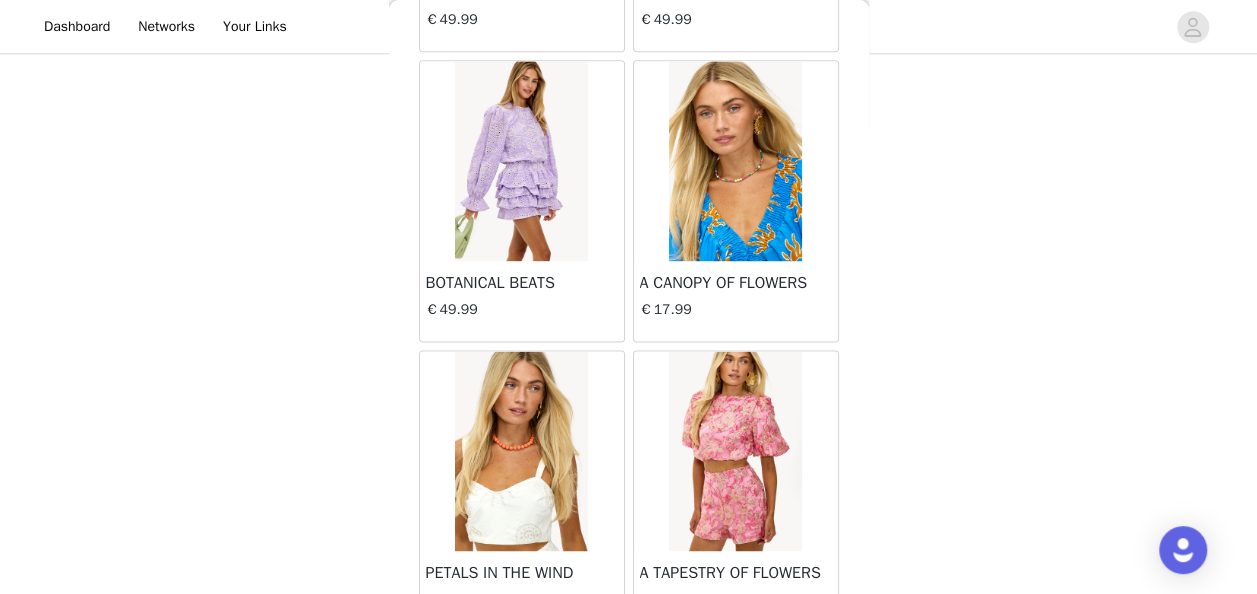 scroll, scrollTop: 31392, scrollLeft: 0, axis: vertical 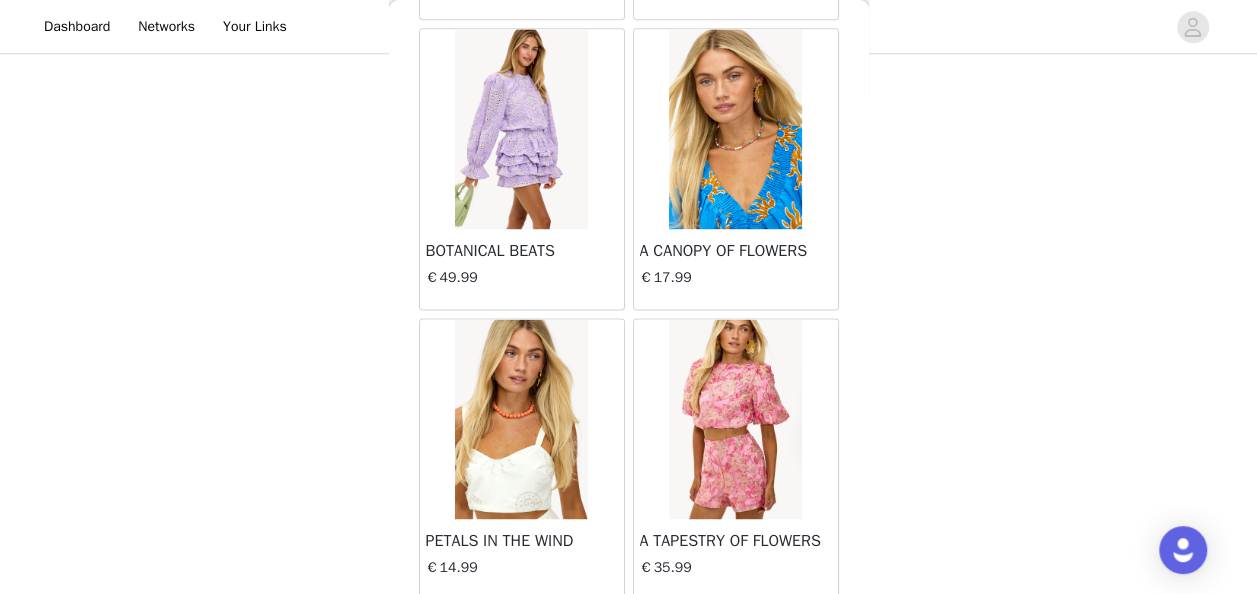 click at bounding box center [521, 419] 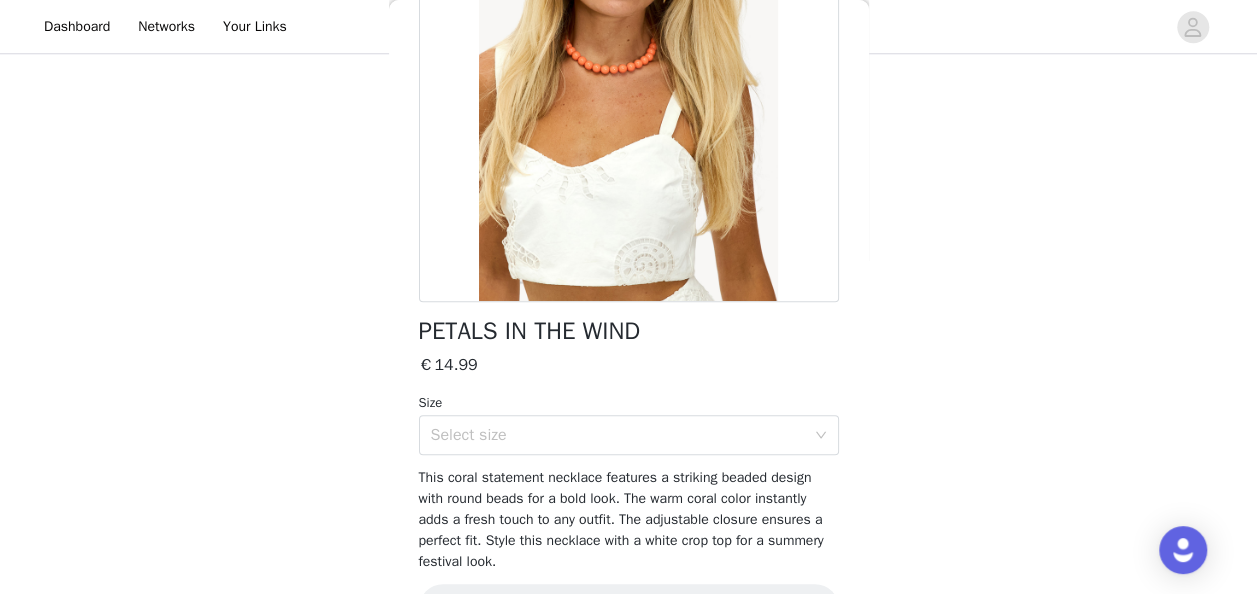 scroll, scrollTop: 250, scrollLeft: 0, axis: vertical 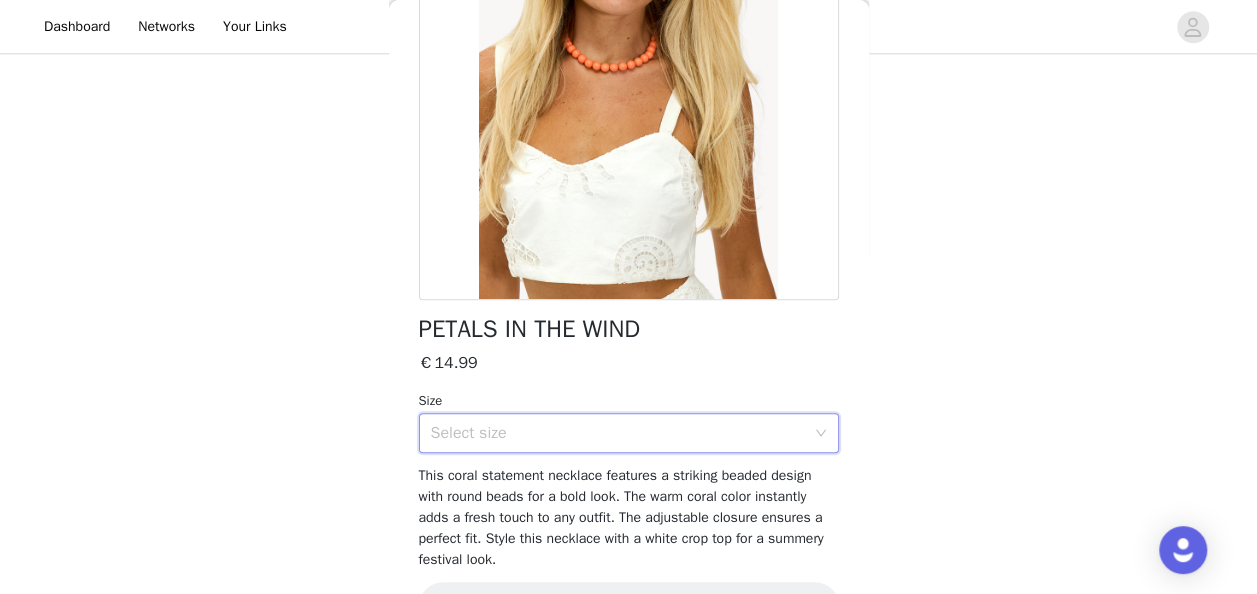 click on "Select size" at bounding box center [622, 433] 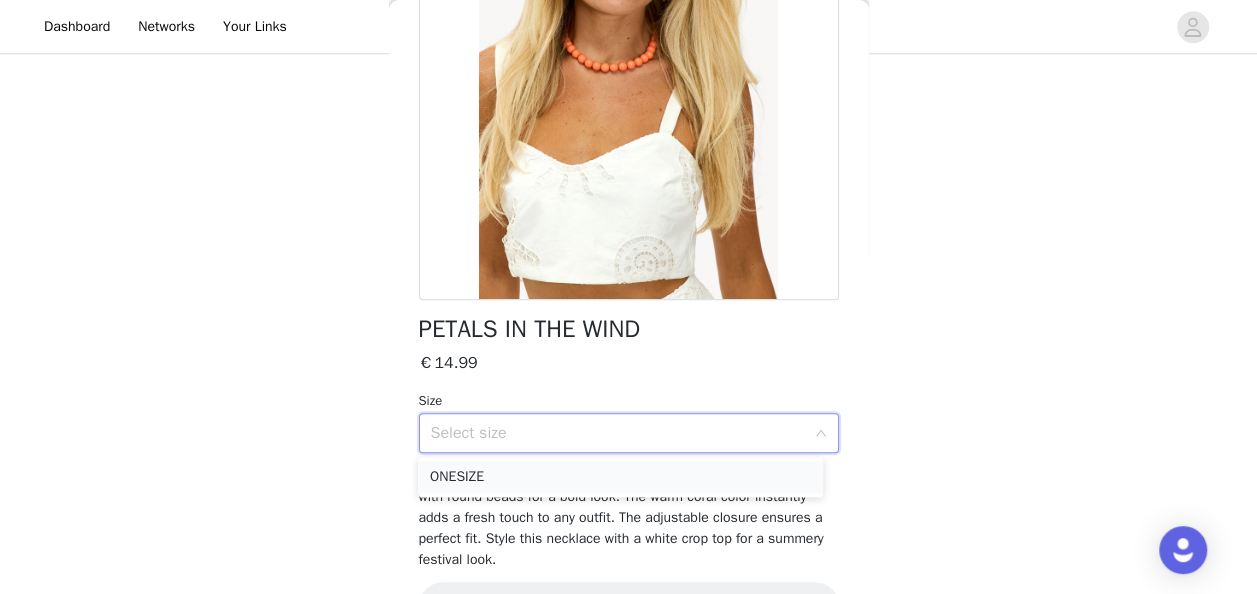 click on "ONESIZE" at bounding box center (620, 477) 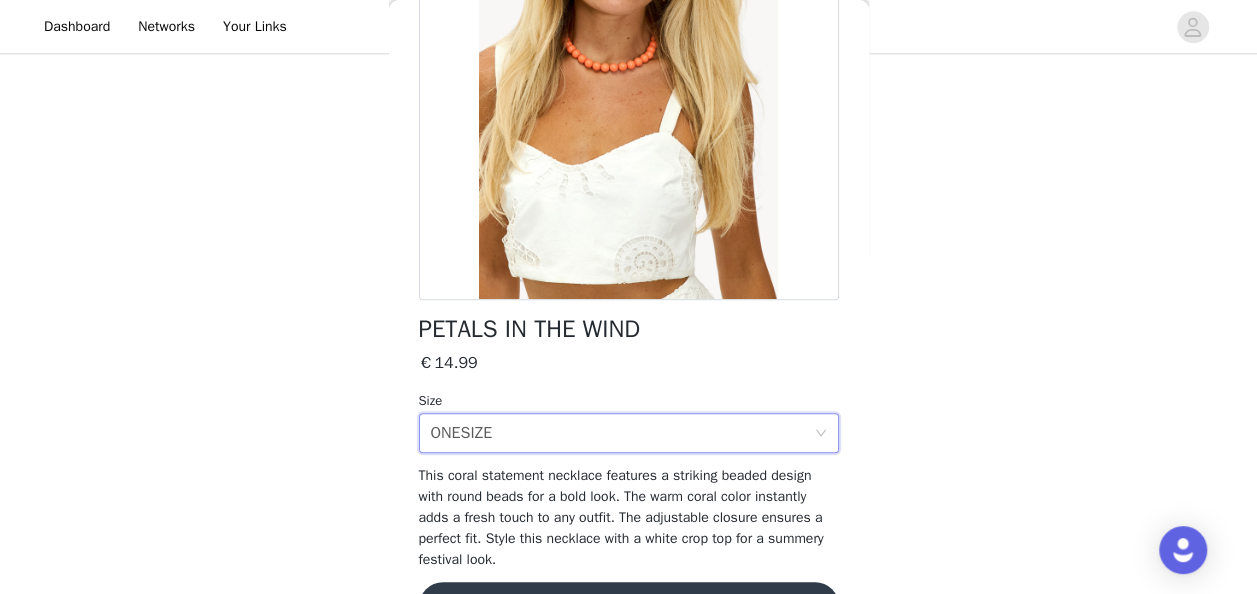 scroll, scrollTop: 309, scrollLeft: 0, axis: vertical 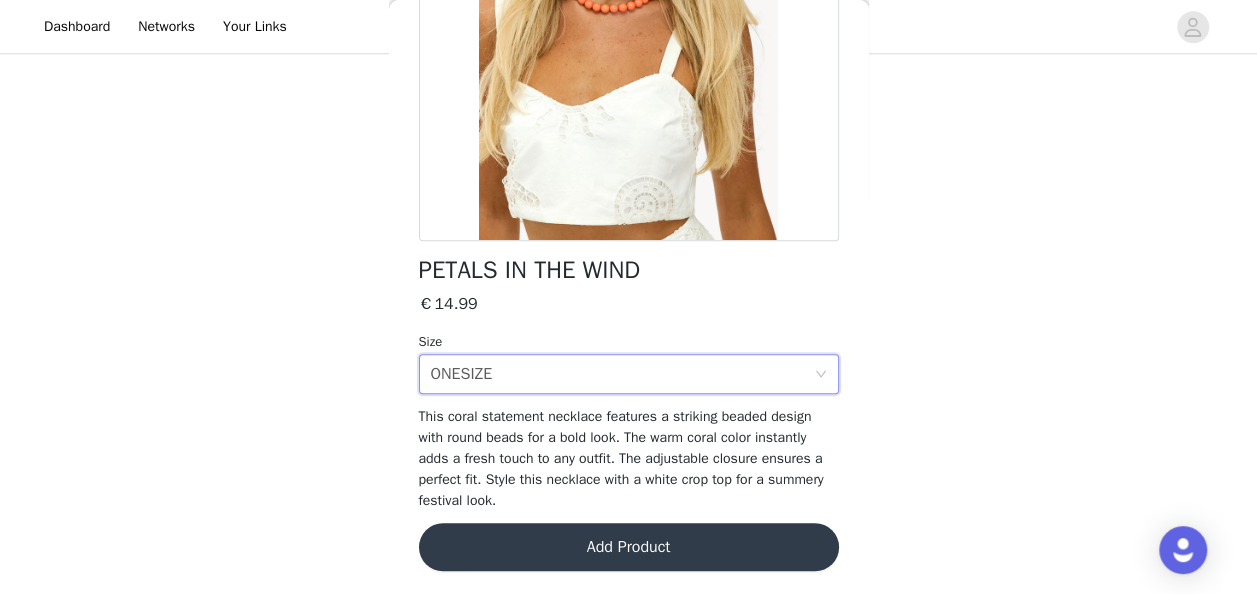 click on "Add Product" at bounding box center [629, 547] 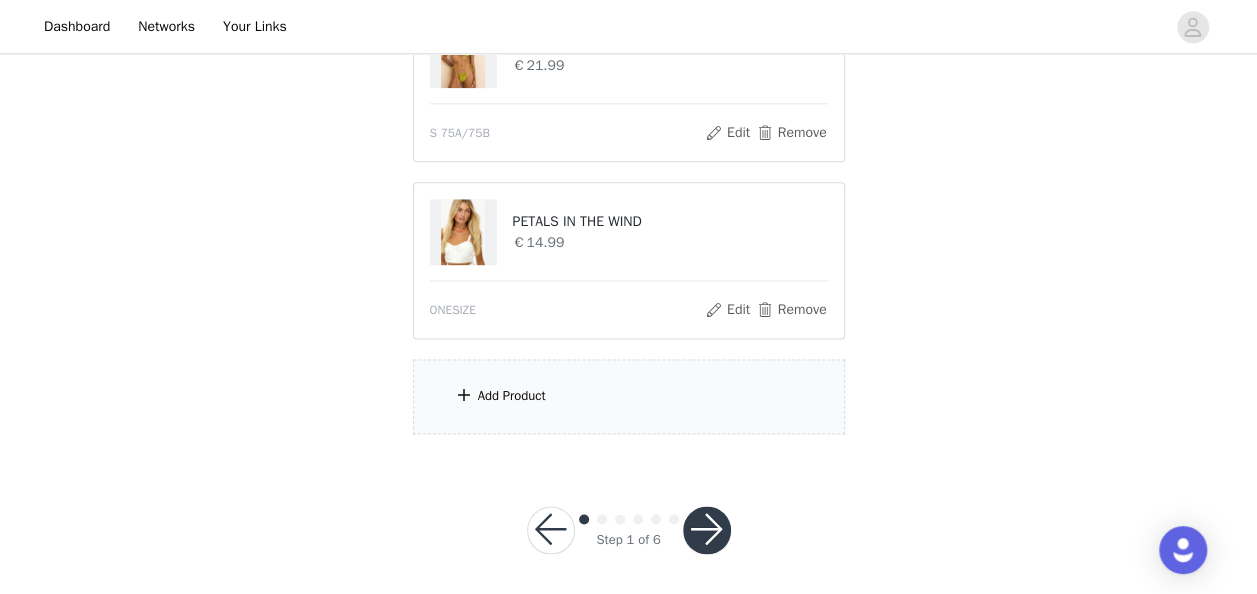 scroll, scrollTop: 1157, scrollLeft: 0, axis: vertical 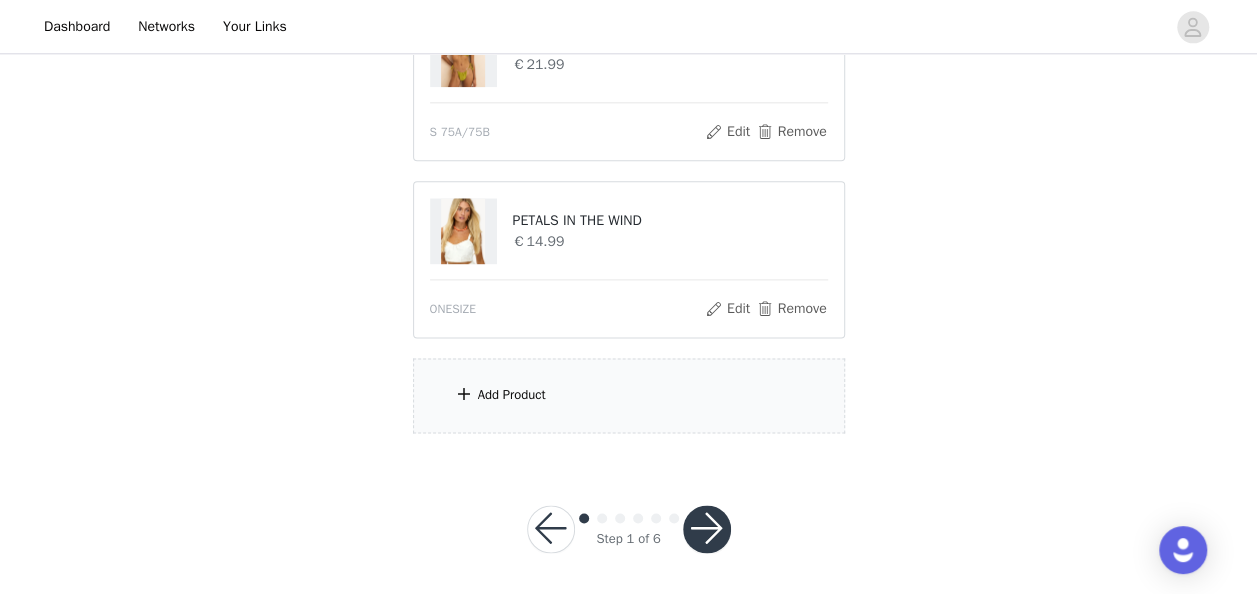 click on "Add Product" at bounding box center [629, 395] 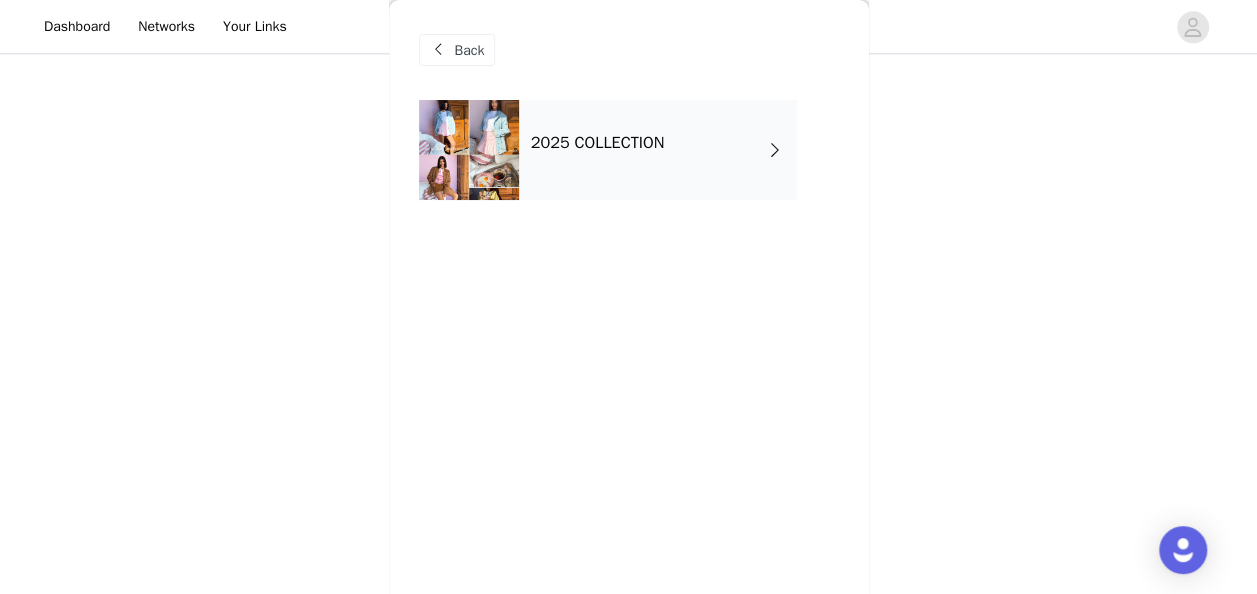click on "2025 COLLECTION" at bounding box center (658, 150) 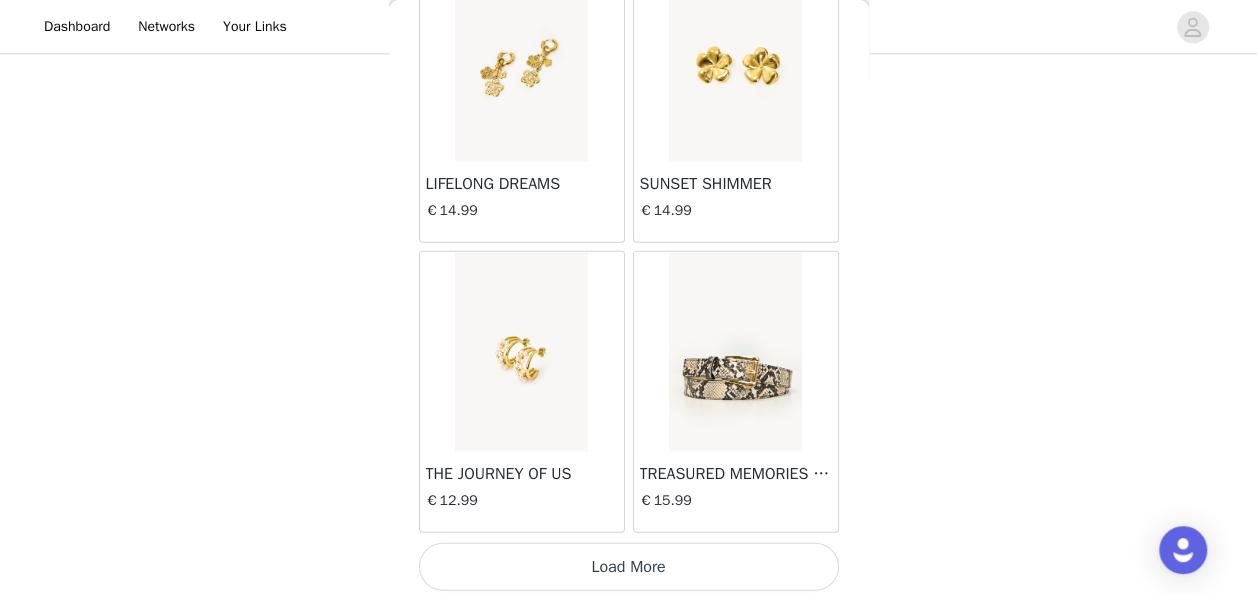 click on "Load More" at bounding box center (629, 567) 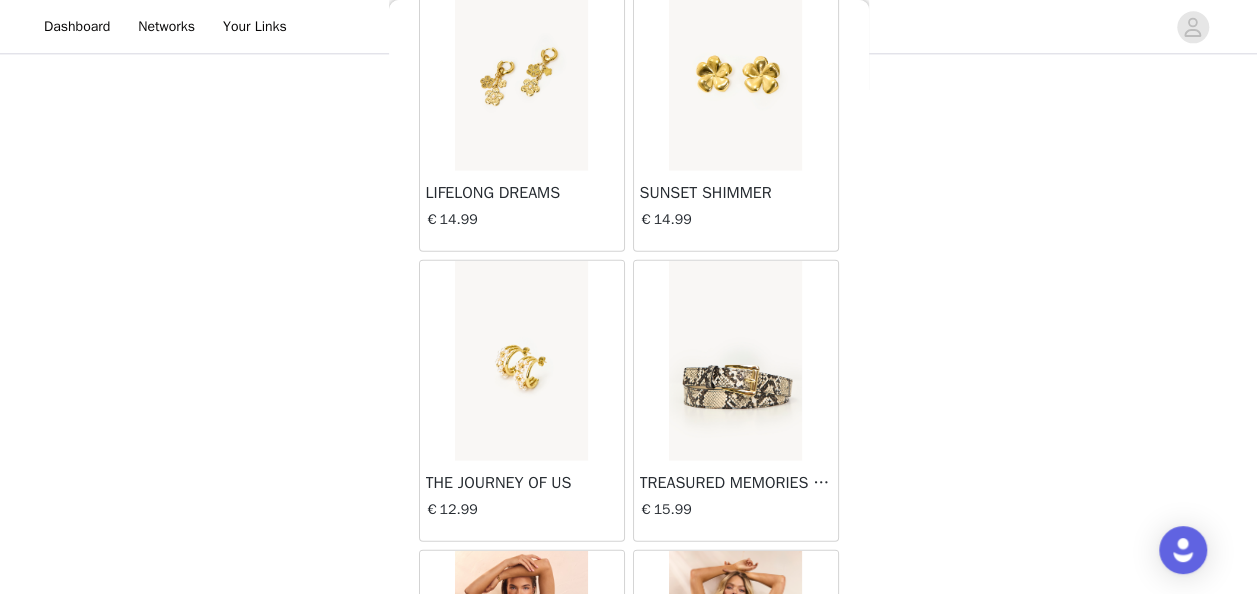 scroll, scrollTop: 2459, scrollLeft: 0, axis: vertical 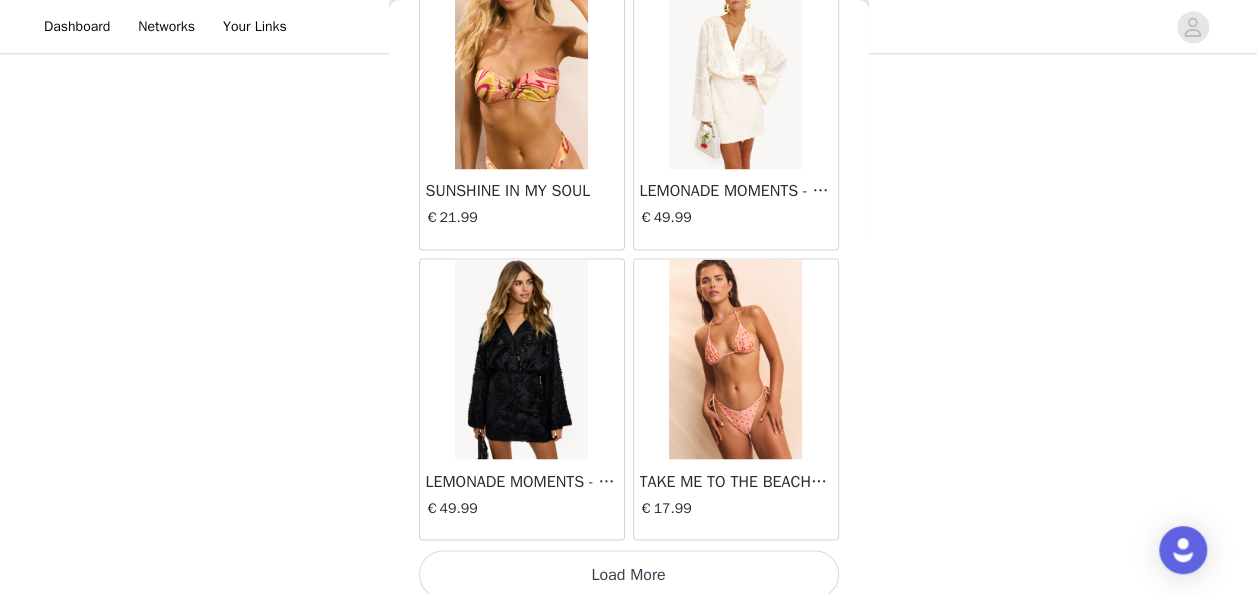 click on "Load More" at bounding box center (629, 574) 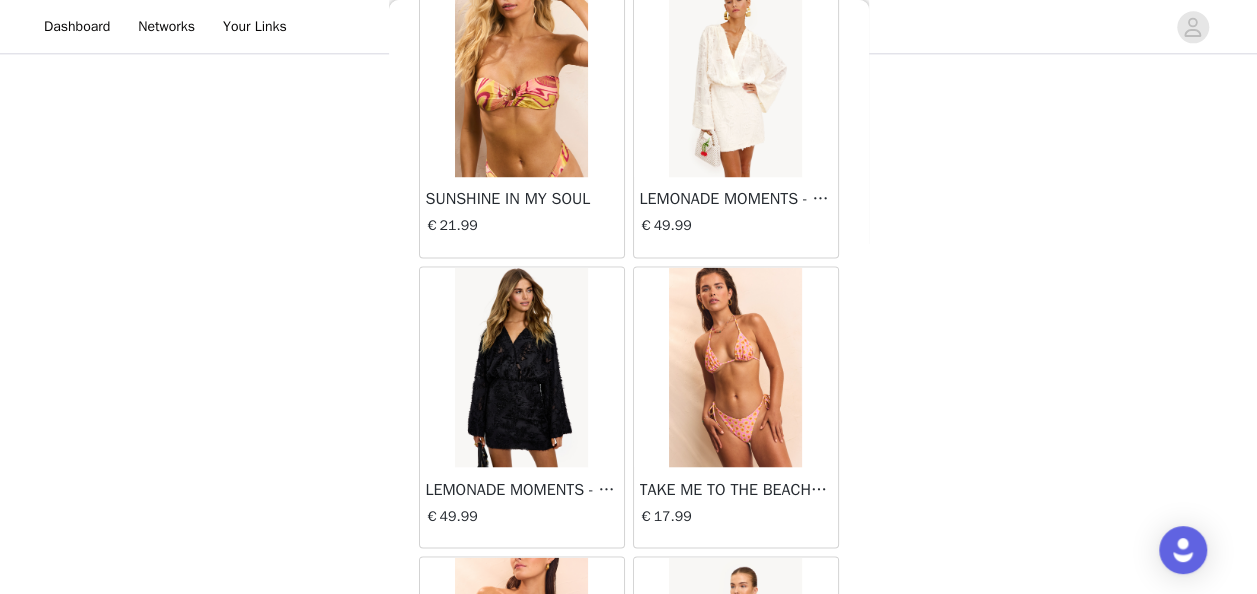 scroll, scrollTop: 5352, scrollLeft: 0, axis: vertical 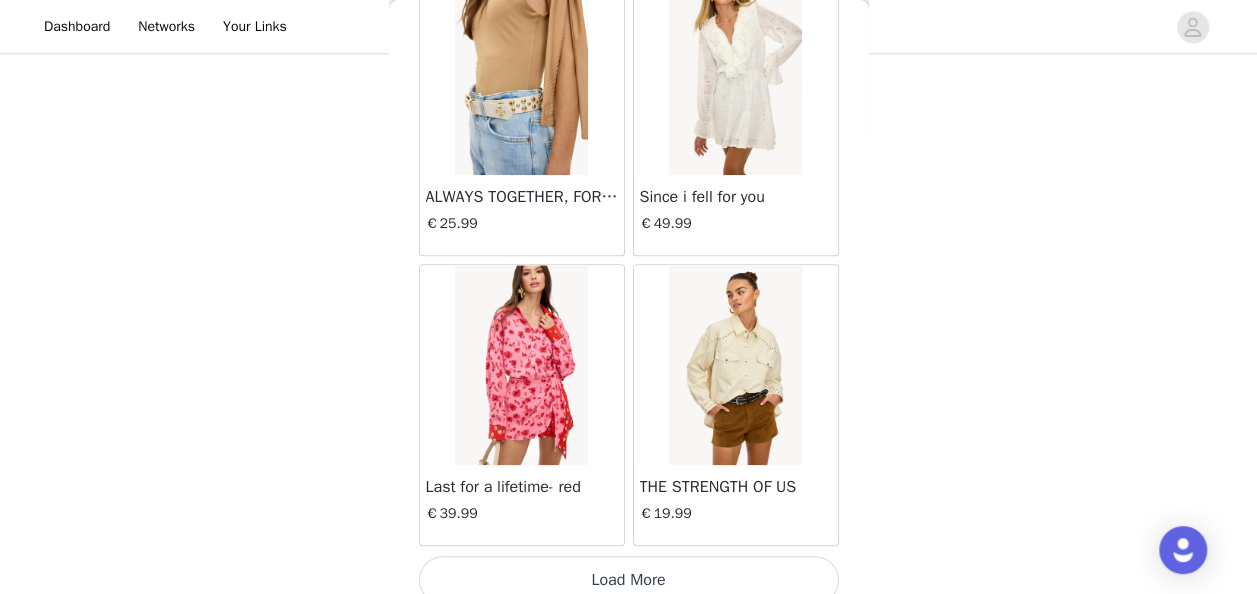 click on "Load More" at bounding box center (629, 580) 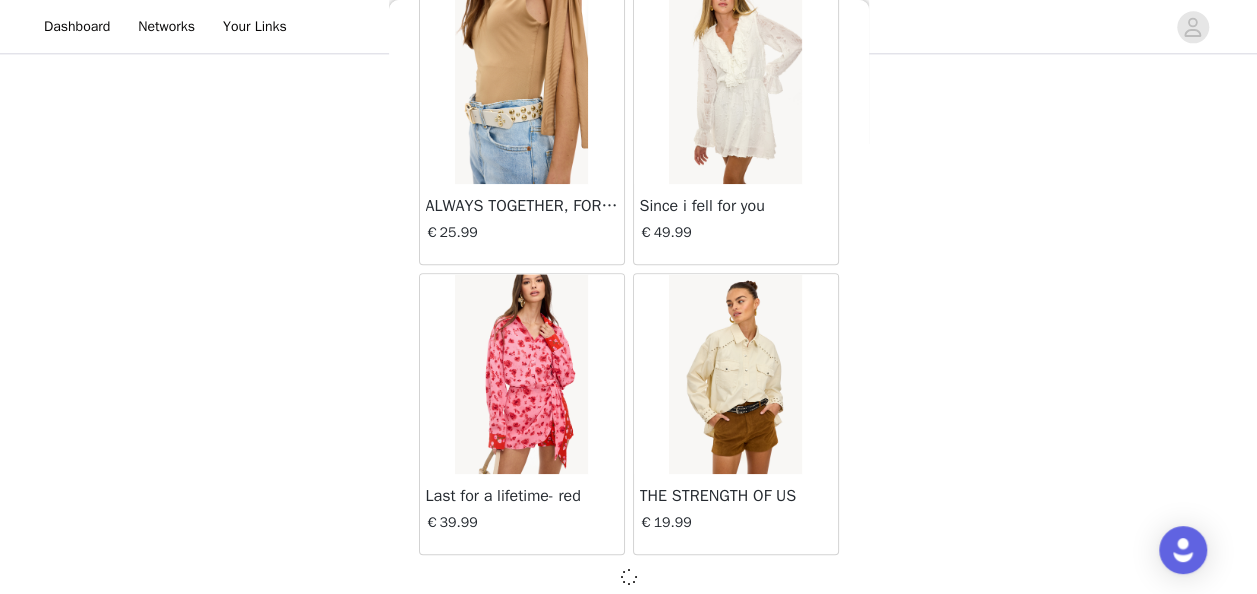 scroll, scrollTop: 8246, scrollLeft: 0, axis: vertical 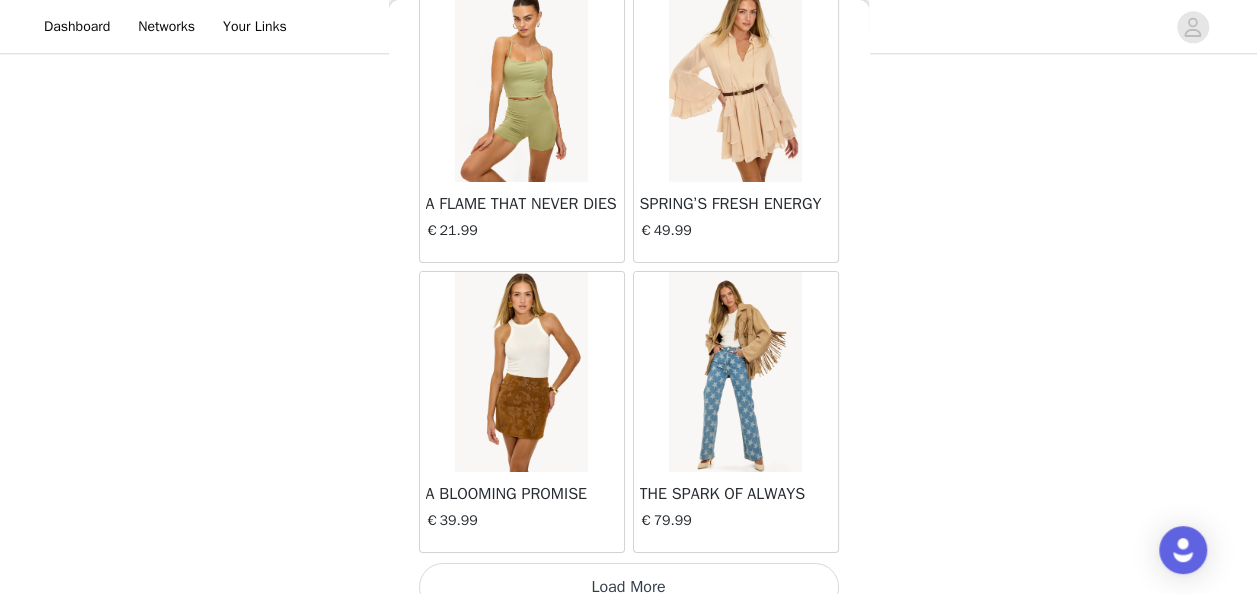 click on "Load More" at bounding box center [629, 587] 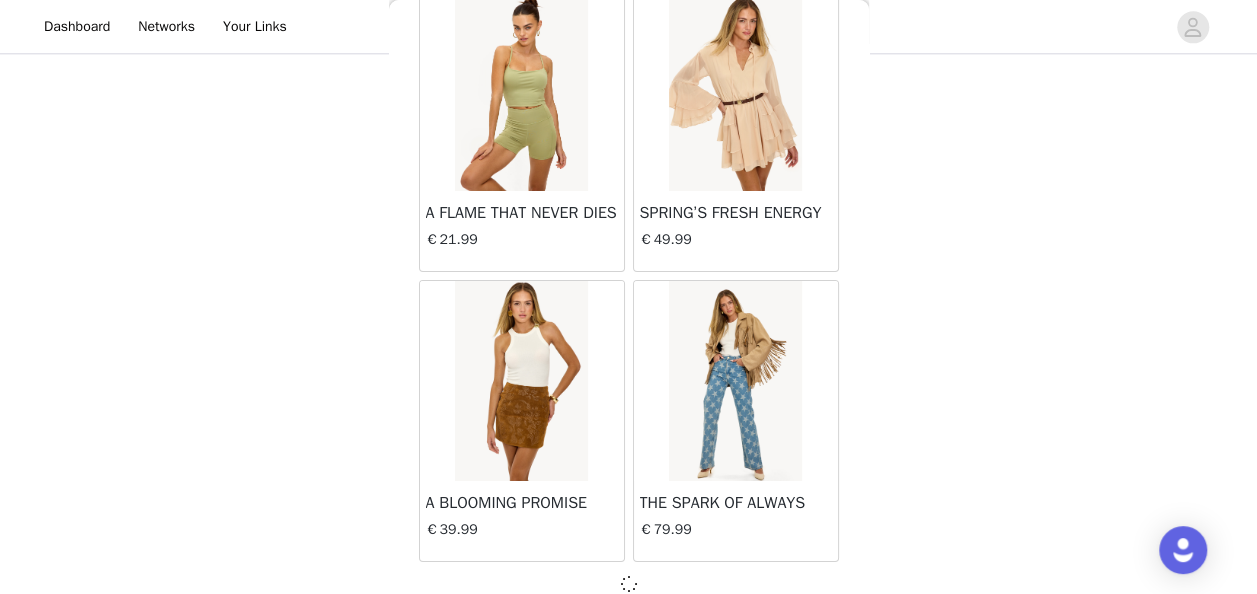 scroll, scrollTop: 11139, scrollLeft: 0, axis: vertical 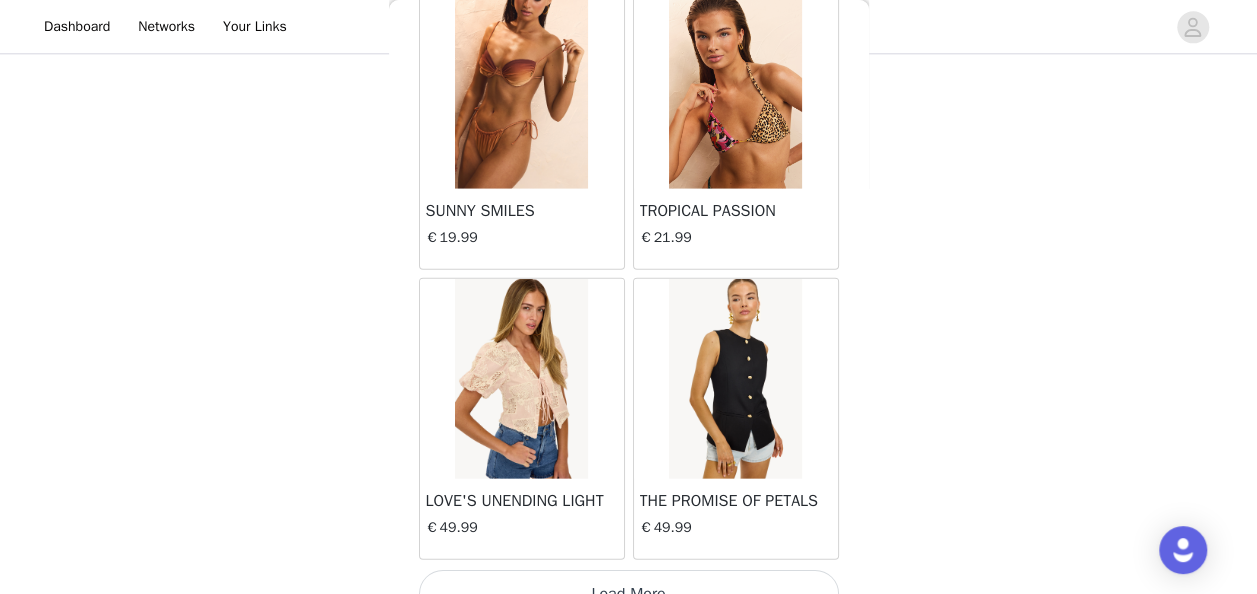 click on "Load More" at bounding box center [629, 594] 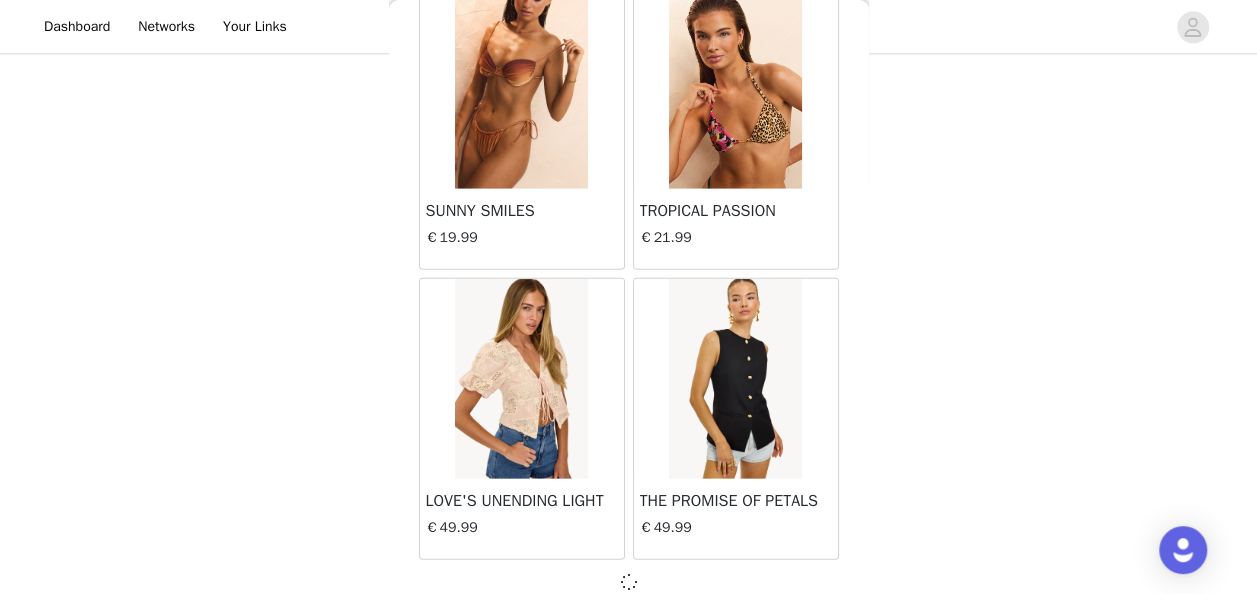 scroll, scrollTop: 14024, scrollLeft: 0, axis: vertical 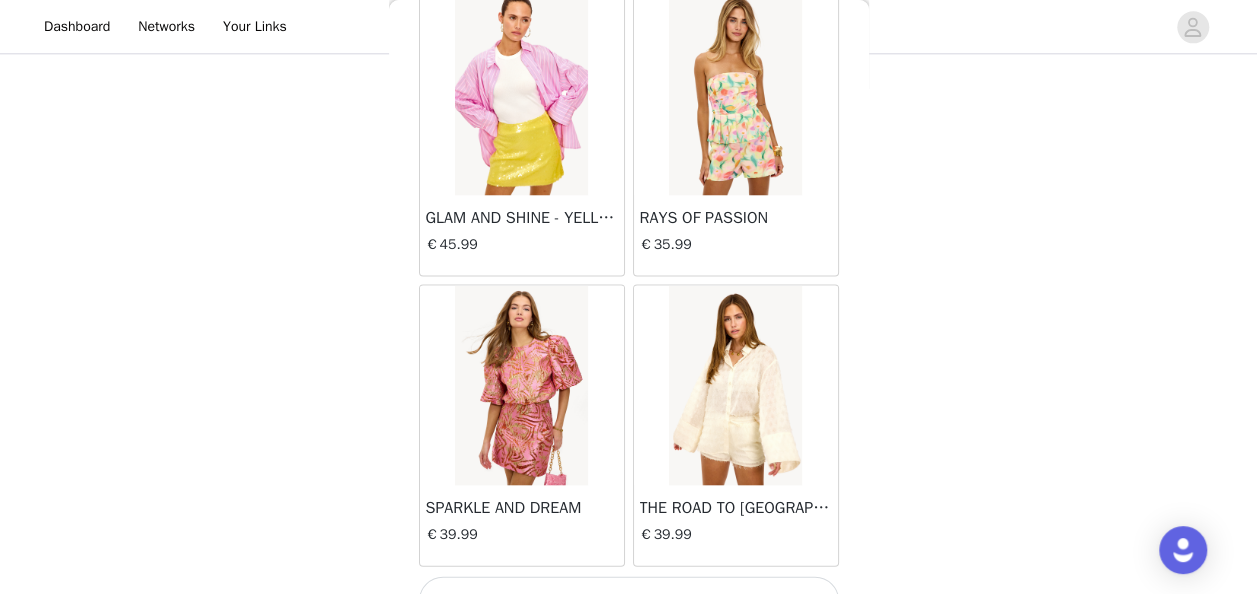 click on "Load More" at bounding box center [629, 600] 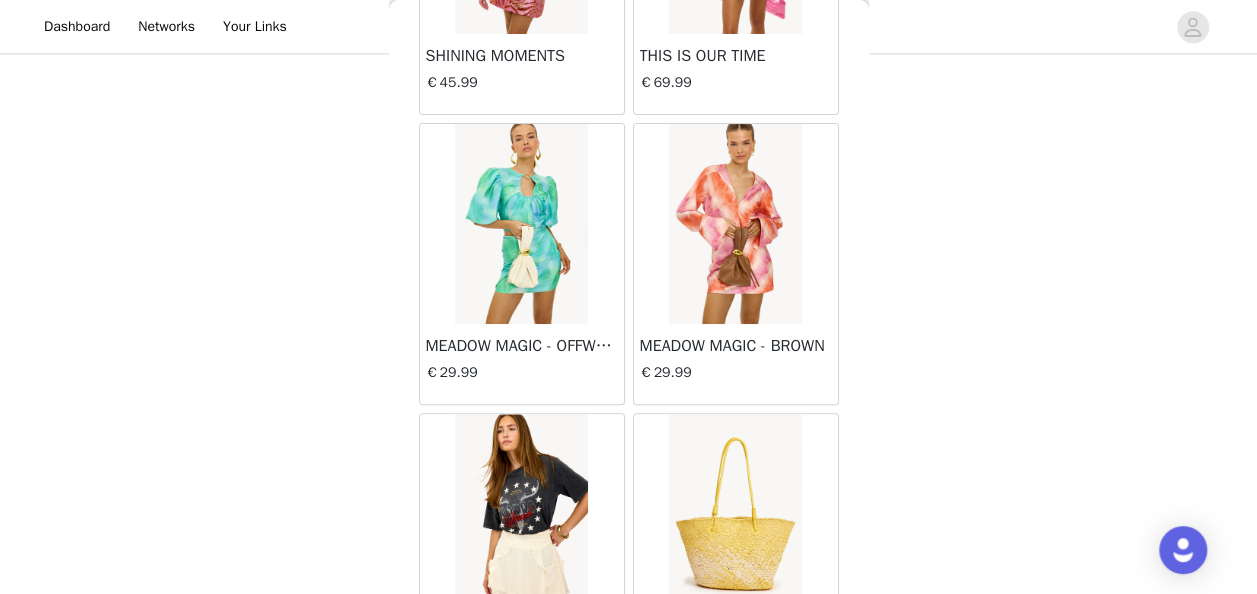 scroll, scrollTop: 19819, scrollLeft: 0, axis: vertical 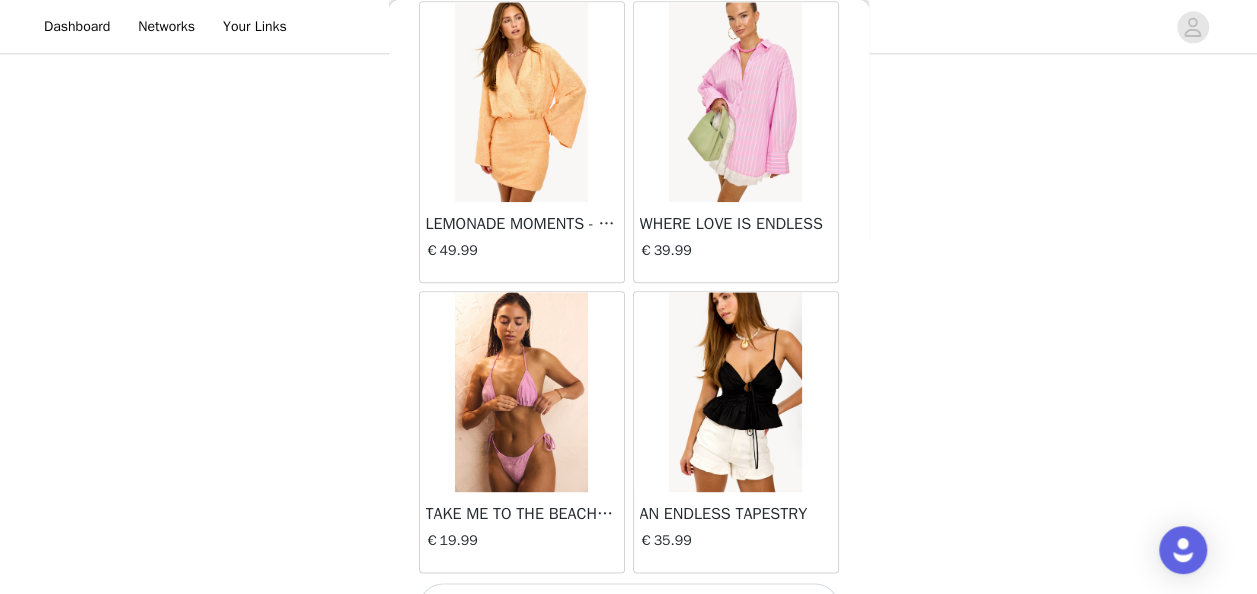 click on "Load More" at bounding box center (629, 607) 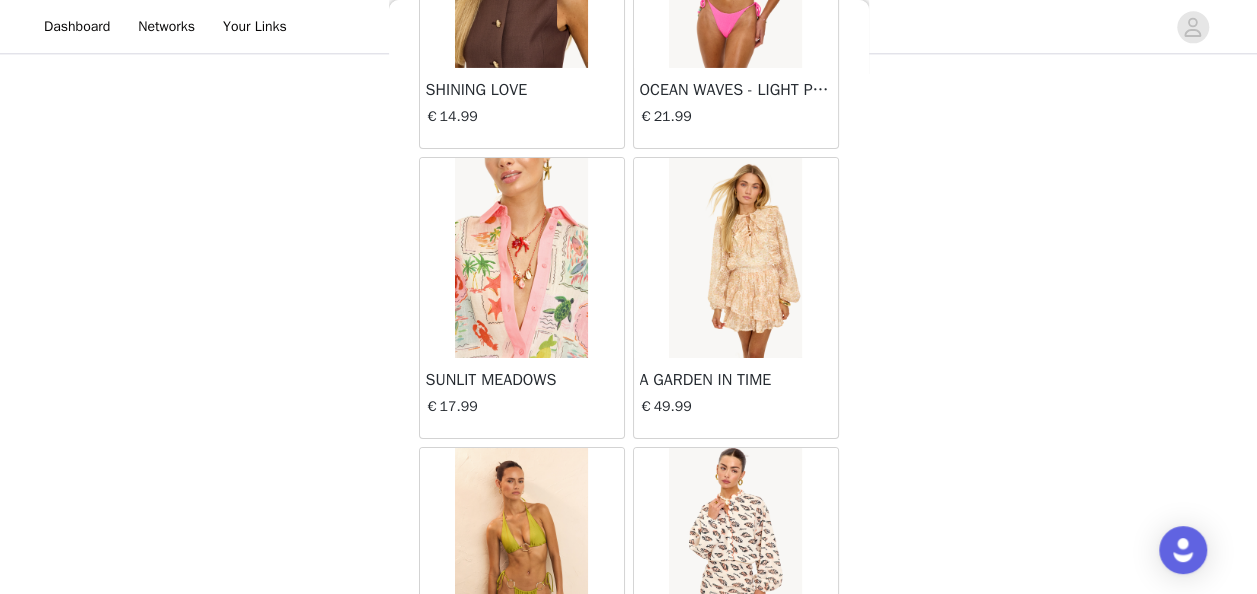 scroll, scrollTop: 22712, scrollLeft: 0, axis: vertical 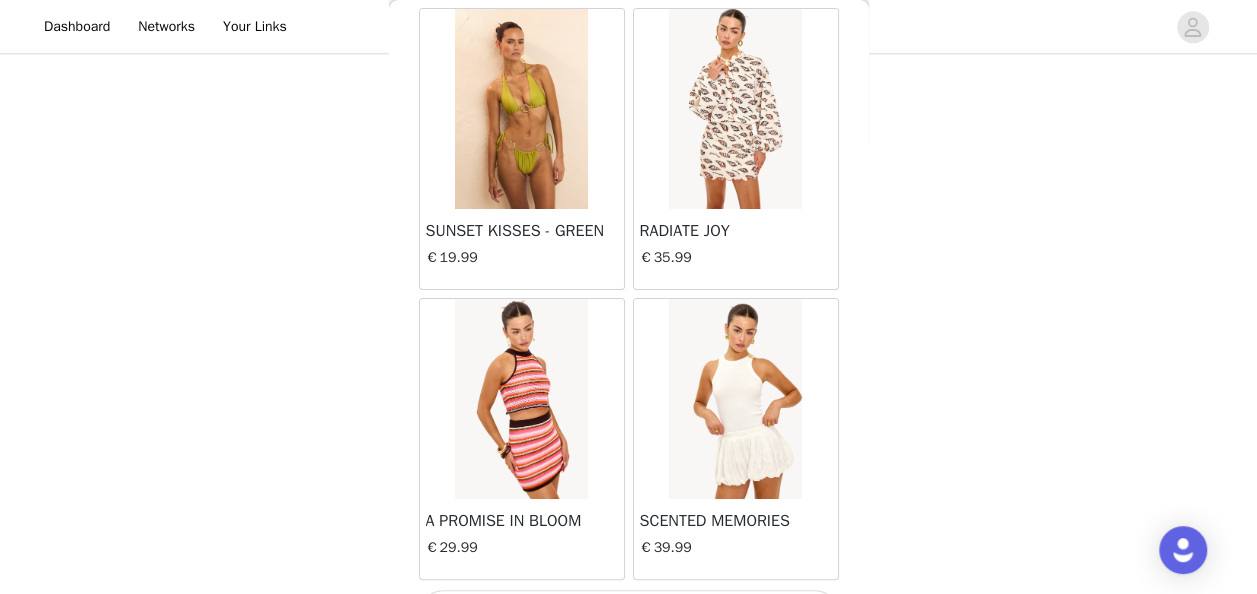 click on "Load More" at bounding box center [629, 614] 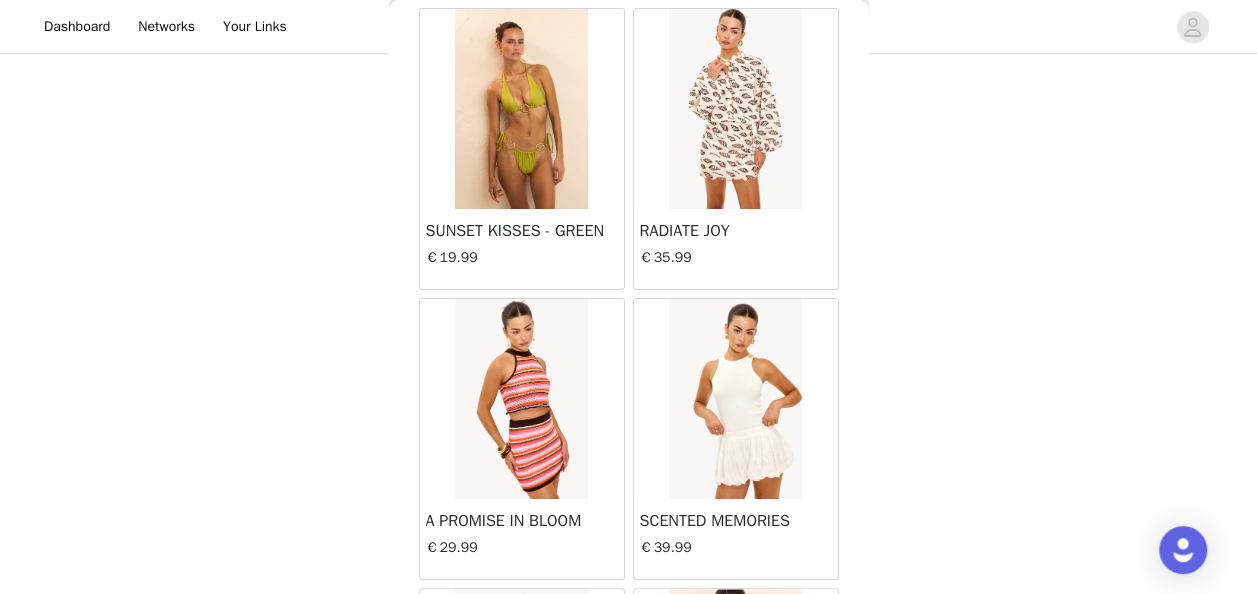 scroll, scrollTop: 25606, scrollLeft: 0, axis: vertical 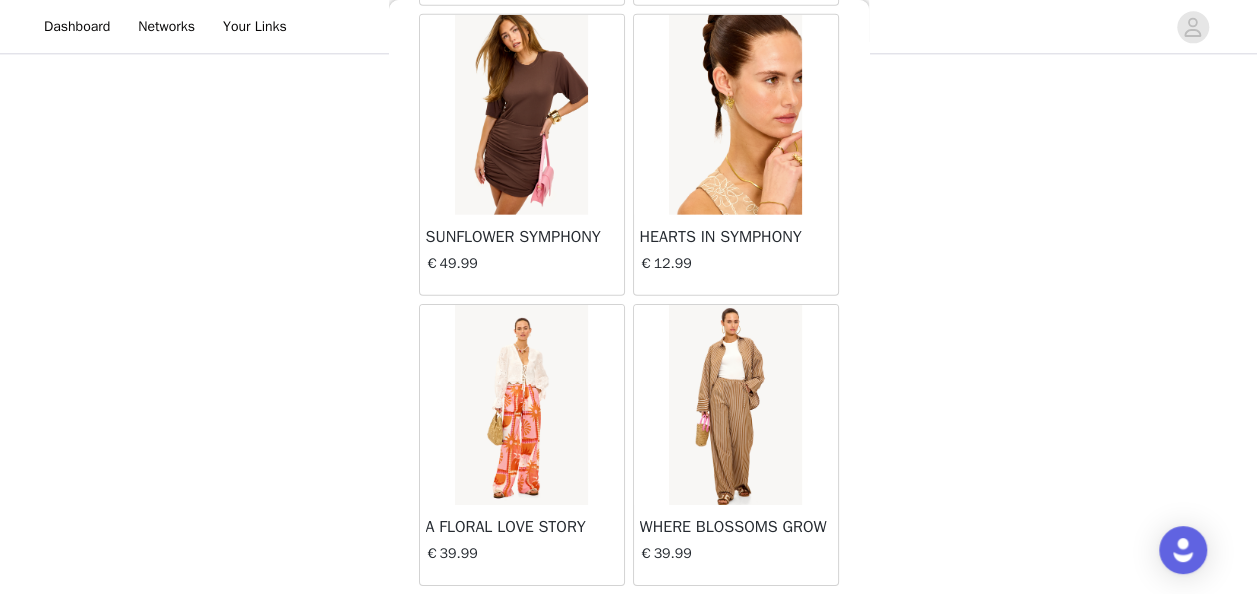 click on "Load More" at bounding box center (629, 620) 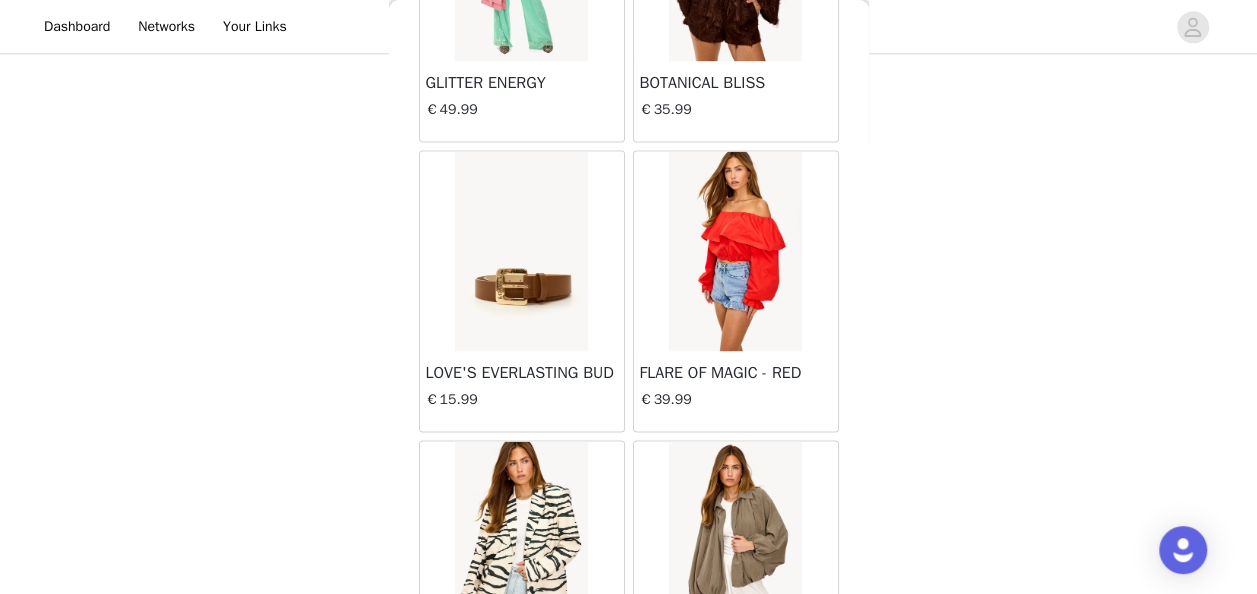 scroll, scrollTop: 28499, scrollLeft: 0, axis: vertical 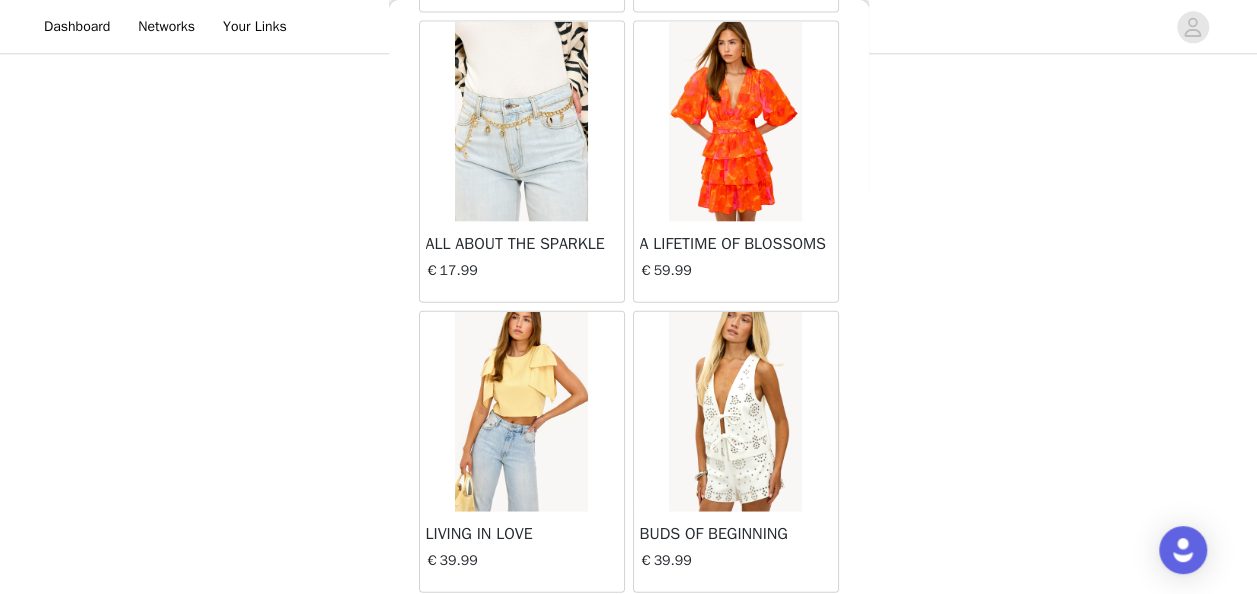 click on "Load More" at bounding box center (629, 627) 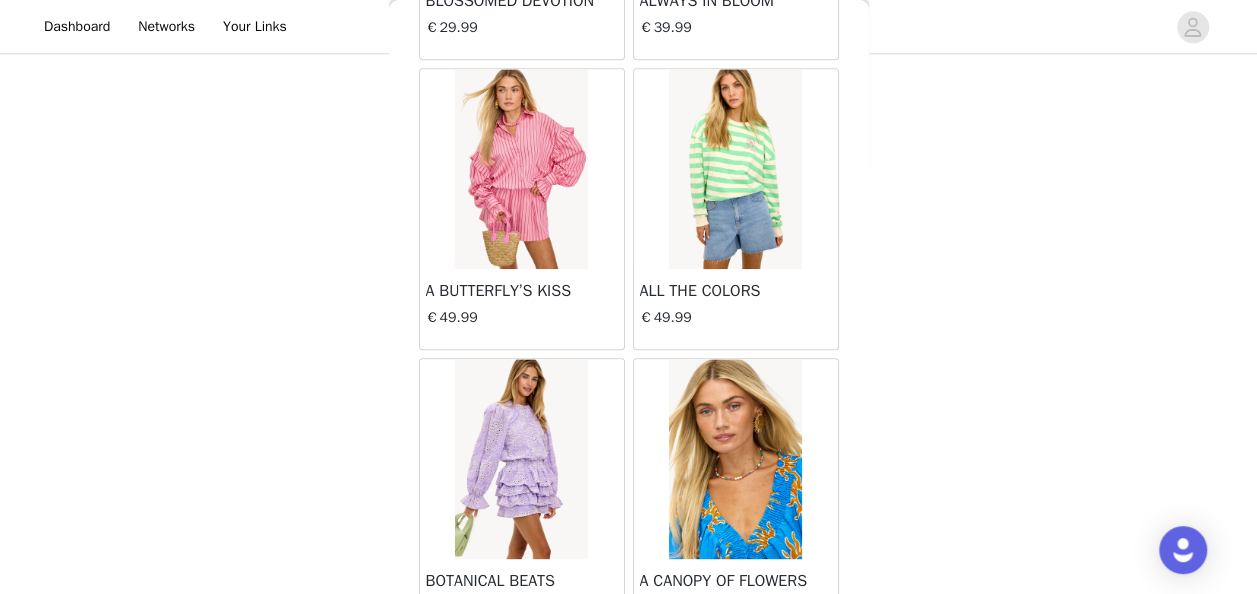 scroll, scrollTop: 31392, scrollLeft: 0, axis: vertical 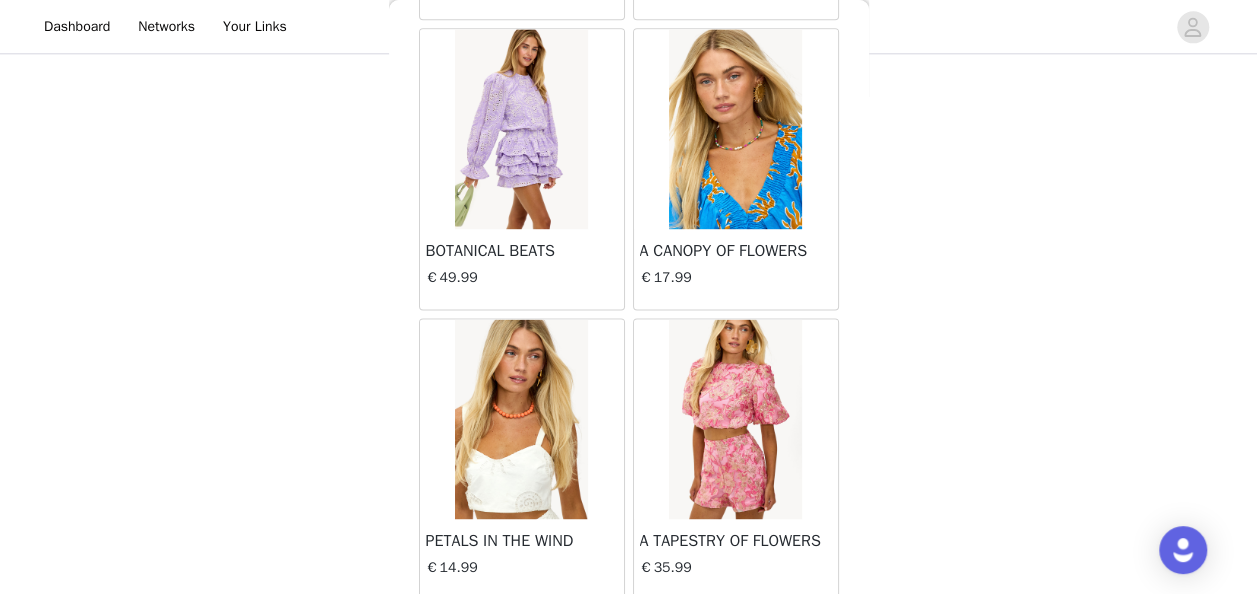 click on "Load More" at bounding box center (629, 634) 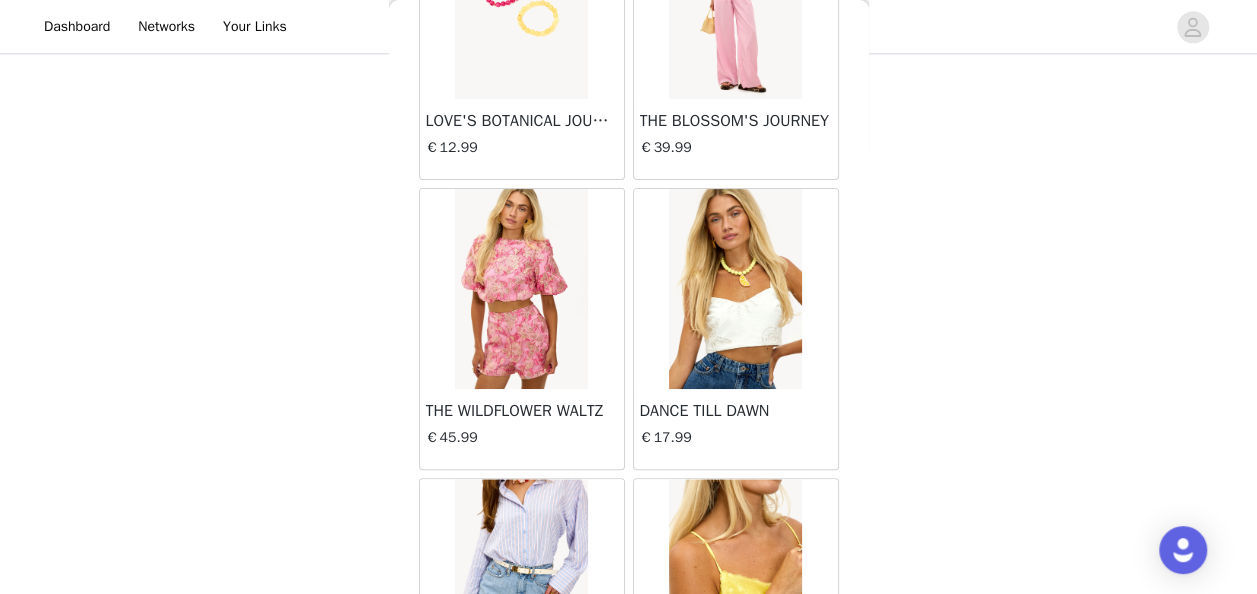 scroll, scrollTop: 34286, scrollLeft: 0, axis: vertical 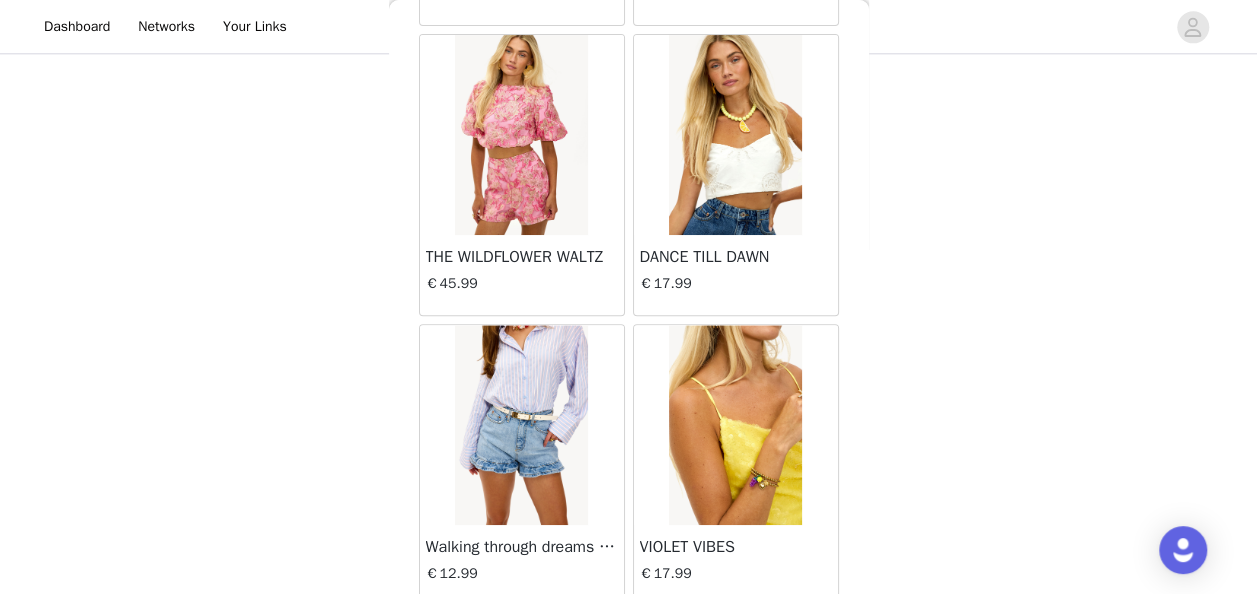 click on "Load More" at bounding box center (629, 640) 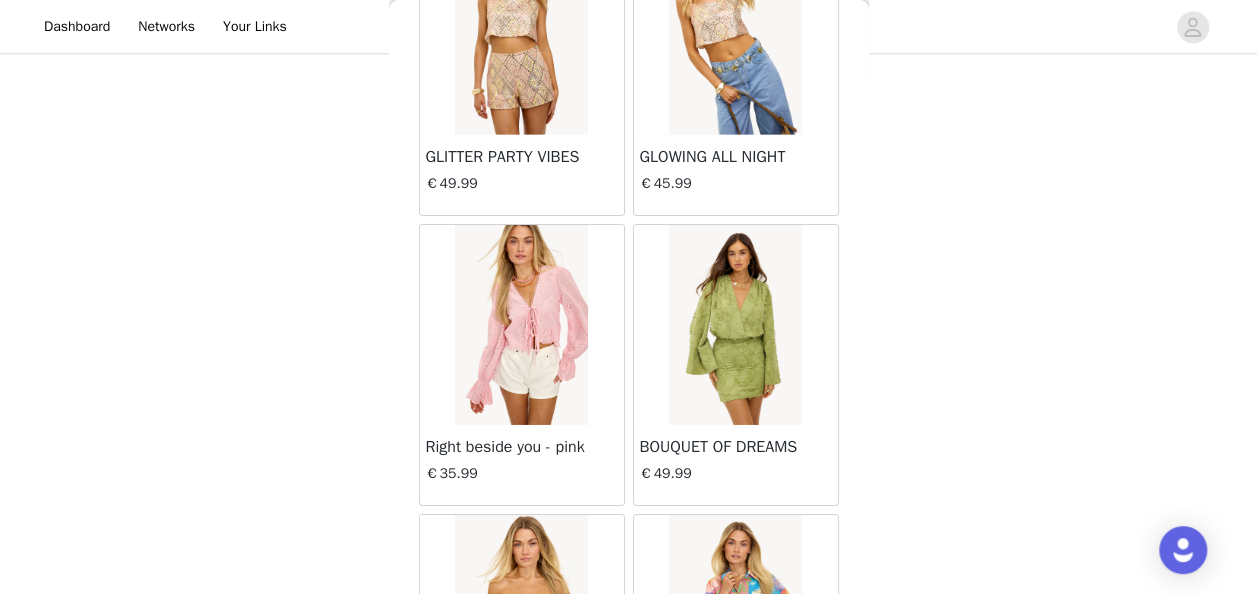 scroll, scrollTop: 37179, scrollLeft: 0, axis: vertical 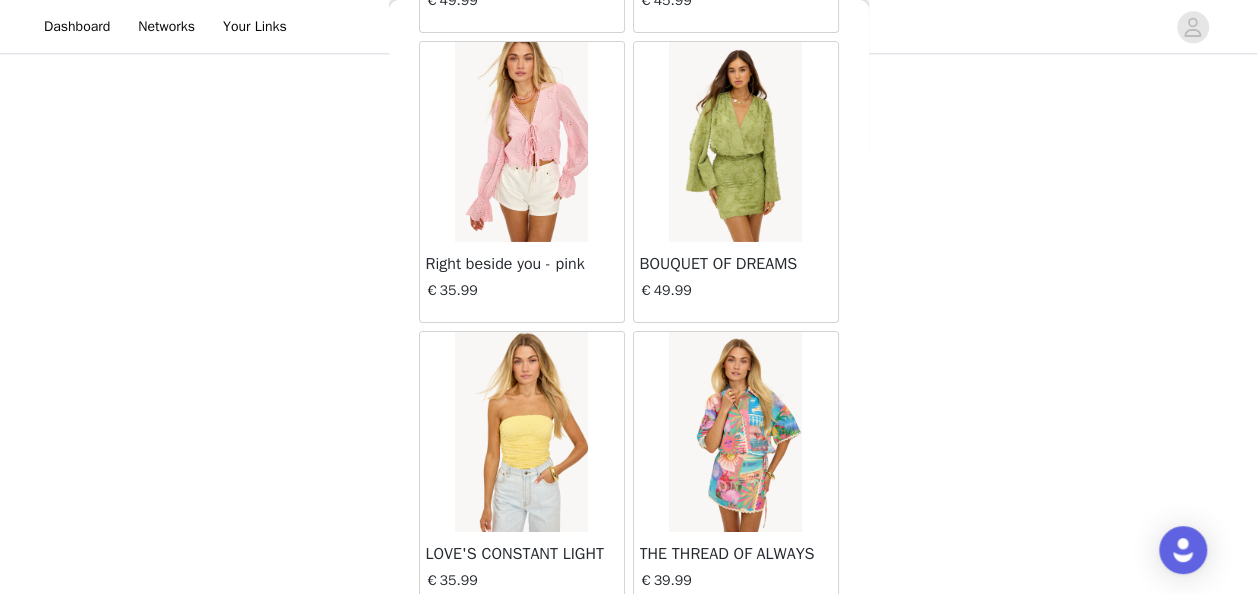 click on "Load More" at bounding box center [629, 647] 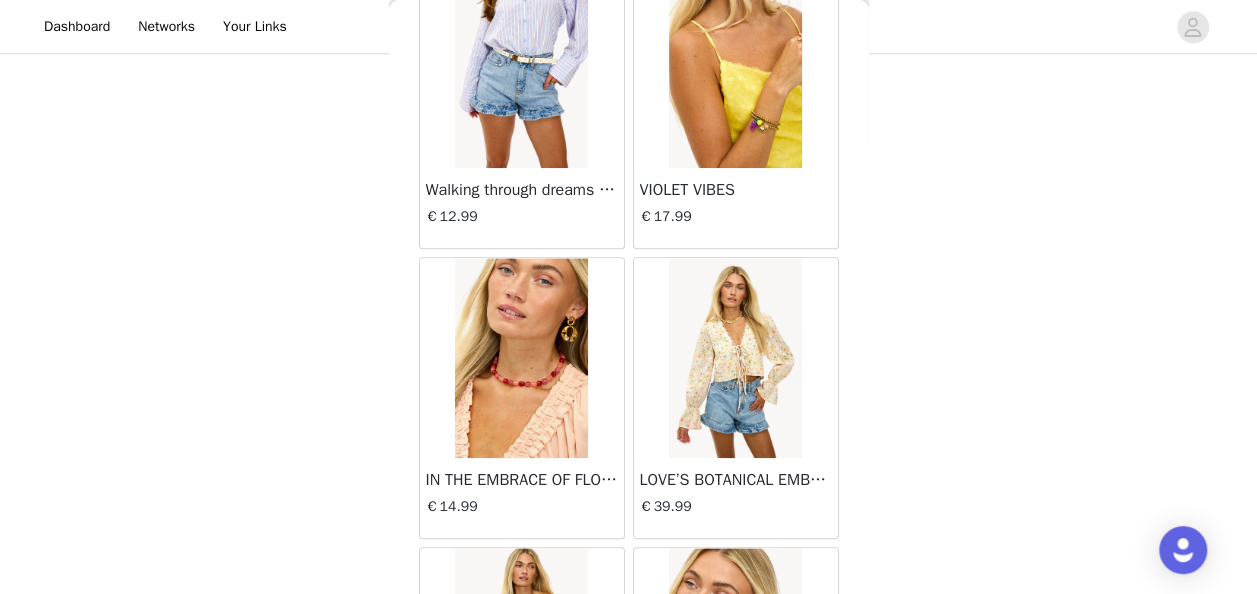 scroll, scrollTop: 34642, scrollLeft: 0, axis: vertical 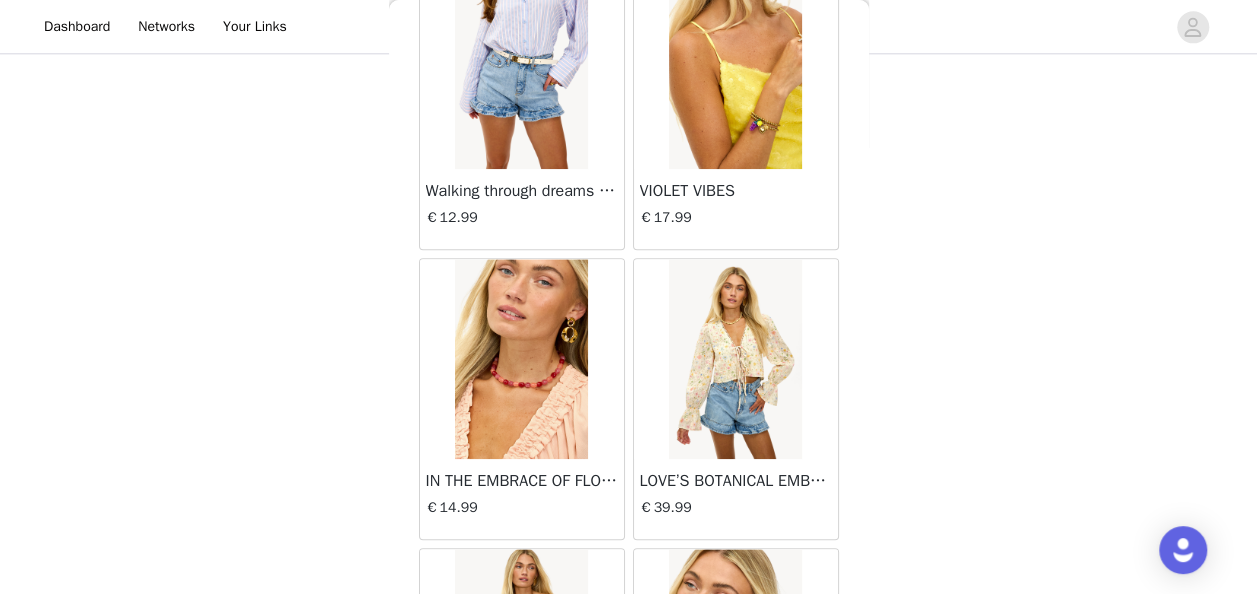 click at bounding box center [521, 359] 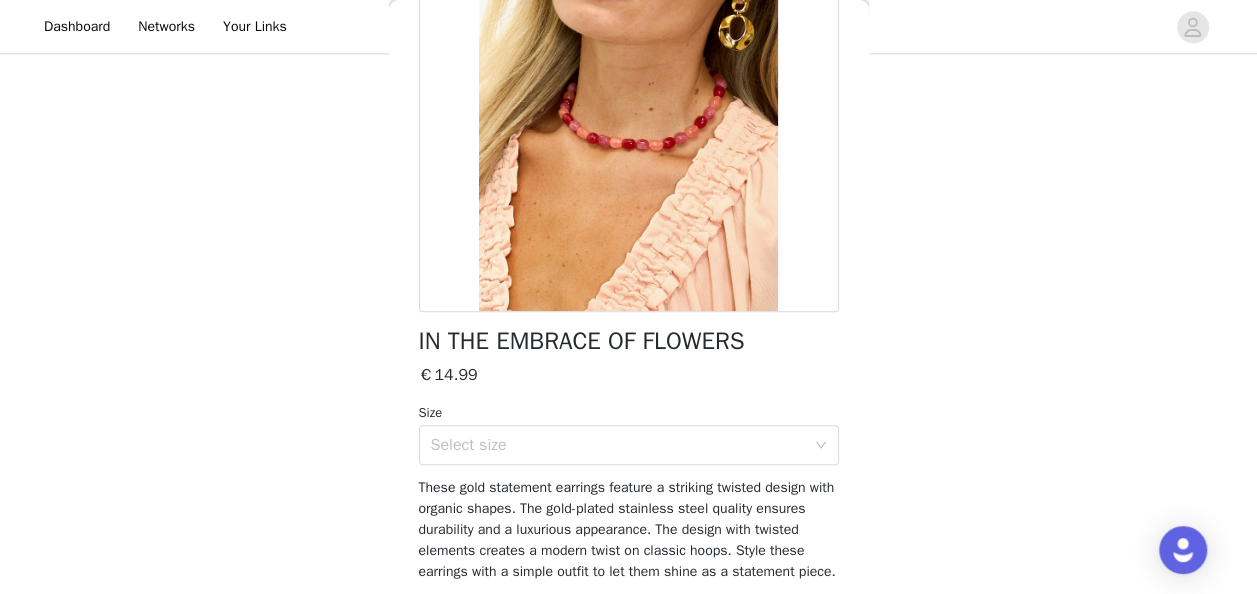 scroll, scrollTop: 246, scrollLeft: 0, axis: vertical 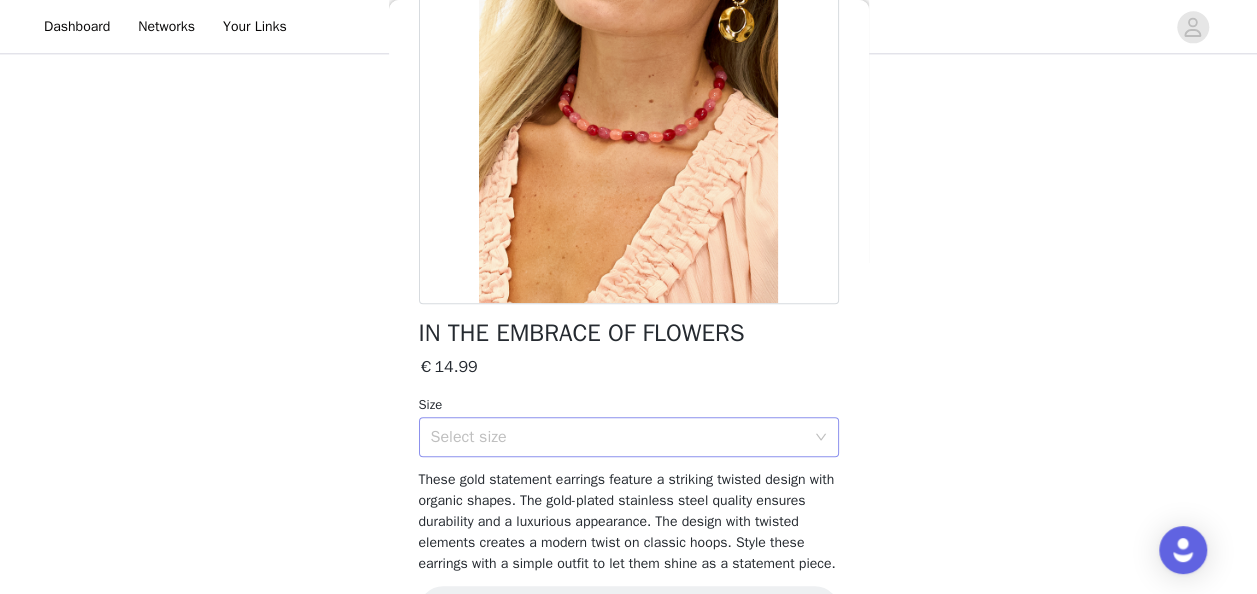 click on "Select size" at bounding box center (622, 437) 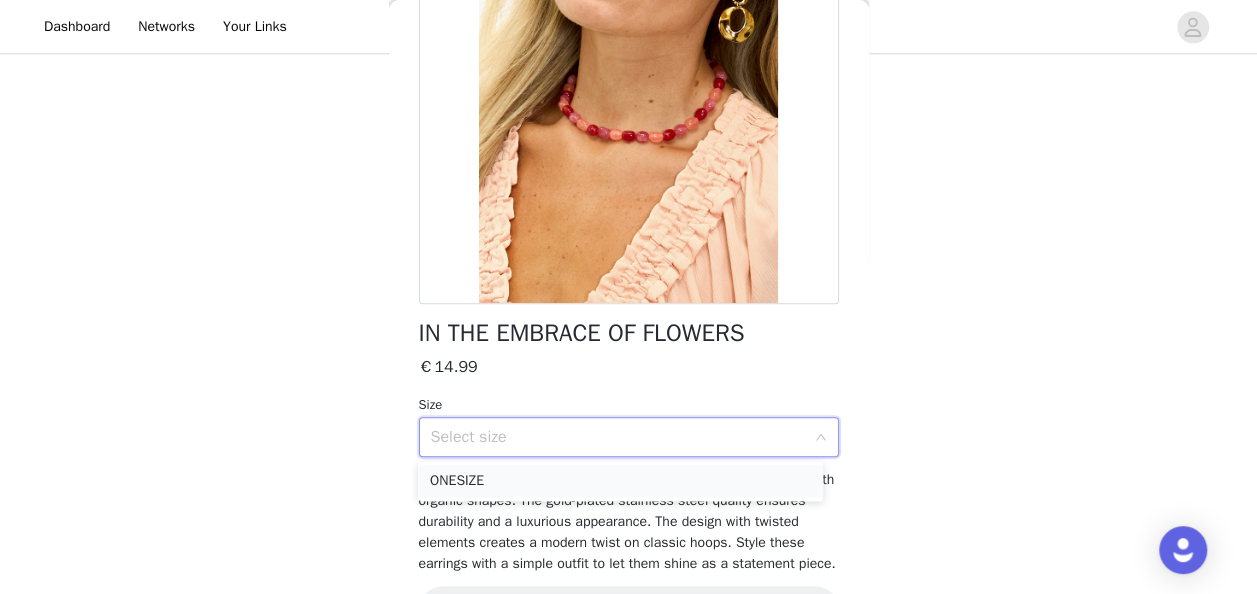 click on "ONESIZE" at bounding box center [620, 481] 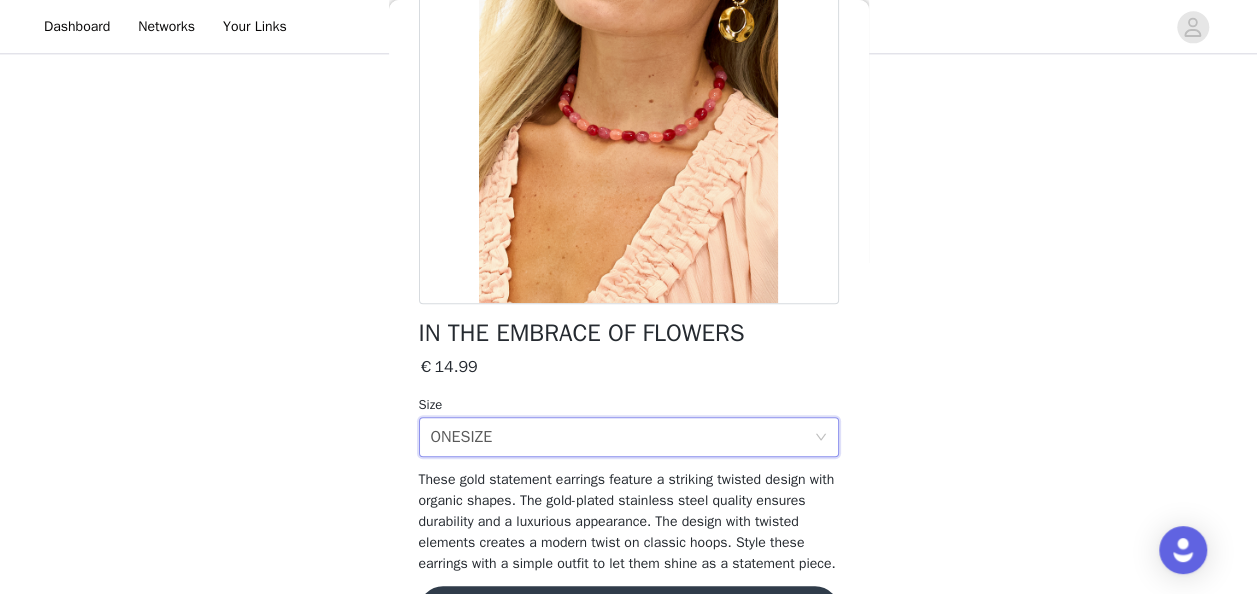 scroll, scrollTop: 330, scrollLeft: 0, axis: vertical 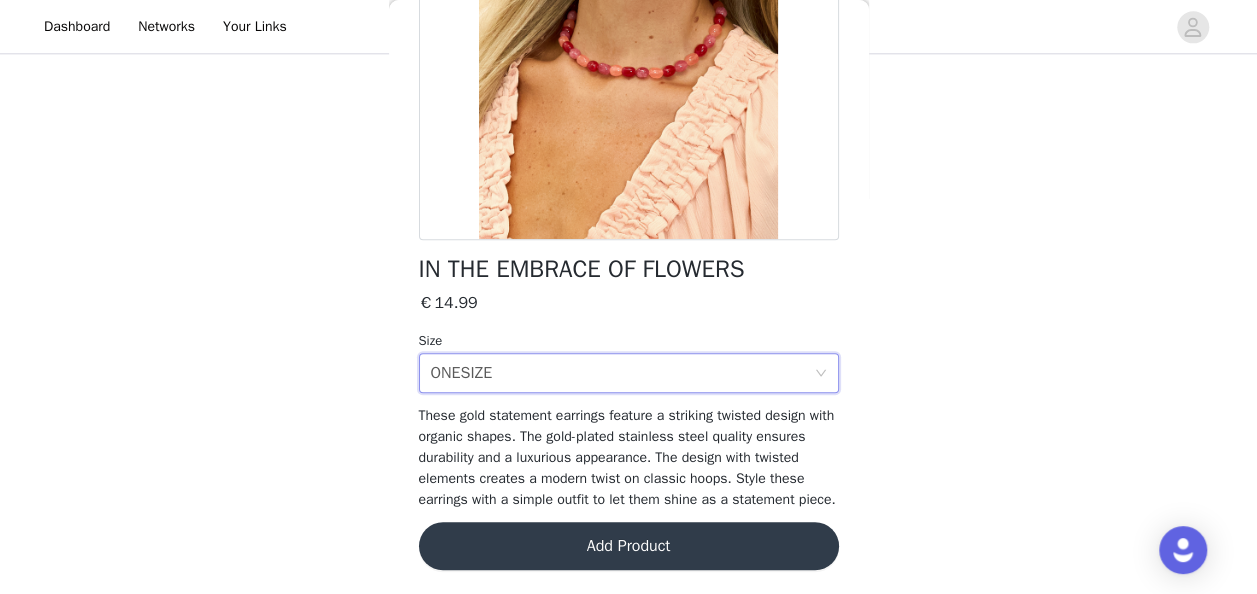 click on "Add Product" at bounding box center (629, 546) 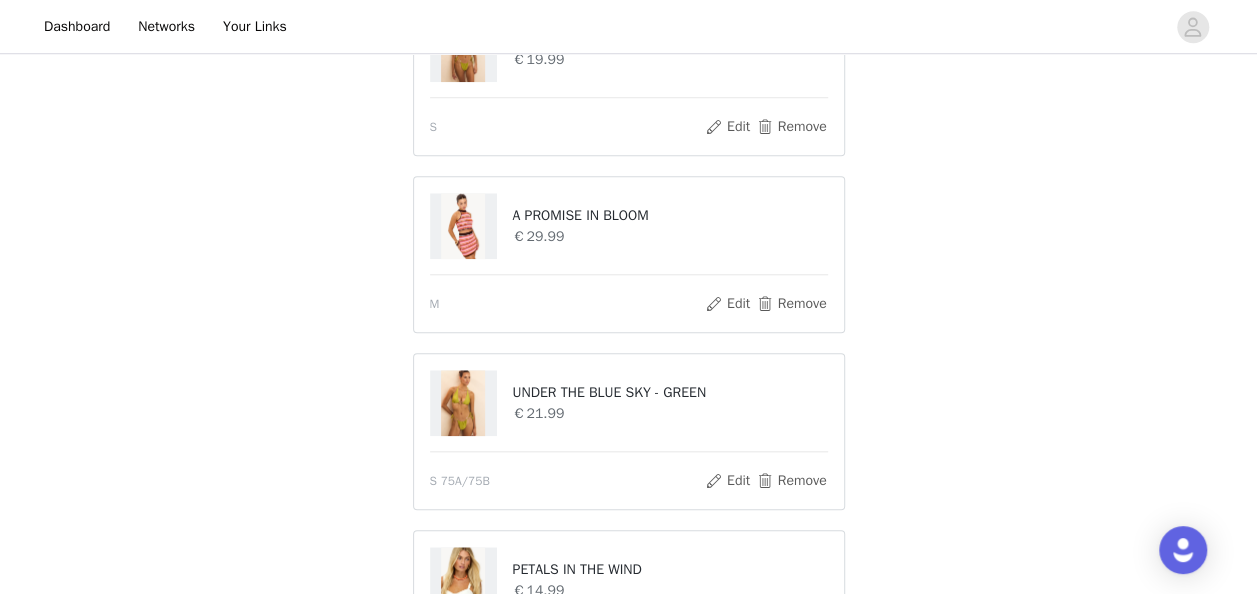 scroll, scrollTop: 788, scrollLeft: 0, axis: vertical 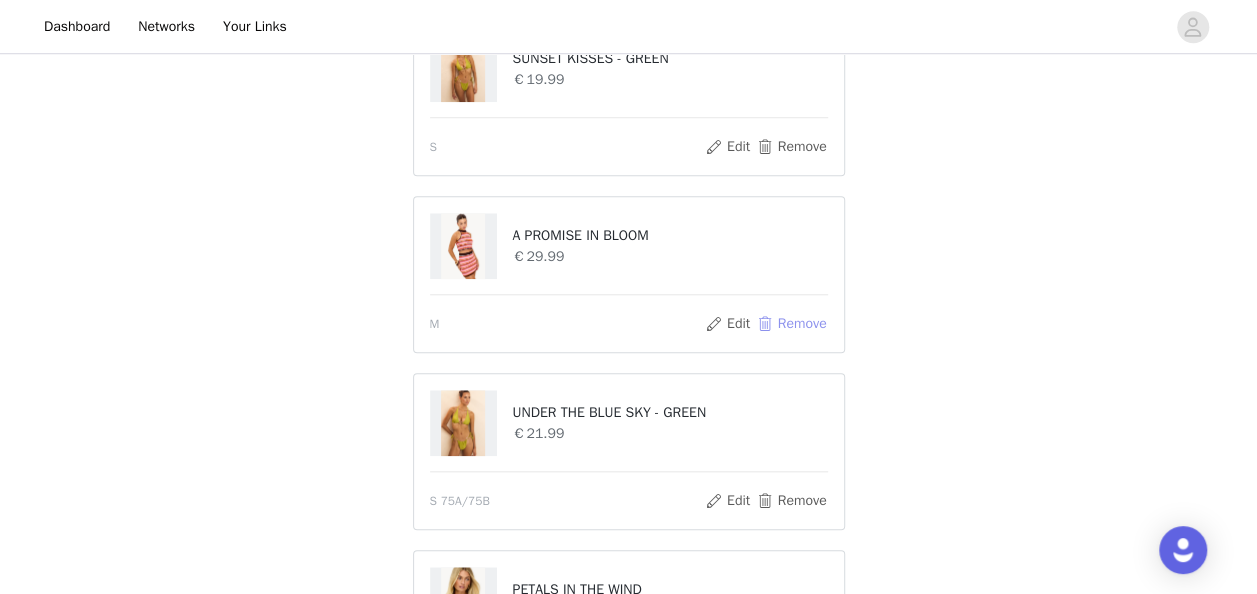 click on "Remove" at bounding box center (791, 324) 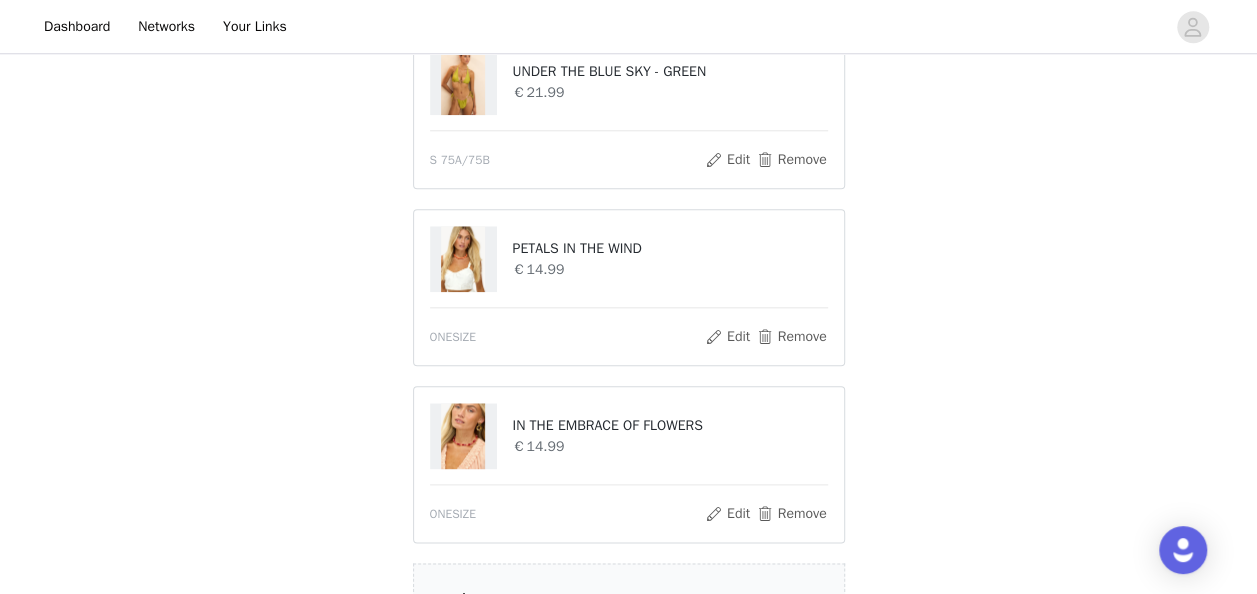 scroll, scrollTop: 1158, scrollLeft: 0, axis: vertical 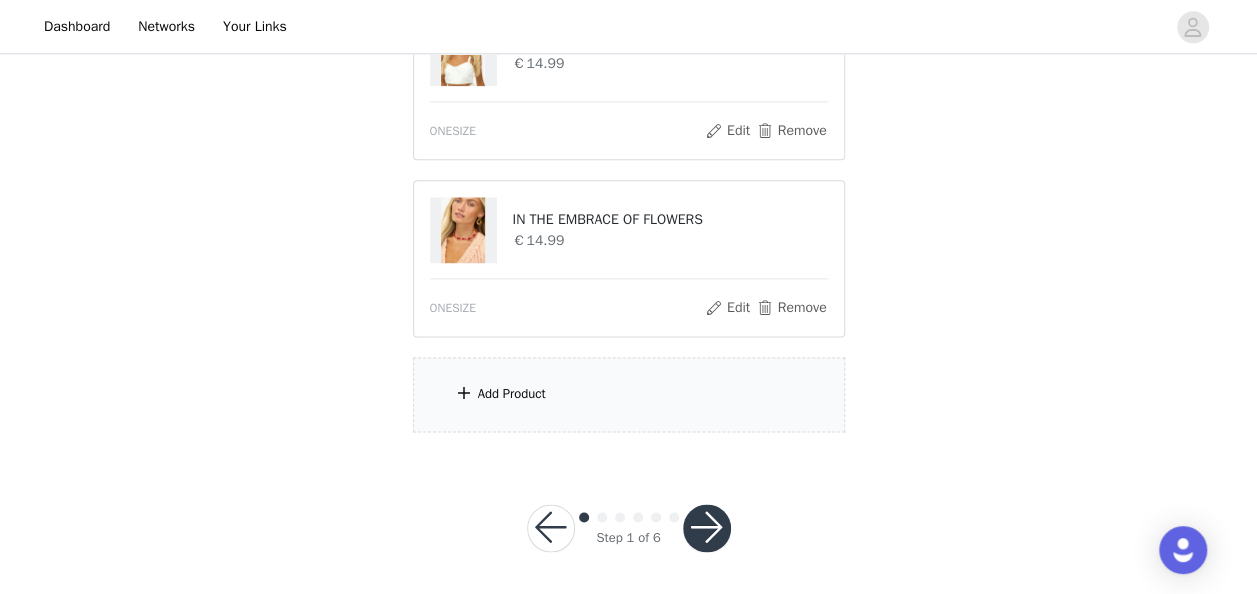 click on "Add Product" at bounding box center [629, 394] 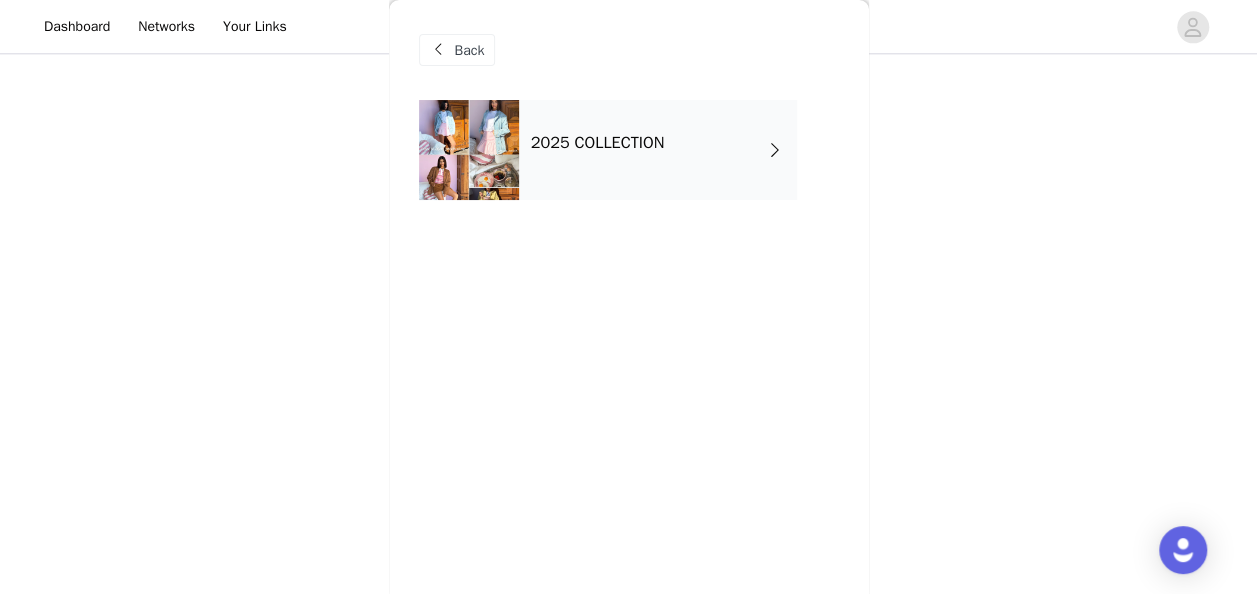 click on "2025 COLLECTION" at bounding box center (658, 150) 